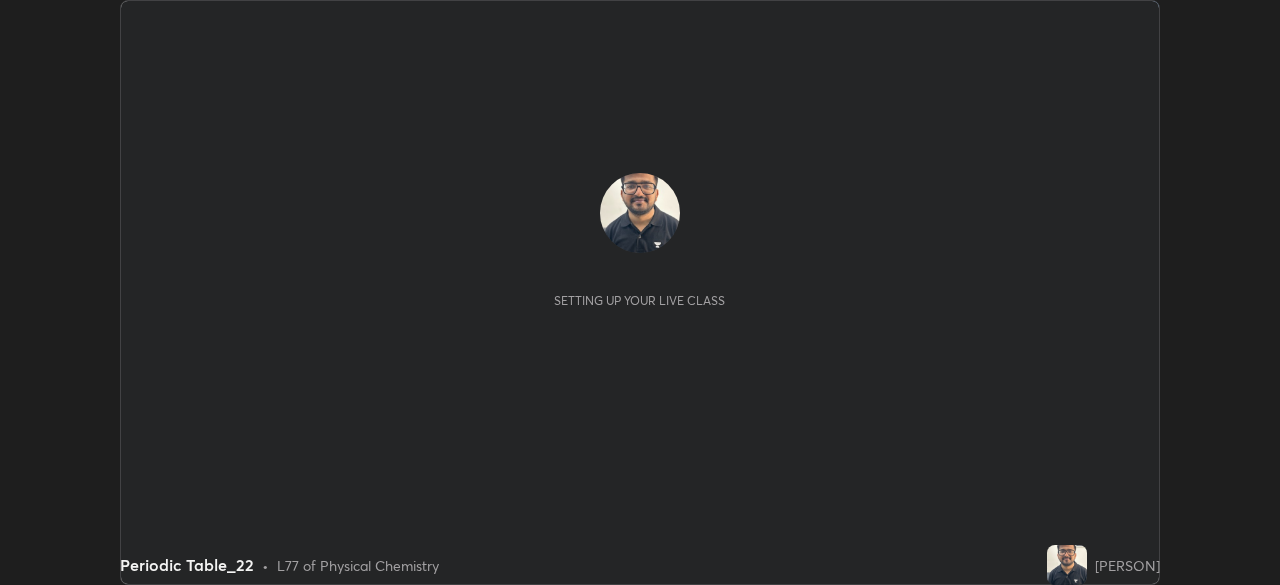 scroll, scrollTop: 0, scrollLeft: 0, axis: both 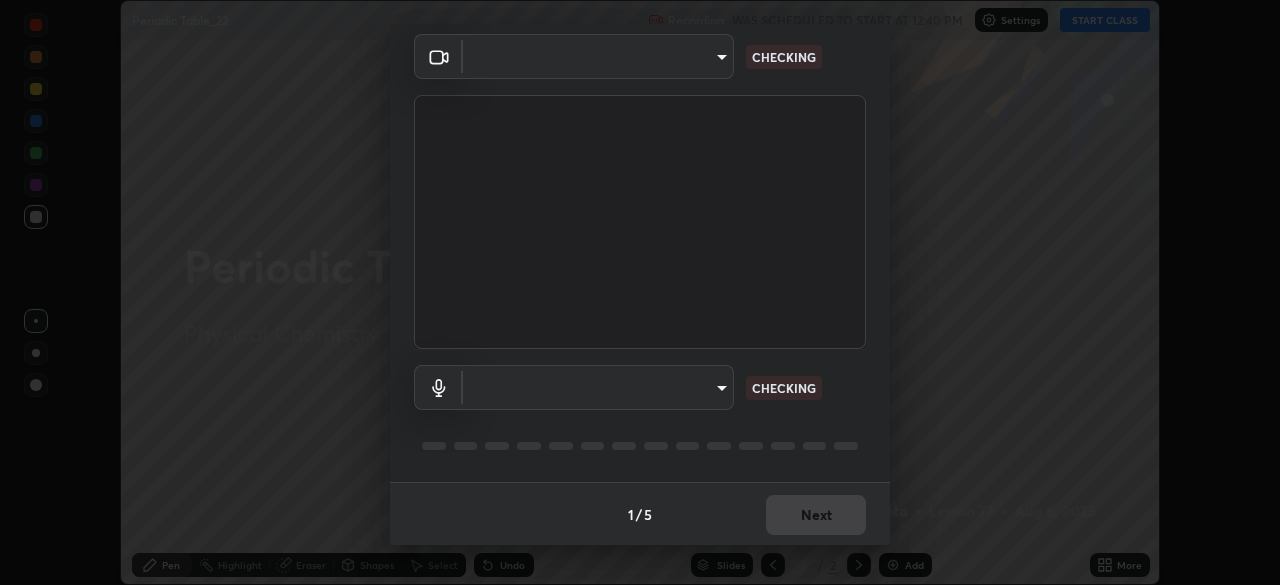 type on "e935e90e6c1ab5daa0dcc92e8481b2929d3357ce8b6dafce0a80e6d5474c7f03" 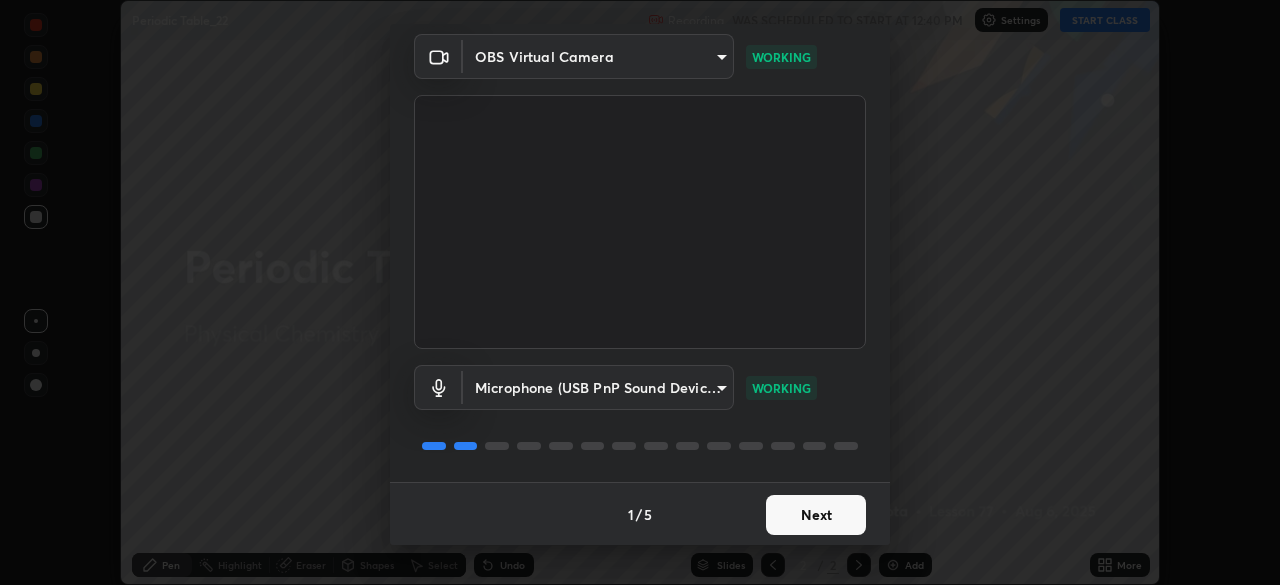 click on "Next" at bounding box center [816, 515] 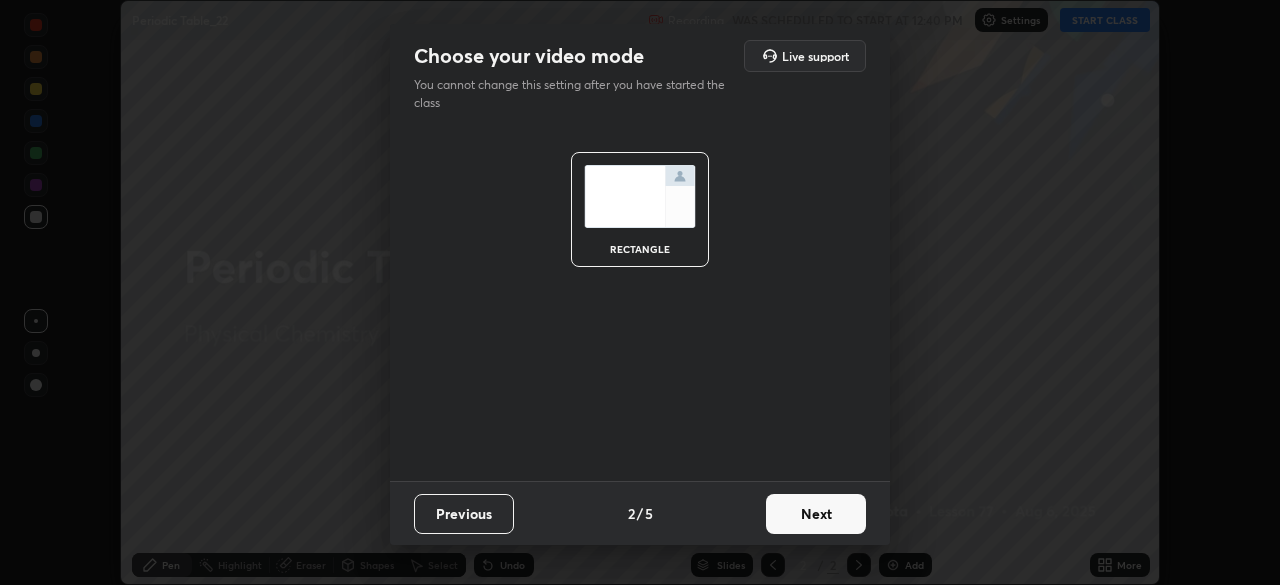 scroll, scrollTop: 0, scrollLeft: 0, axis: both 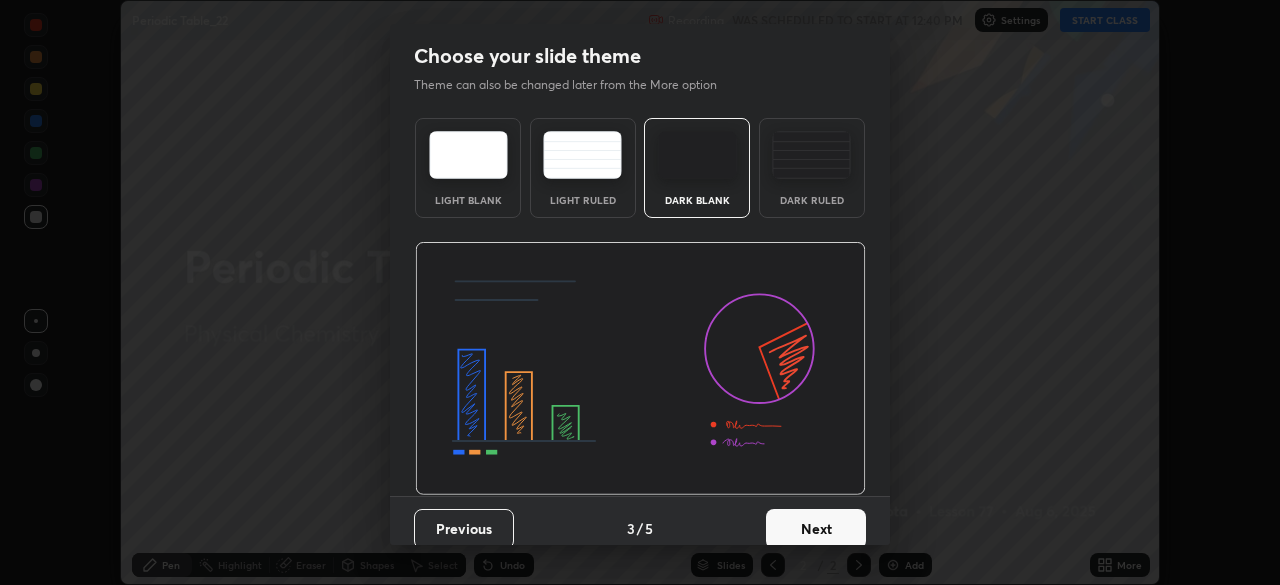 click on "Next" at bounding box center [816, 529] 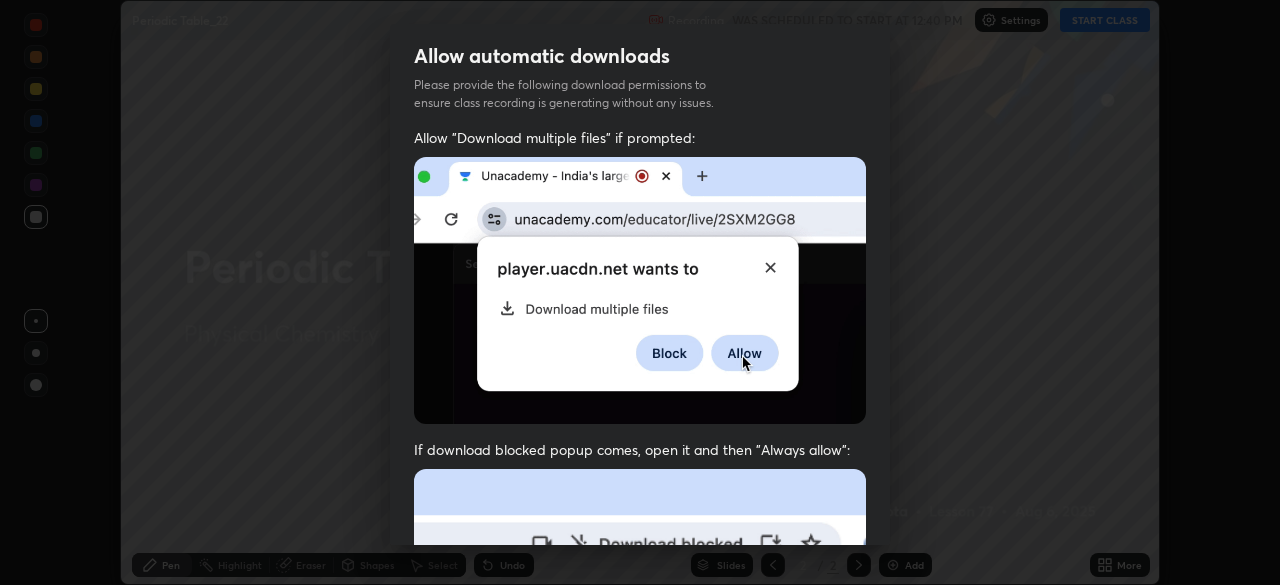click at bounding box center [640, 687] 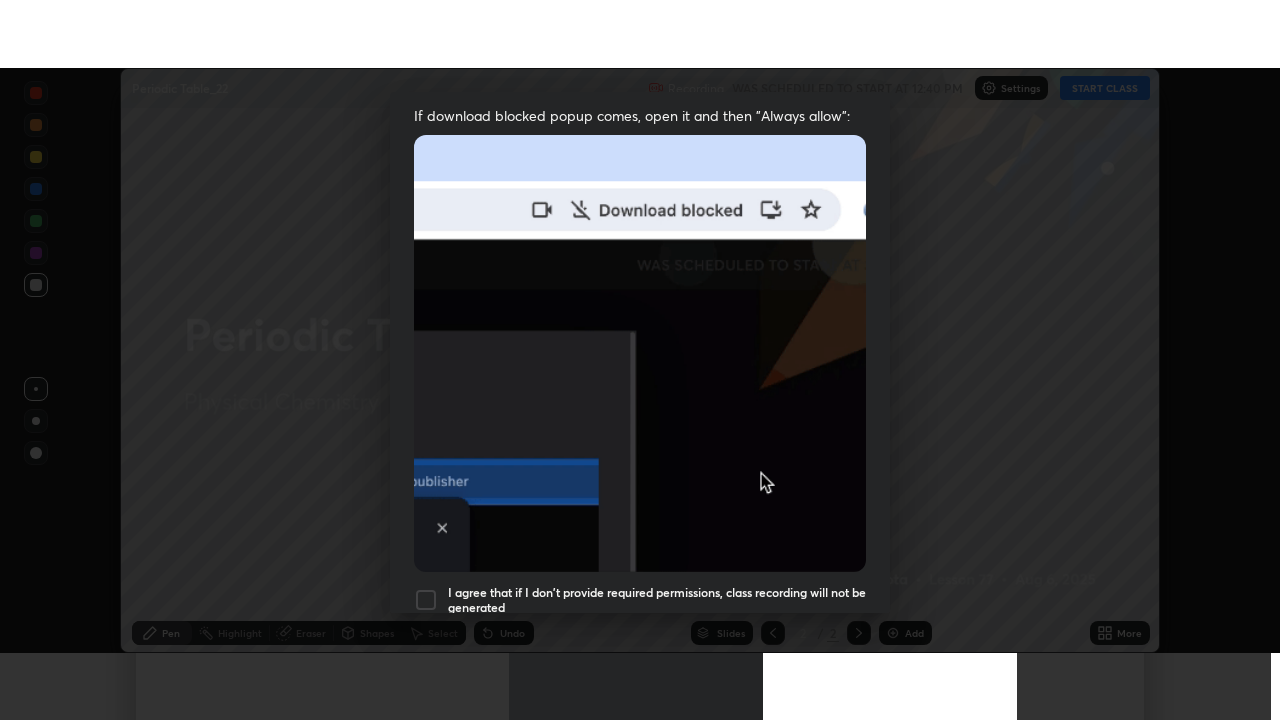scroll, scrollTop: 478, scrollLeft: 0, axis: vertical 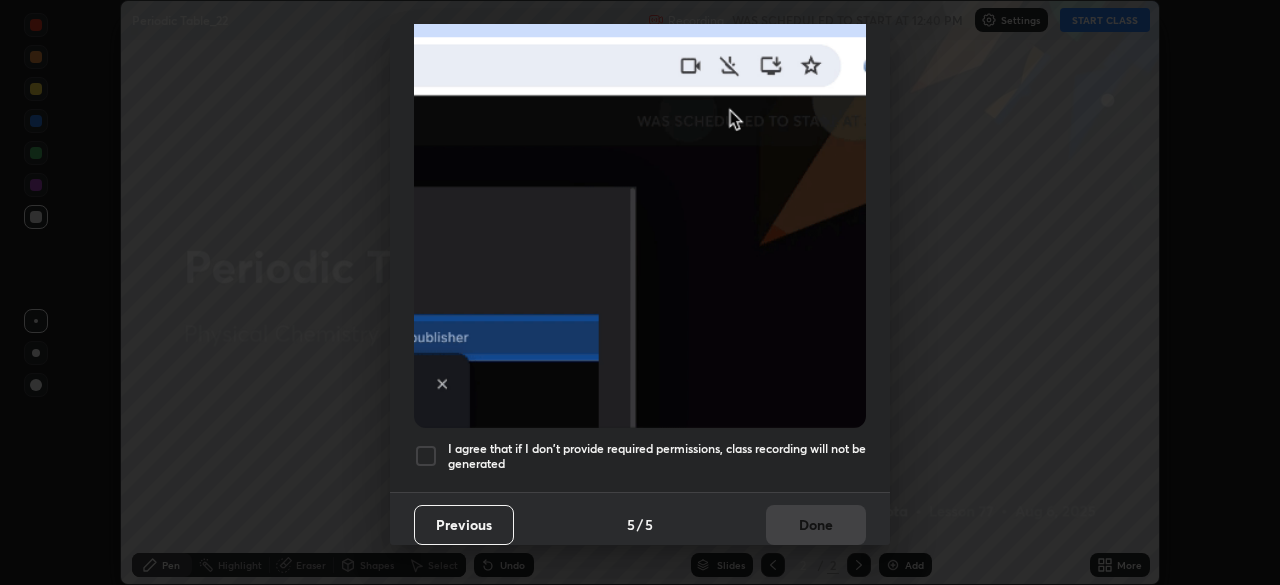 click at bounding box center (426, 456) 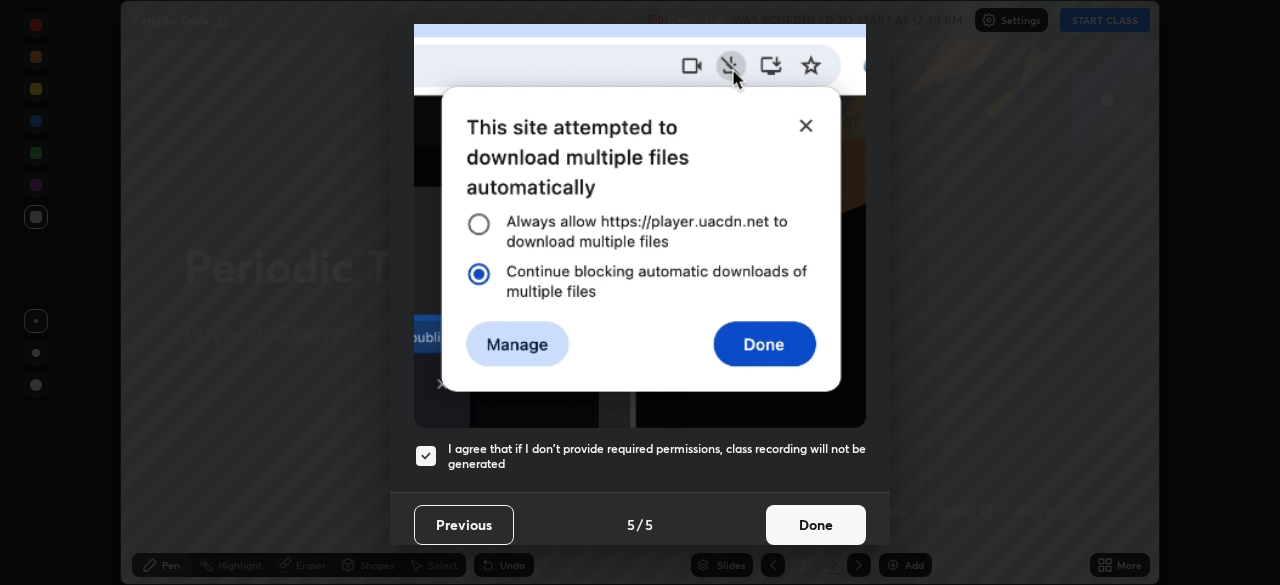 click on "Done" at bounding box center (816, 525) 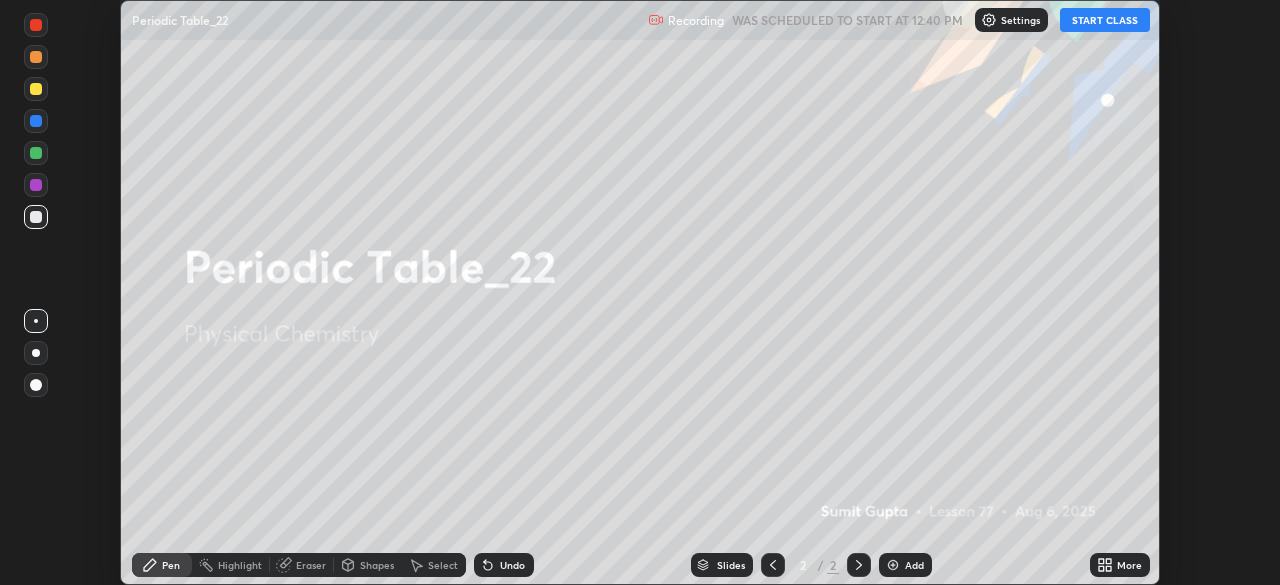 click on "START CLASS" at bounding box center [1105, 20] 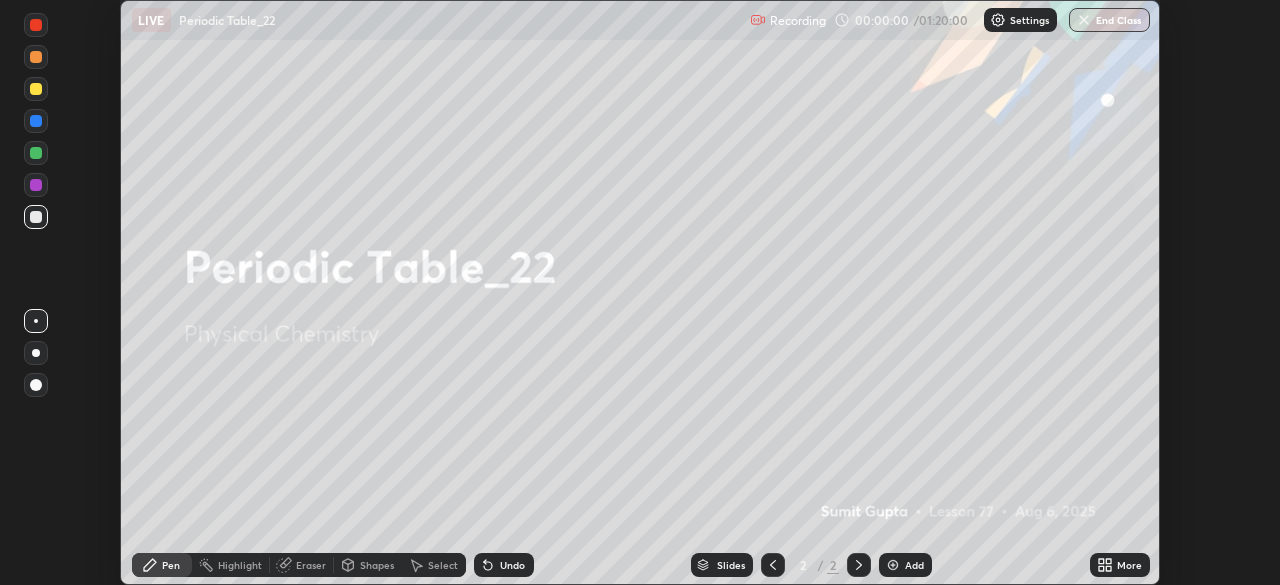 click on "More" at bounding box center (1120, 565) 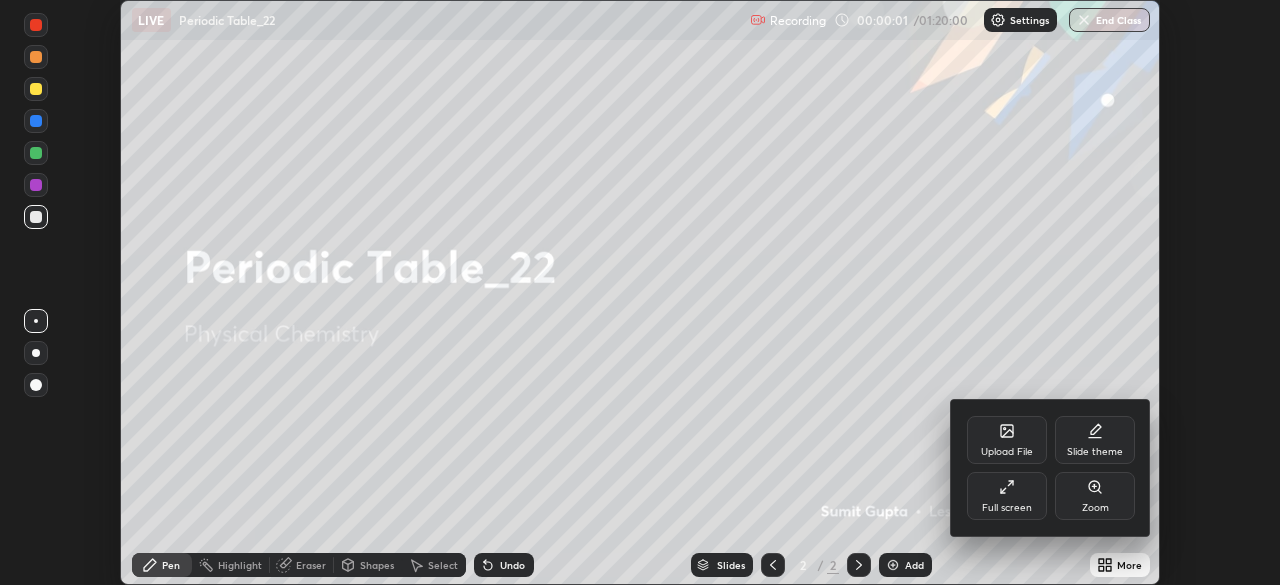 click 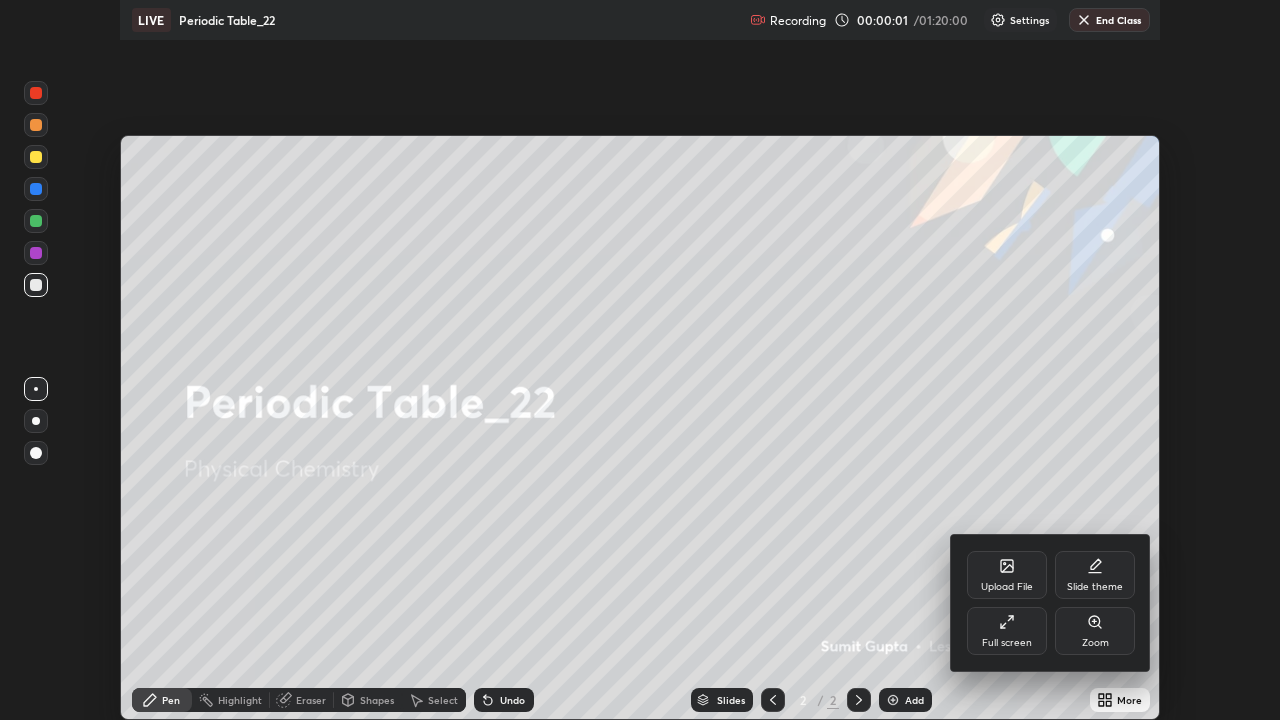 scroll, scrollTop: 99280, scrollLeft: 98720, axis: both 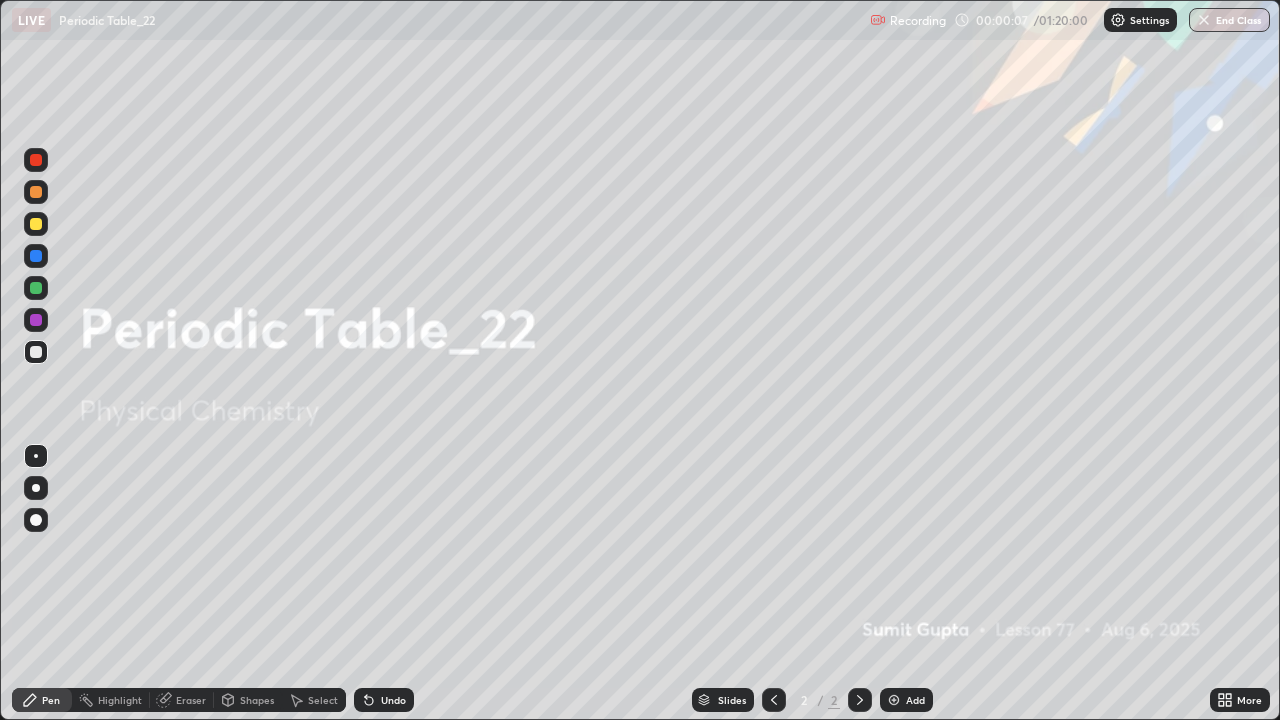 click on "Add" at bounding box center [906, 700] 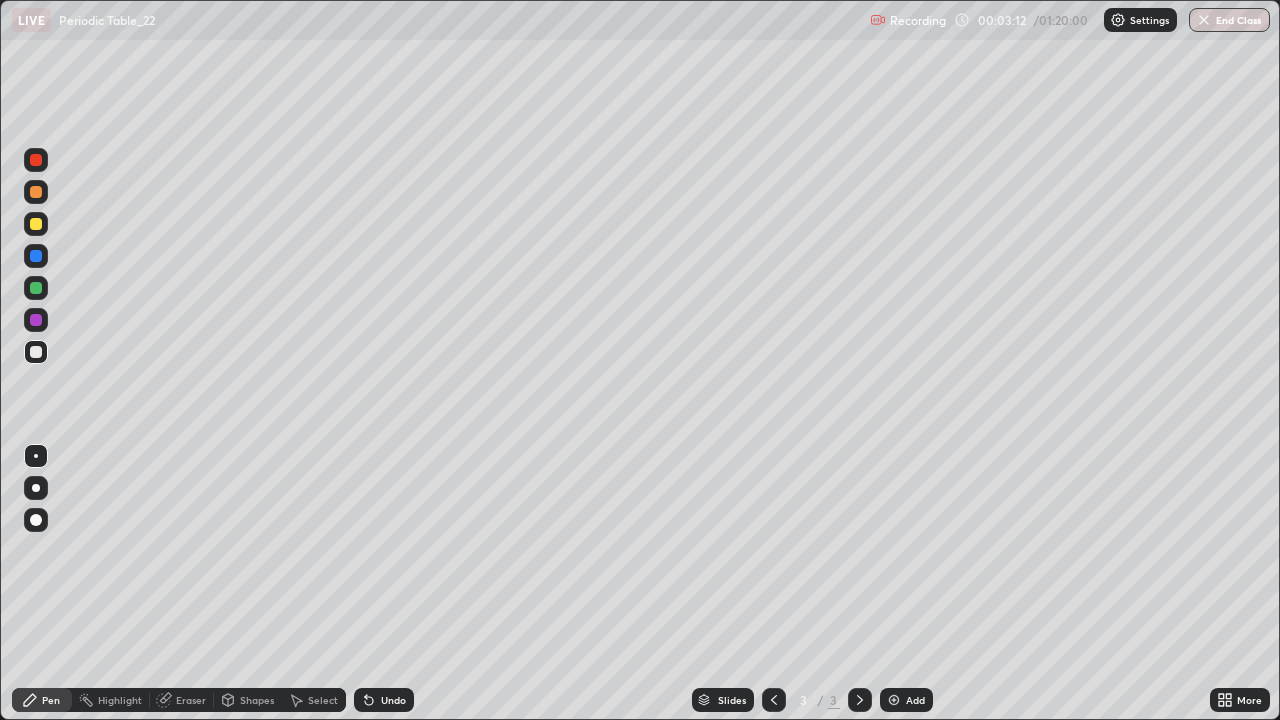 click at bounding box center [36, 488] 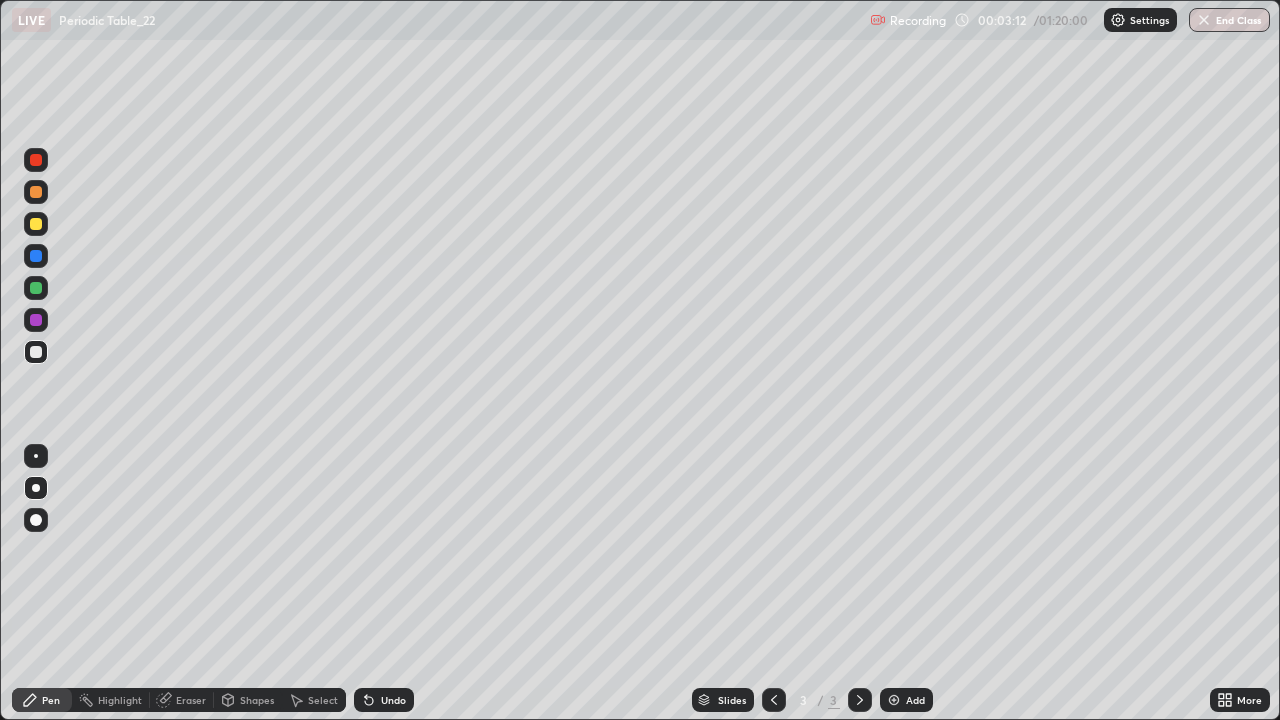 click at bounding box center [36, 224] 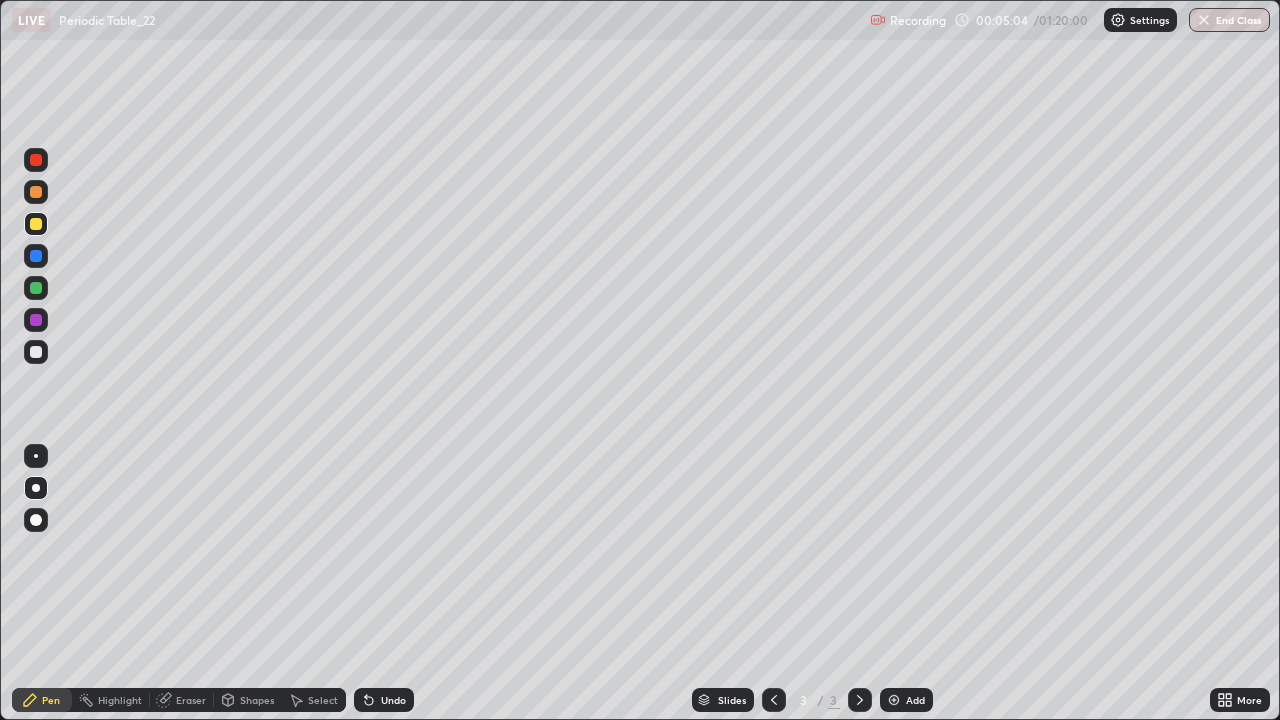 click at bounding box center [36, 224] 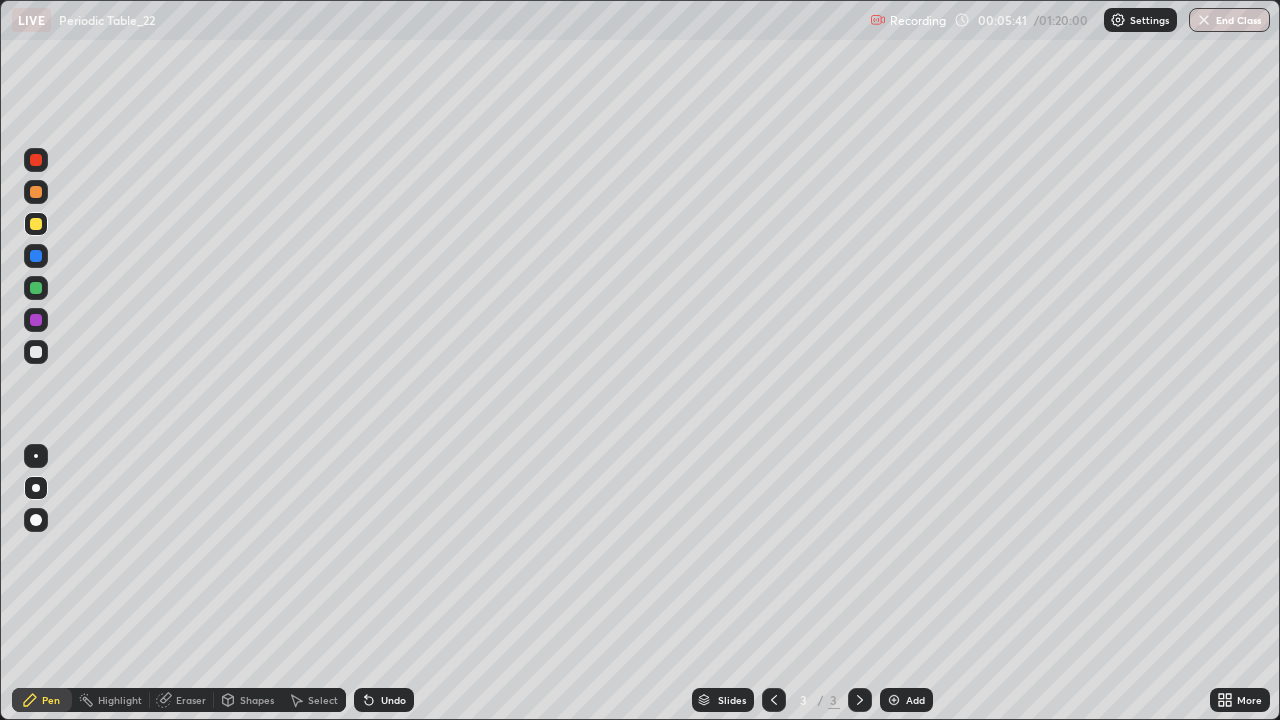 click on "Select" at bounding box center [314, 700] 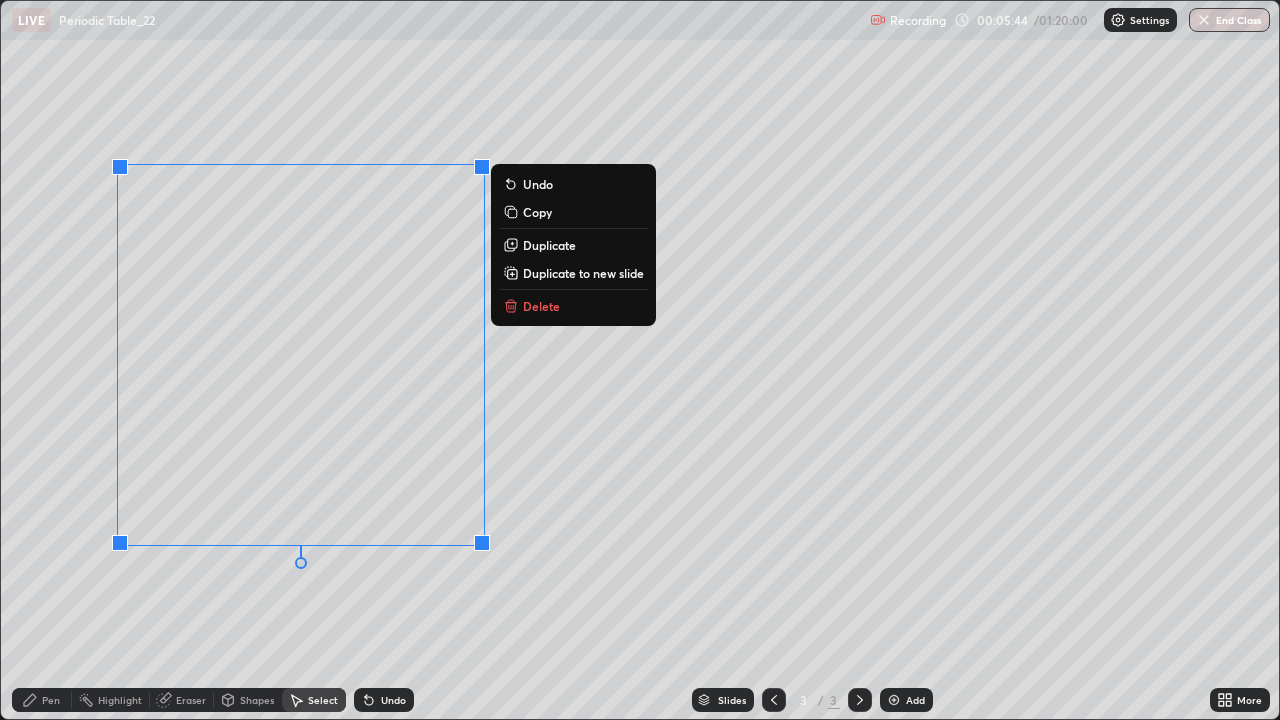 click on "Delete" at bounding box center [541, 306] 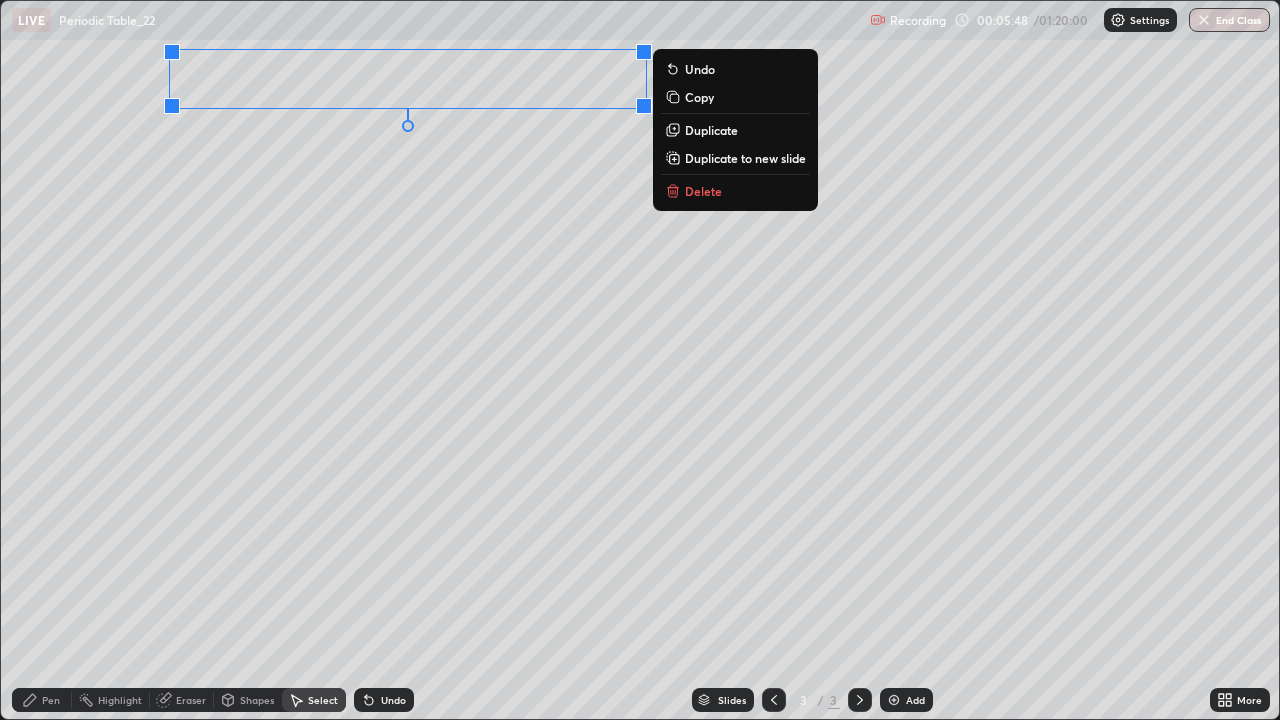 click on "Delete" at bounding box center (703, 191) 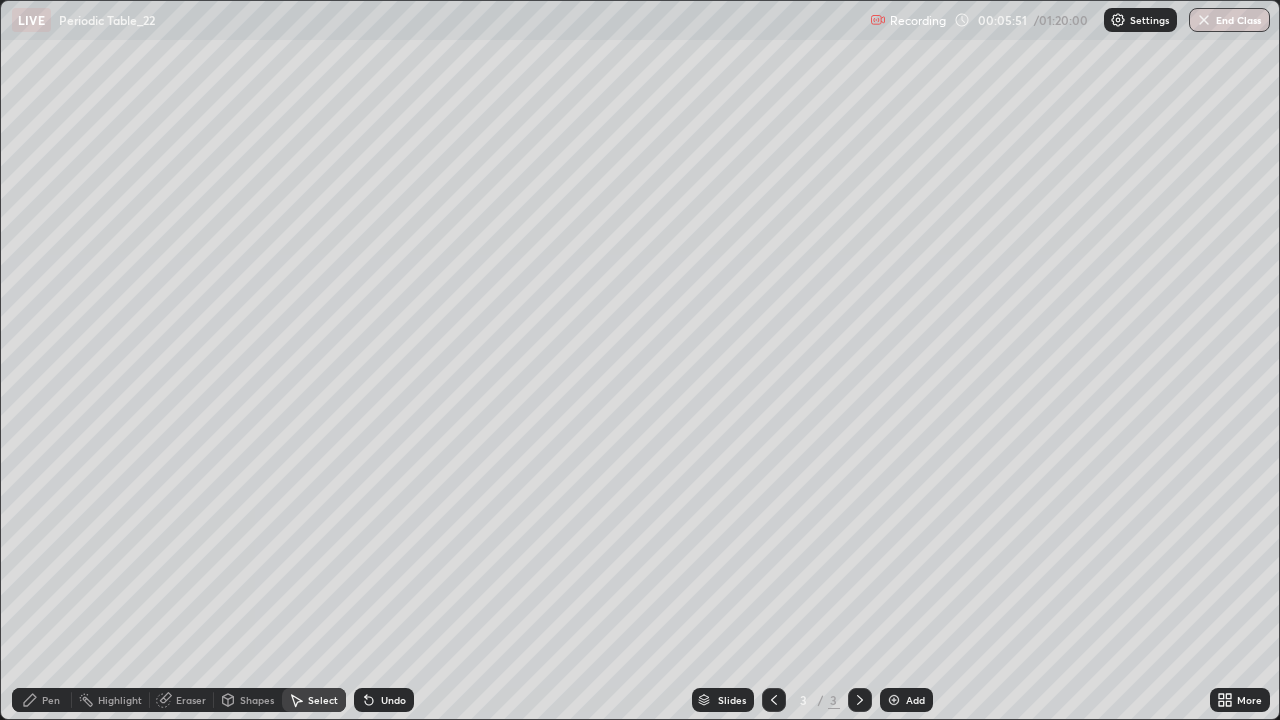 click on "Pen" at bounding box center [42, 700] 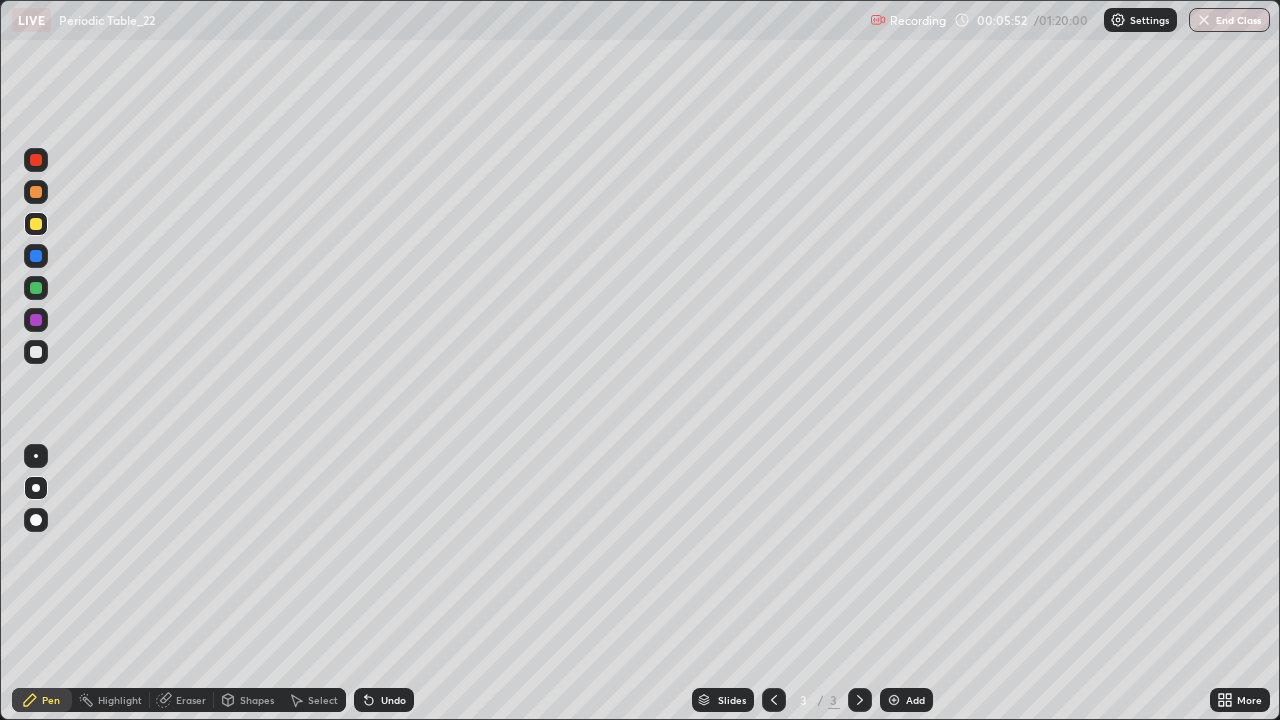 click at bounding box center [36, 352] 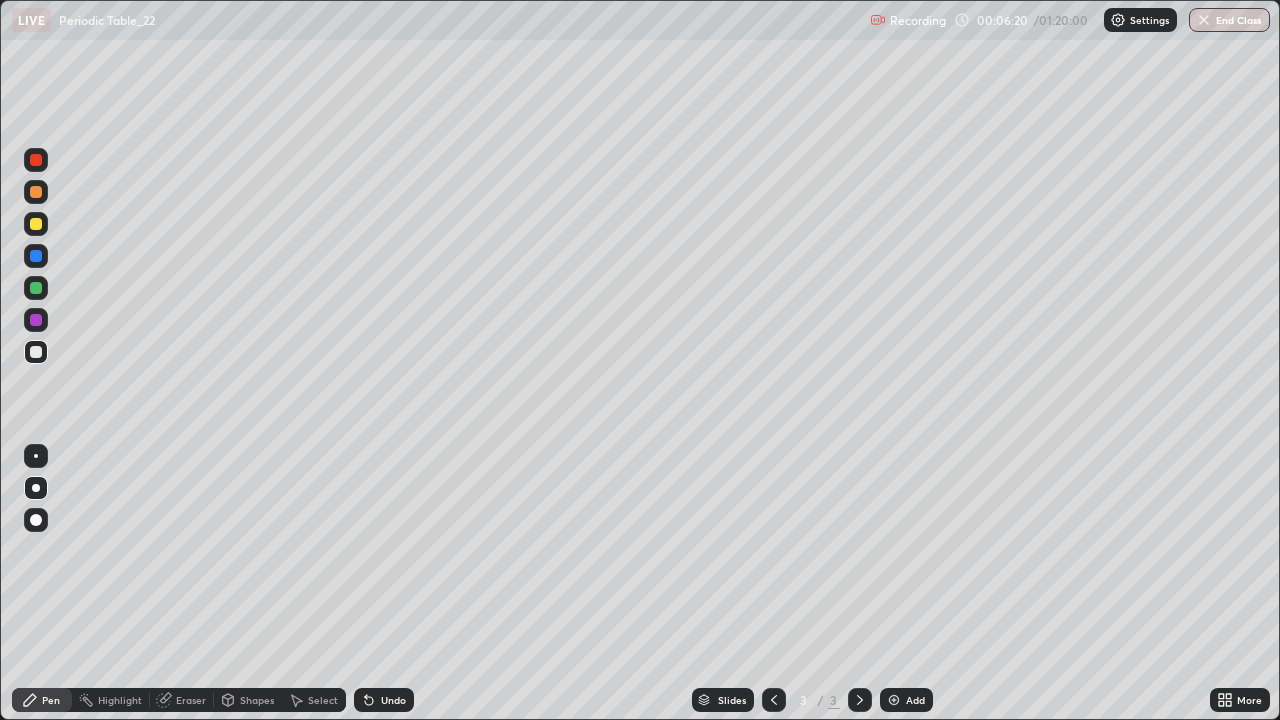 click at bounding box center (36, 256) 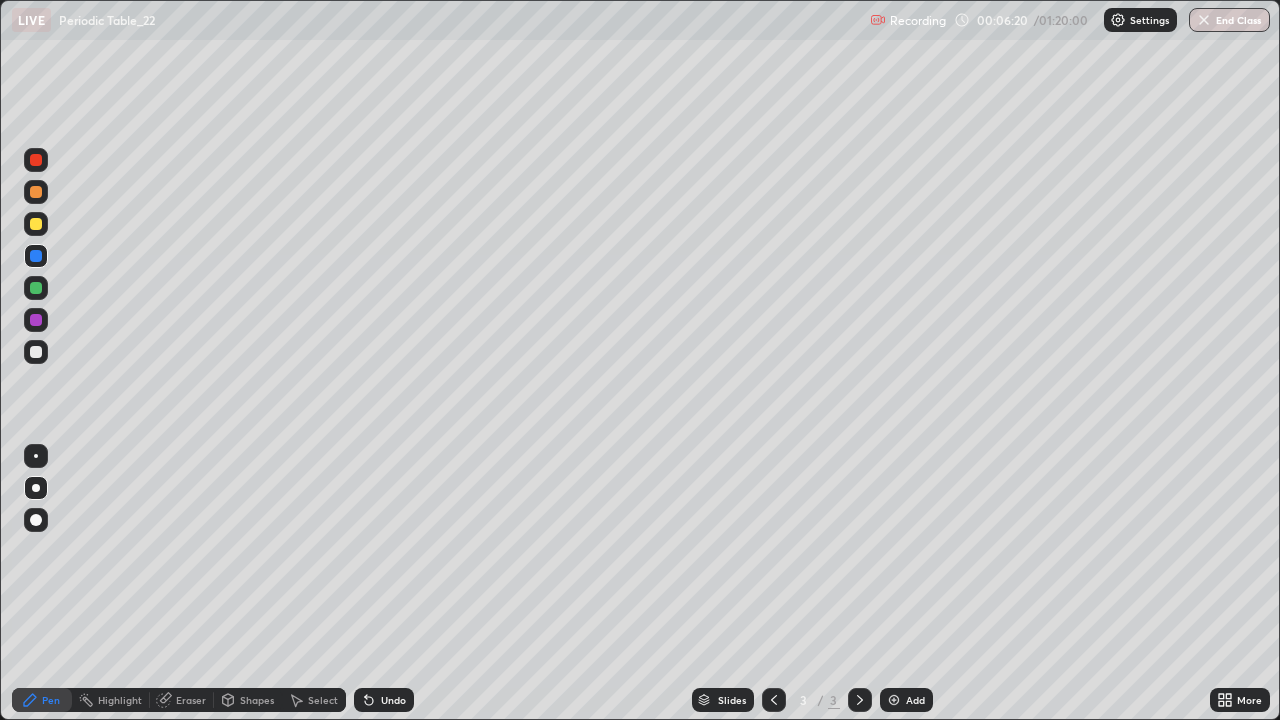 click at bounding box center [36, 224] 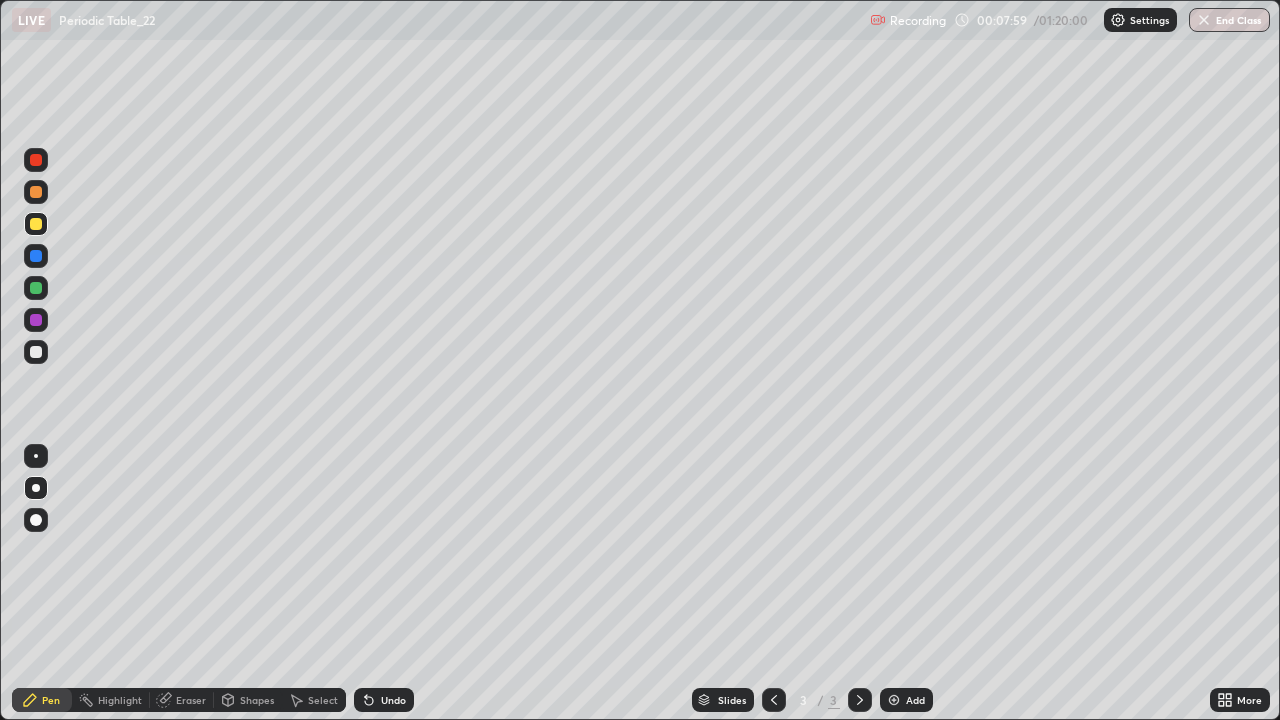 click at bounding box center (894, 700) 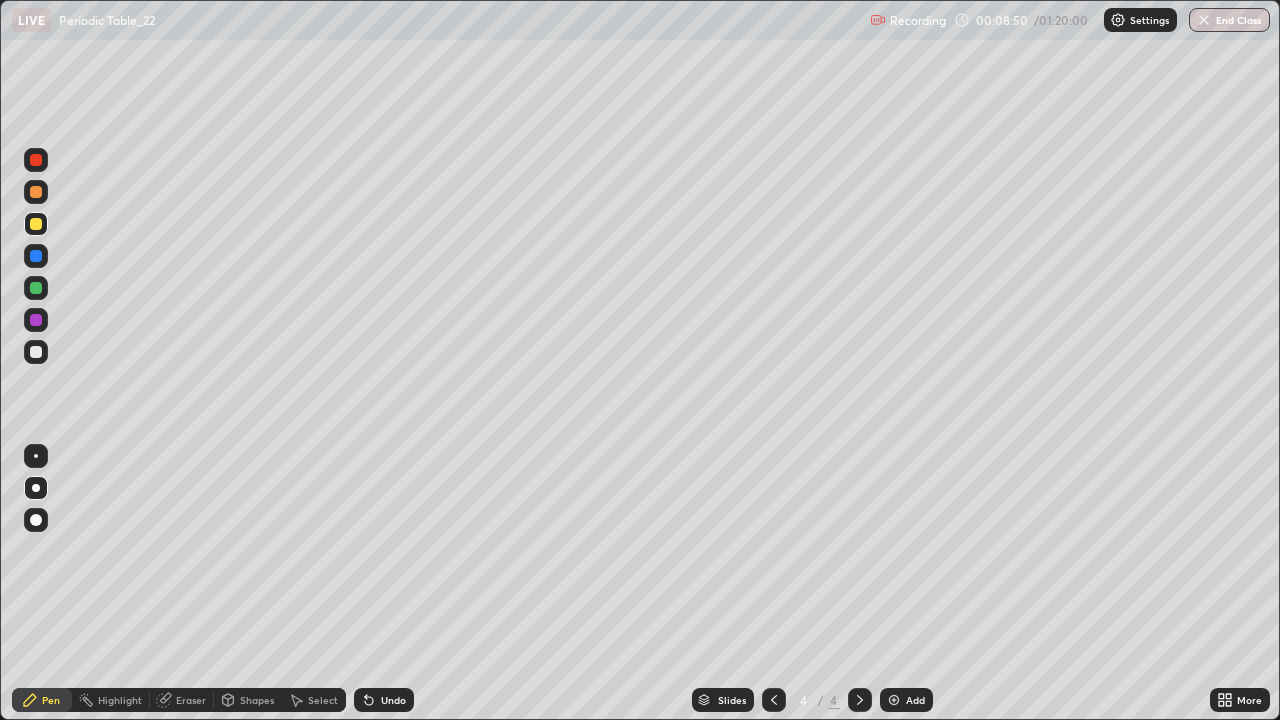 click 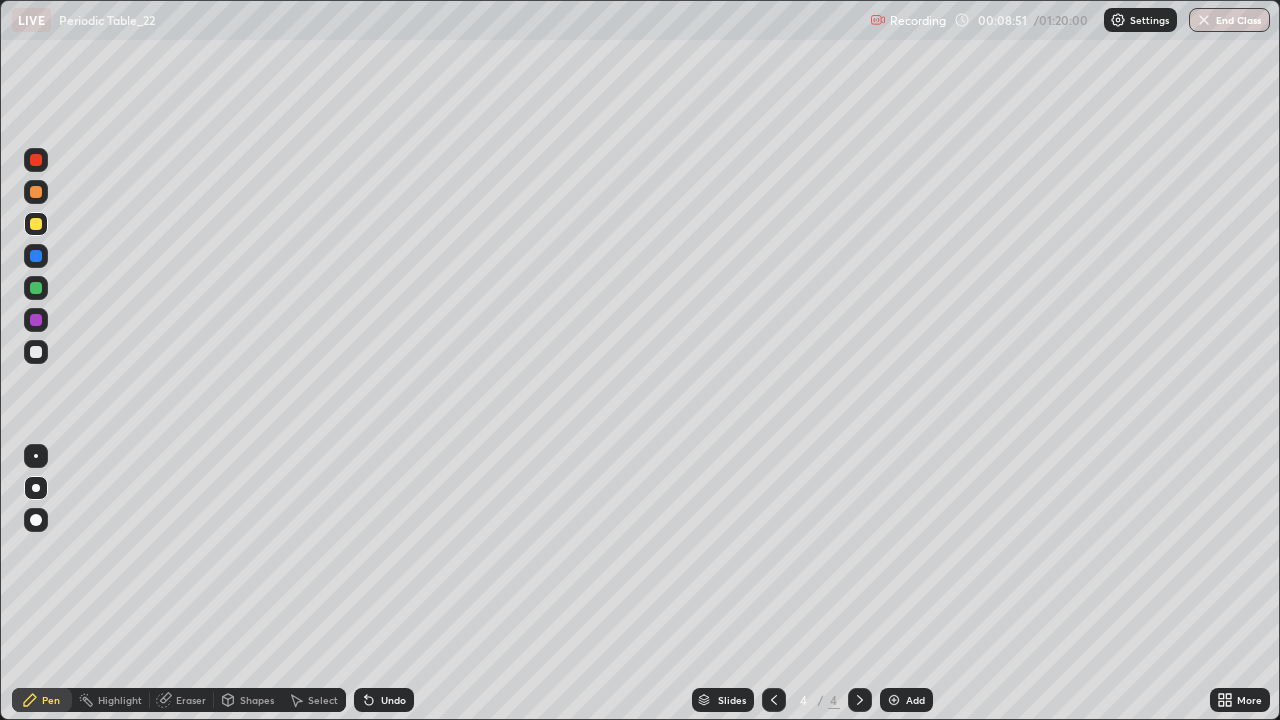 click on "Undo" at bounding box center (384, 700) 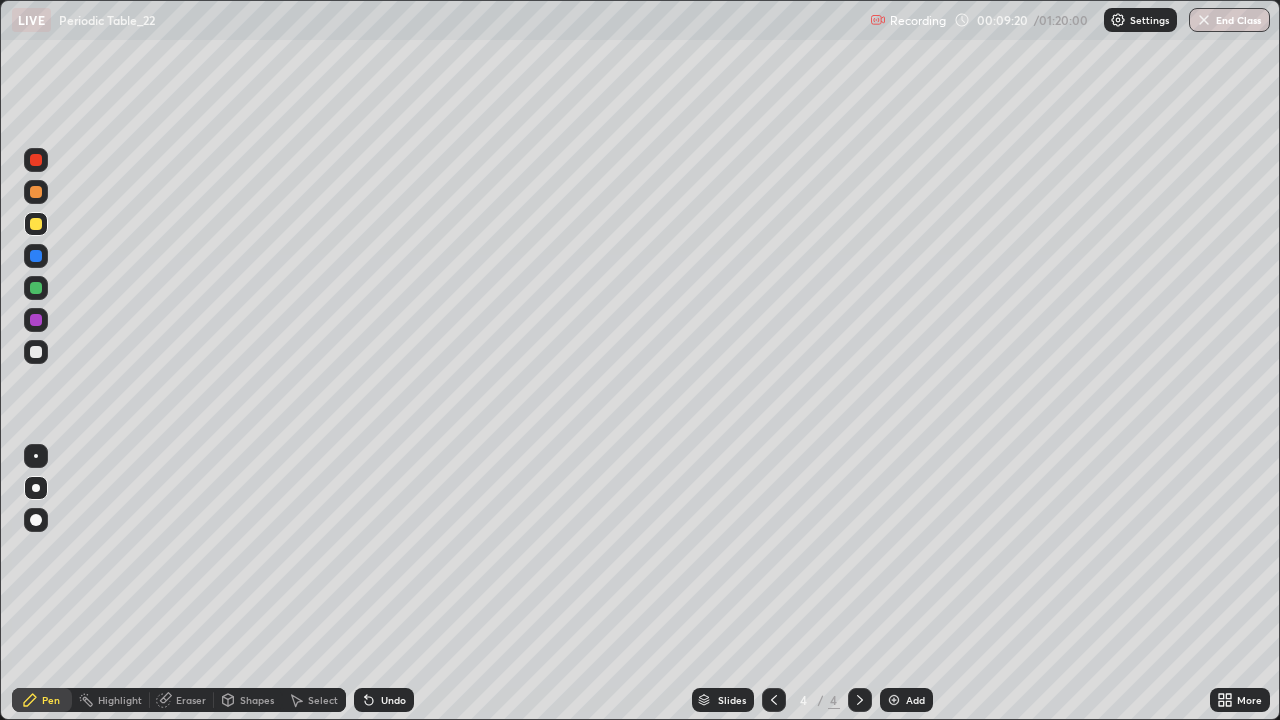 click on "Select" at bounding box center (323, 700) 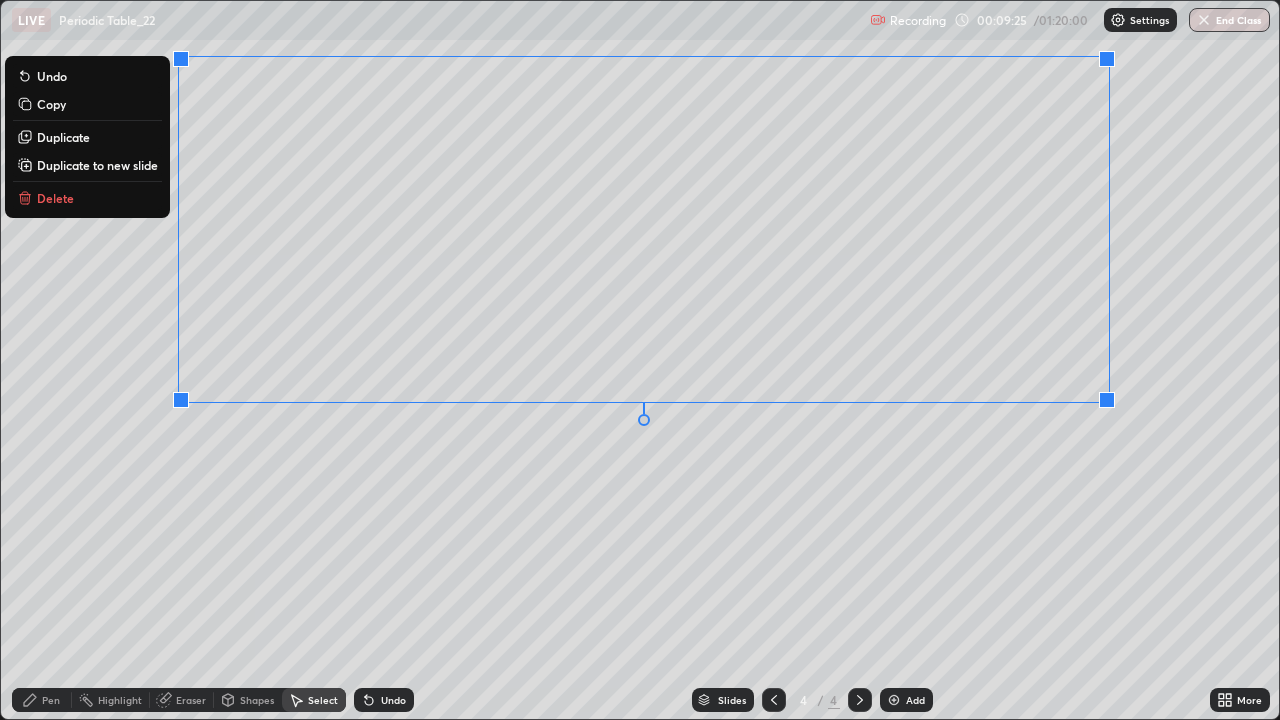 click on "Delete" at bounding box center [87, 198] 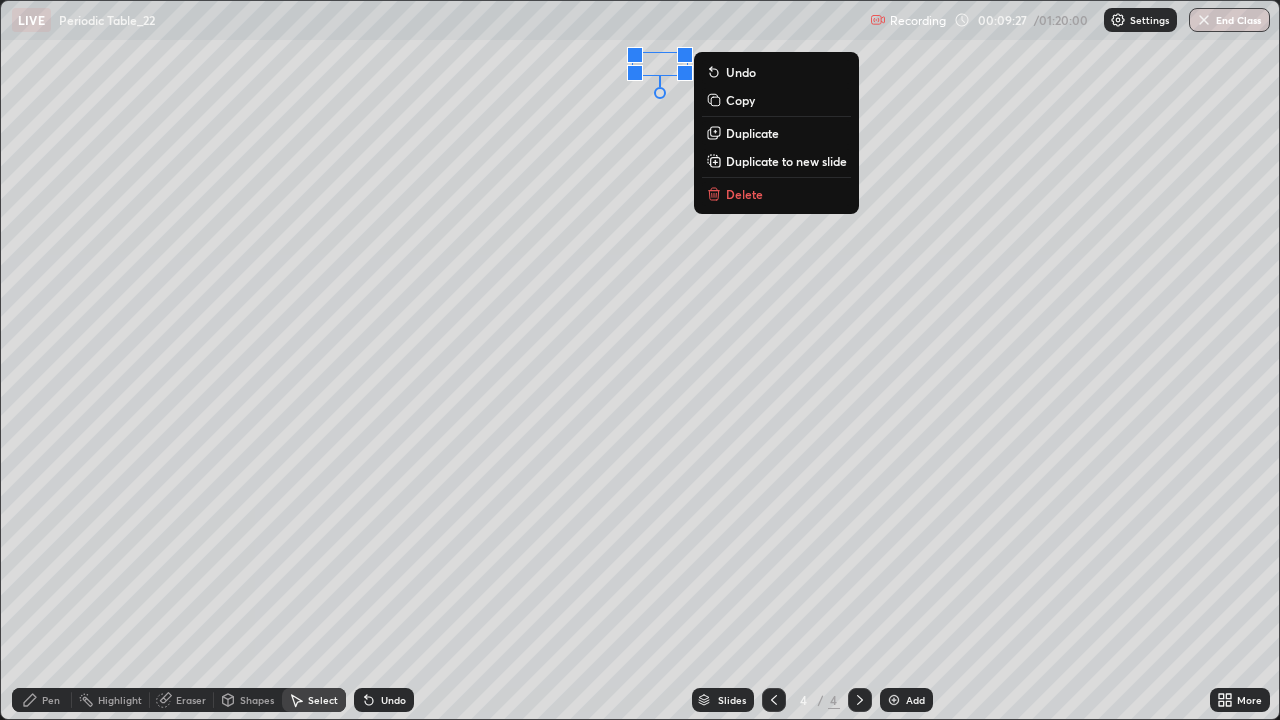 click on "Delete" at bounding box center [776, 194] 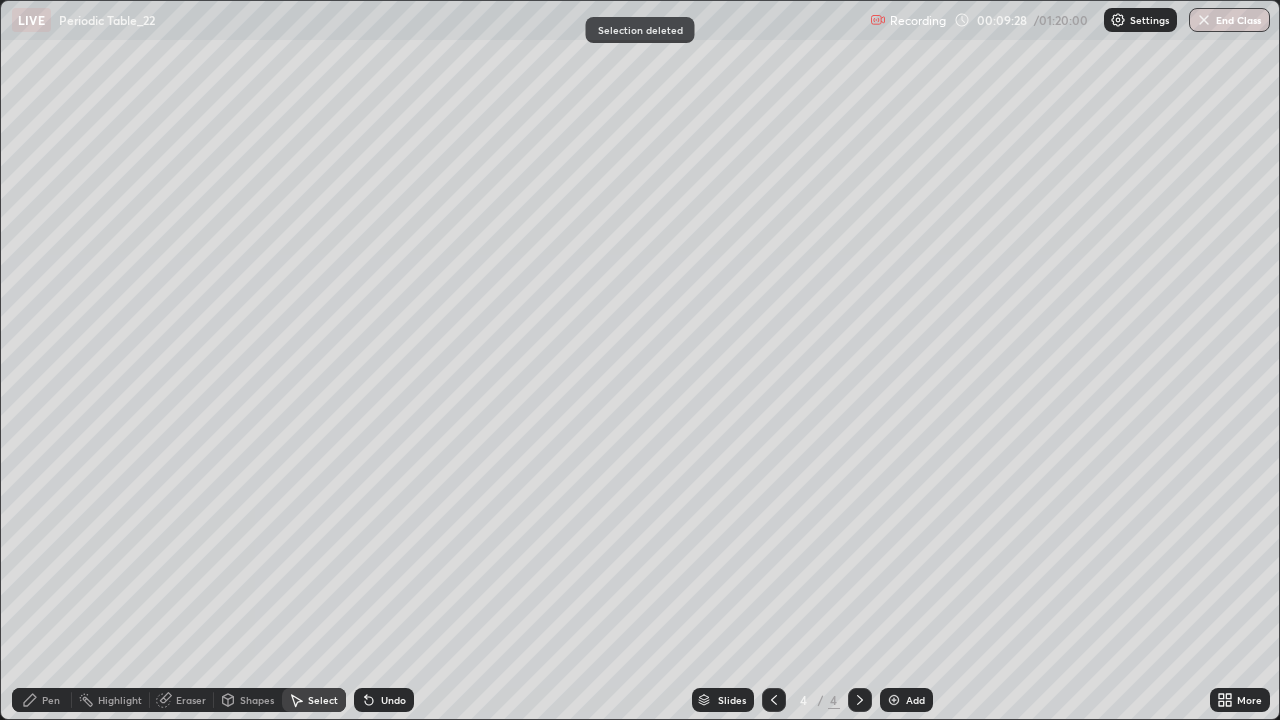 click on "Pen" at bounding box center [42, 700] 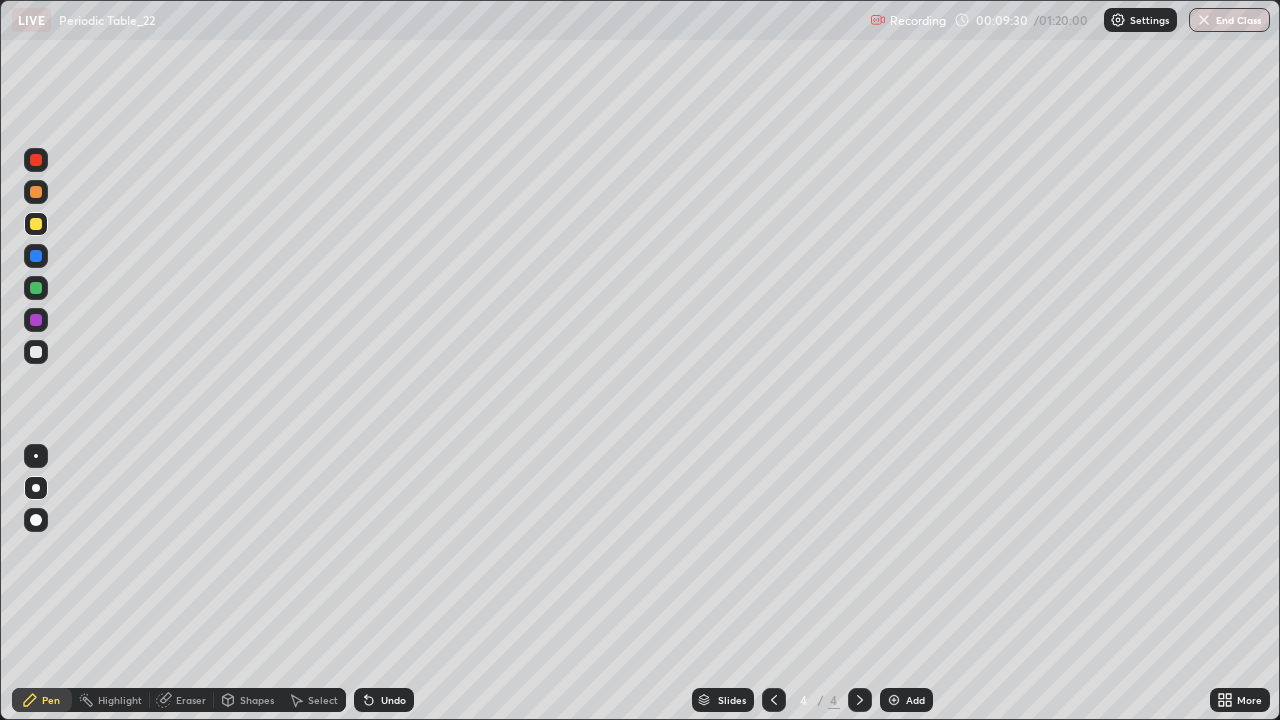 click at bounding box center [36, 352] 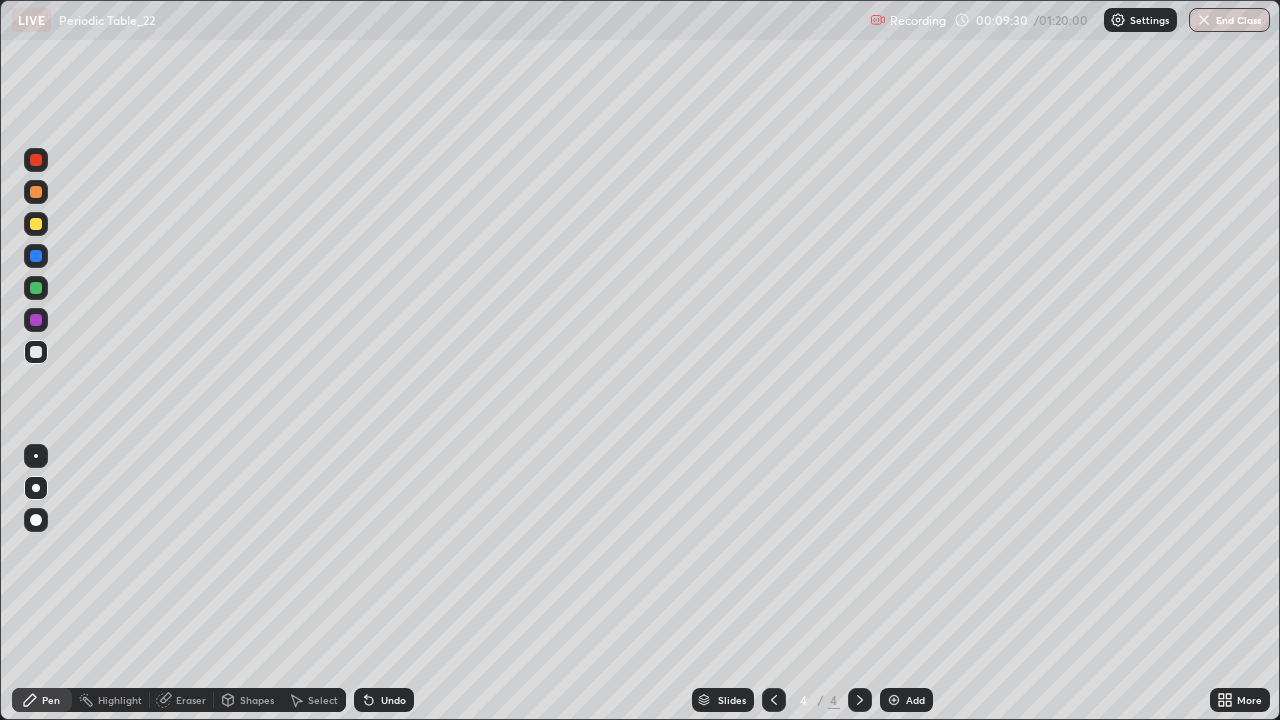 click at bounding box center [36, 320] 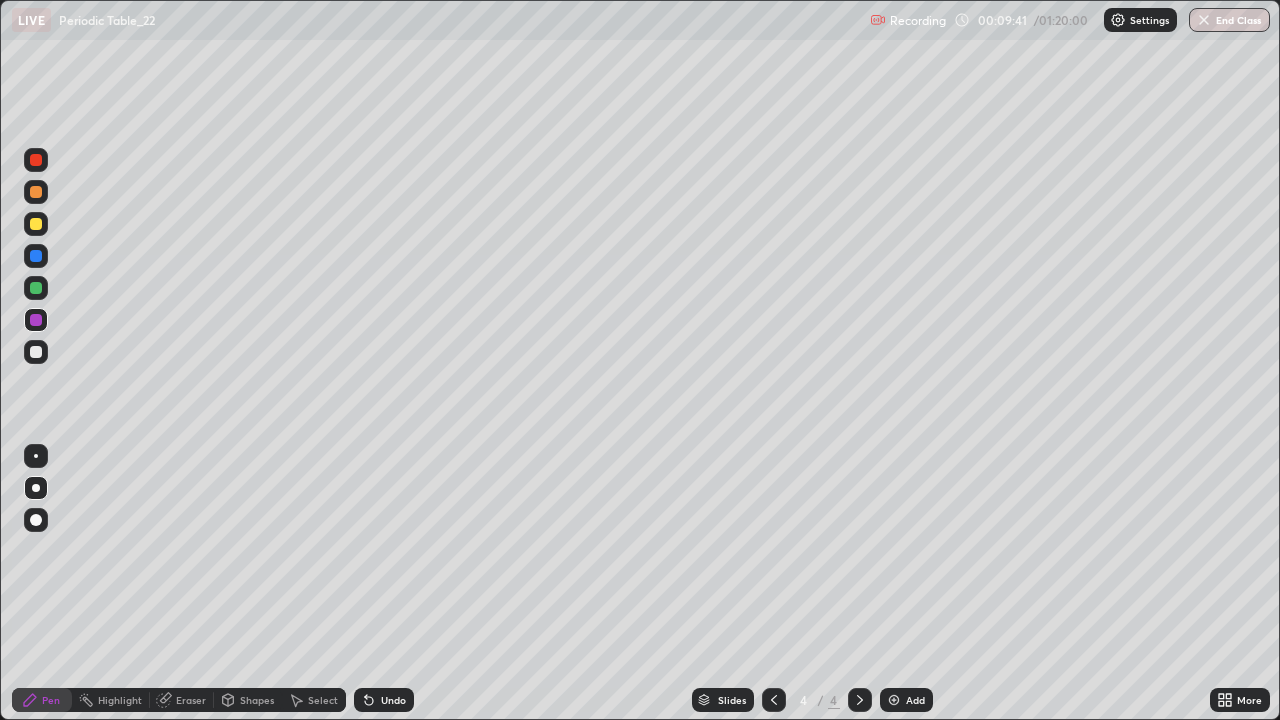 click at bounding box center (36, 224) 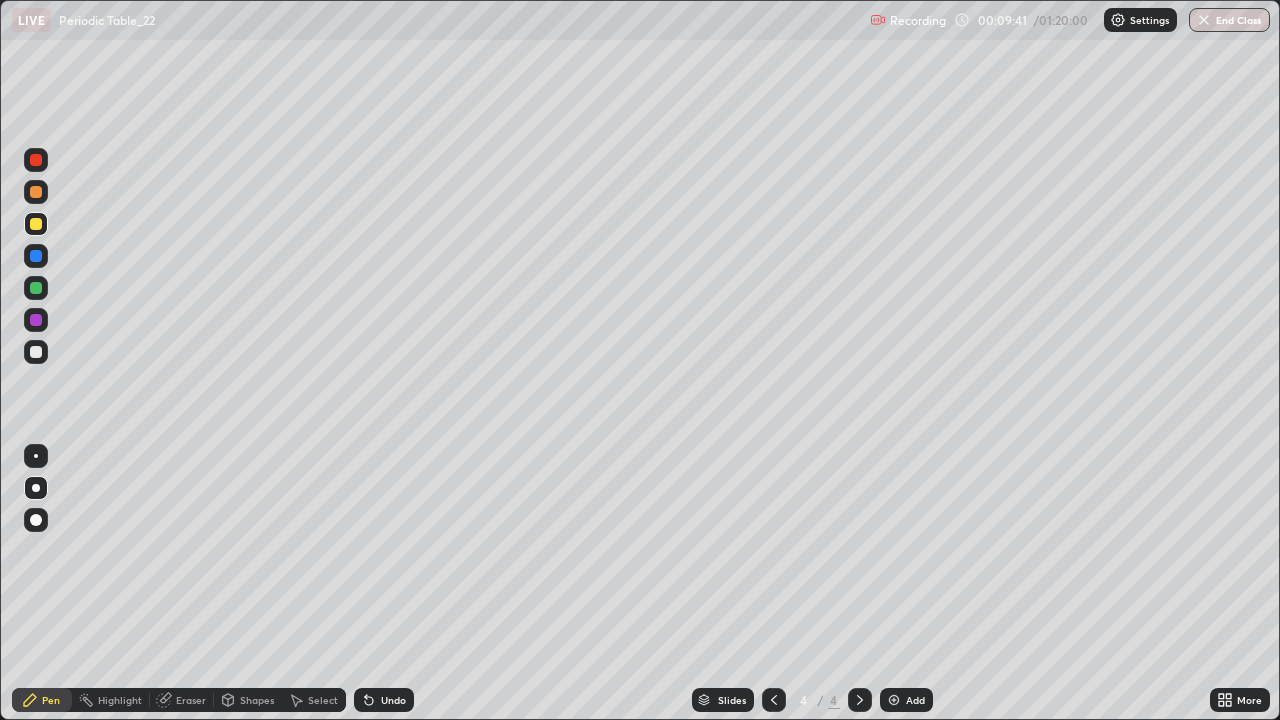 click at bounding box center (36, 352) 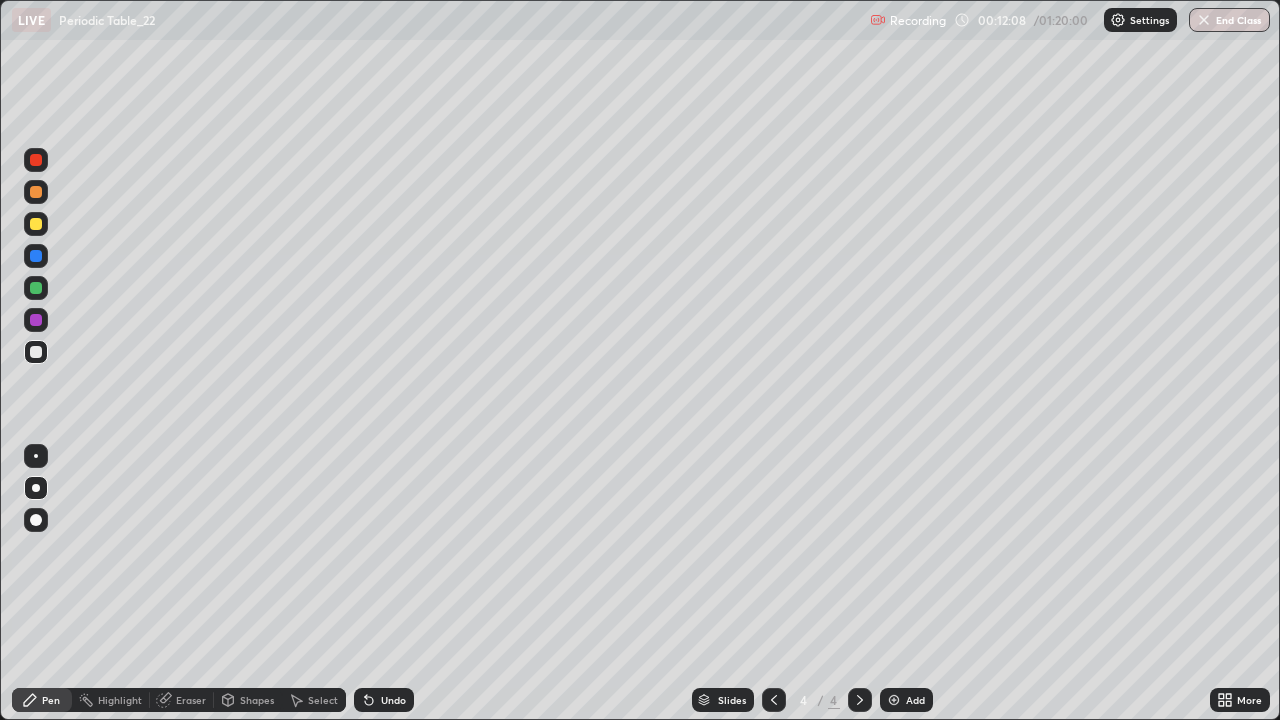 click at bounding box center [36, 320] 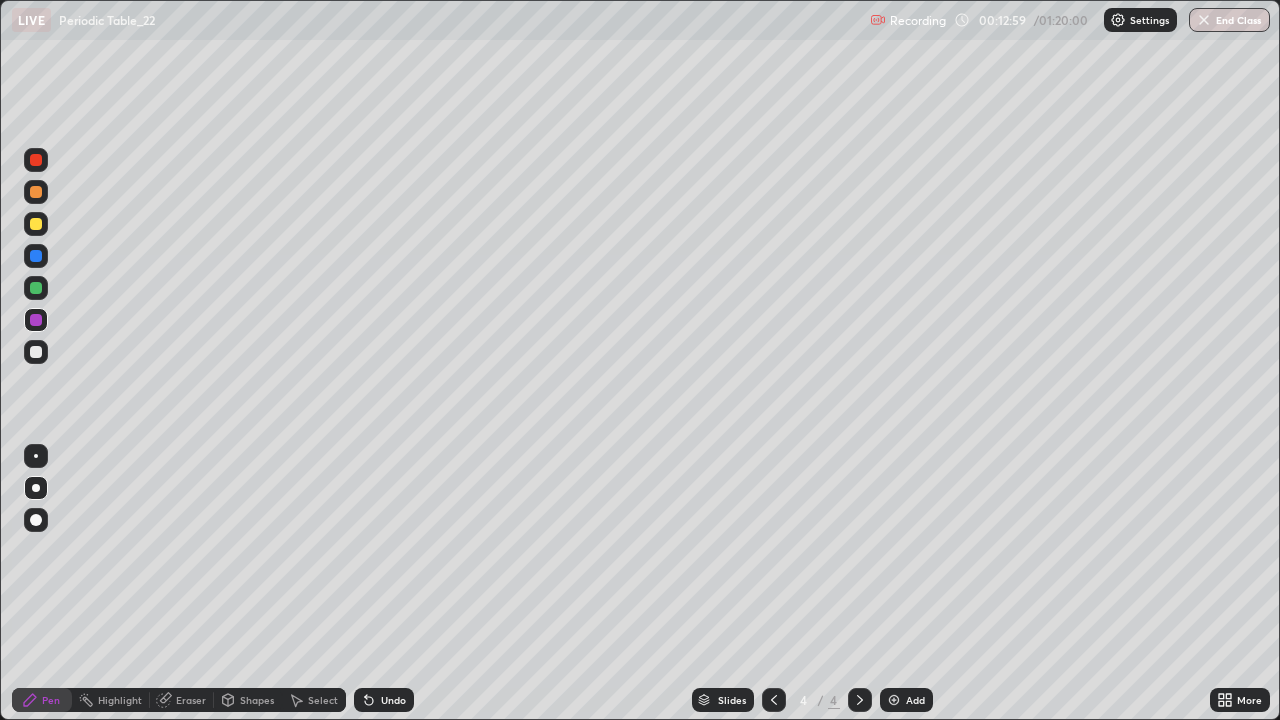 click at bounding box center [36, 488] 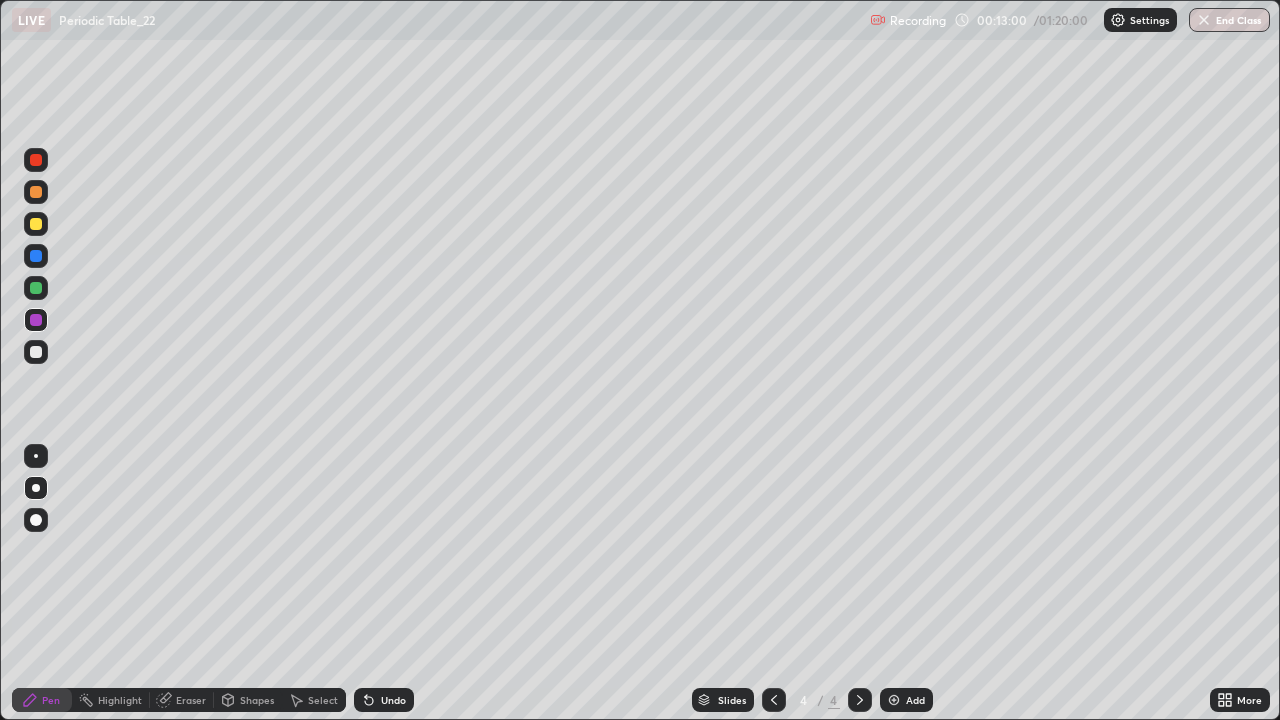 click at bounding box center [36, 224] 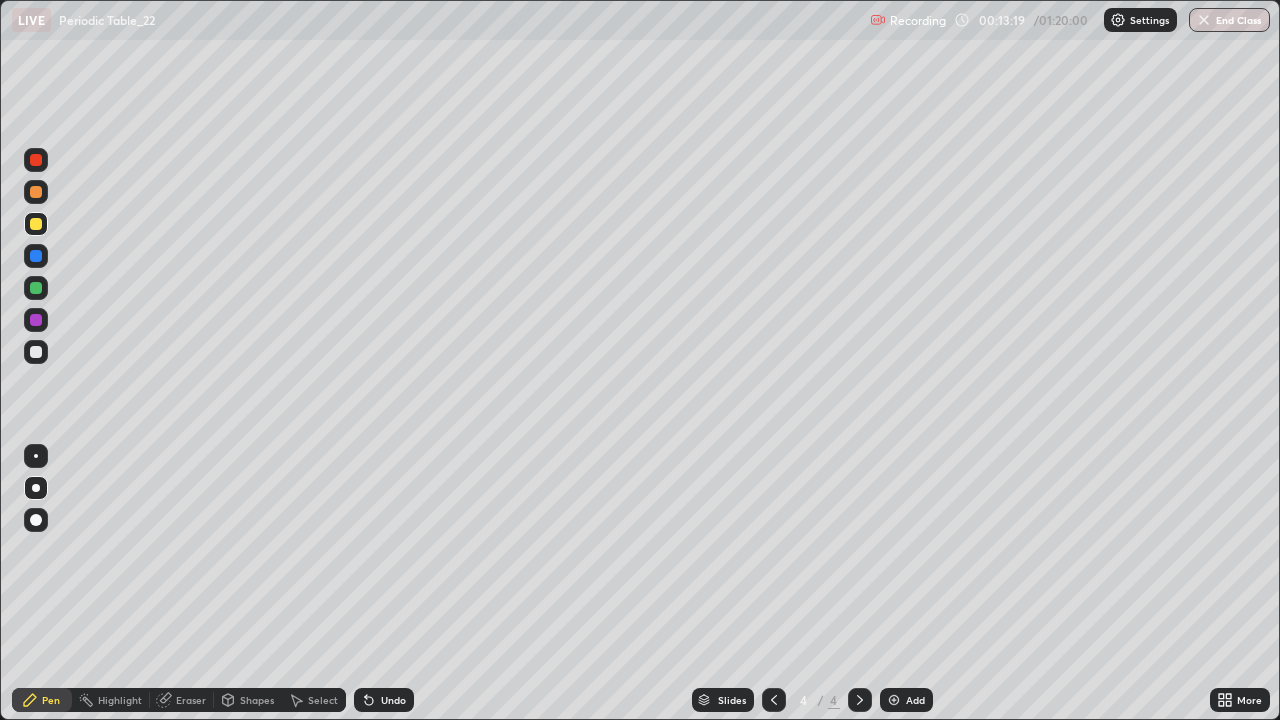 click on "Undo" at bounding box center (393, 700) 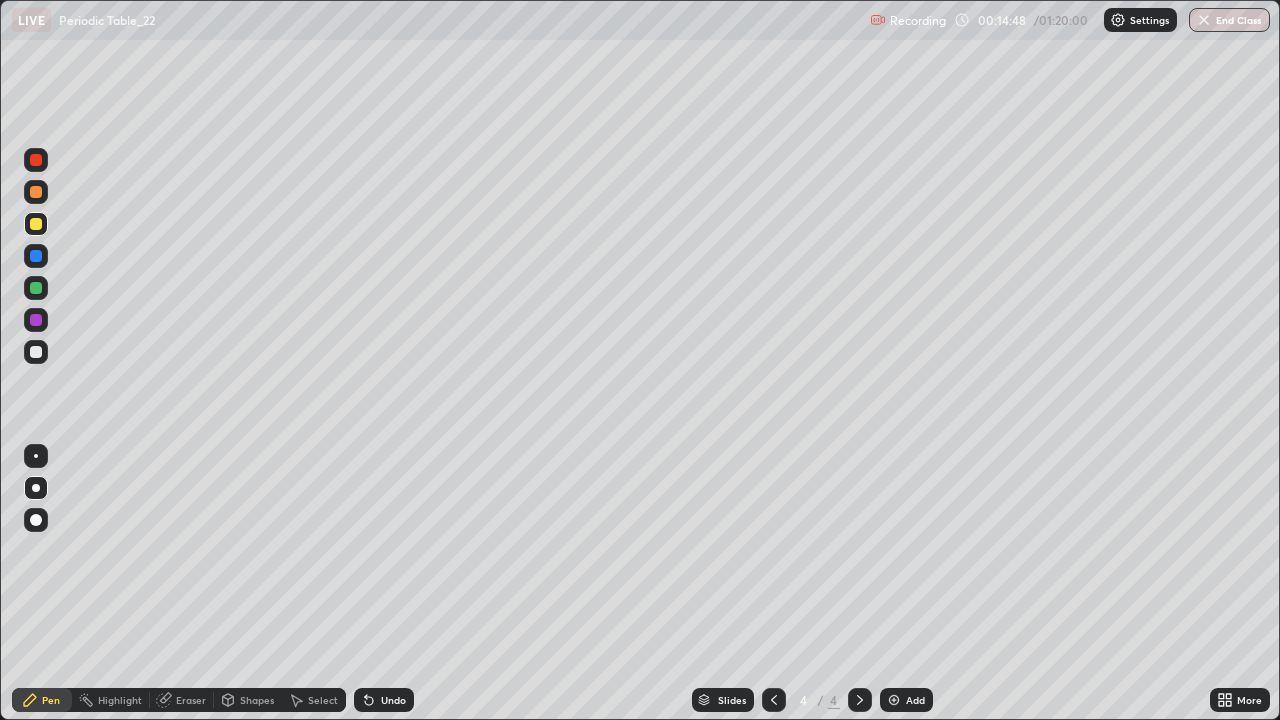 click at bounding box center [36, 352] 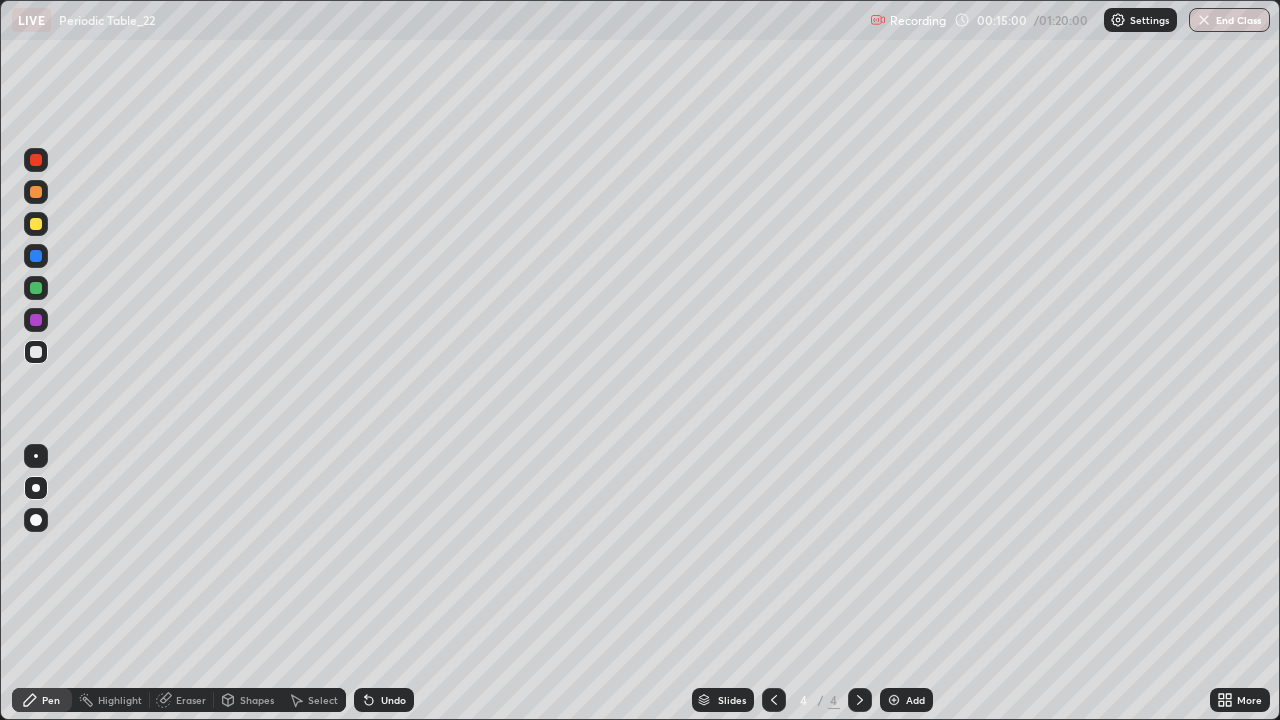 click at bounding box center (36, 288) 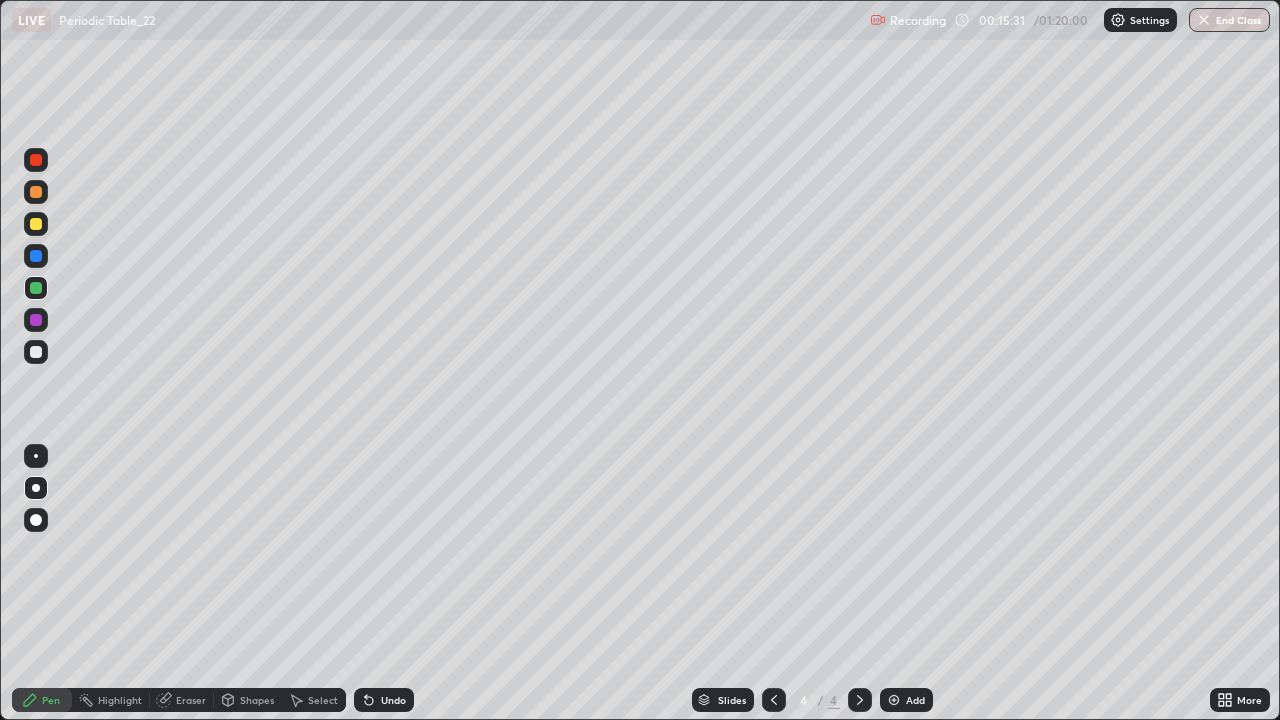 click at bounding box center [36, 352] 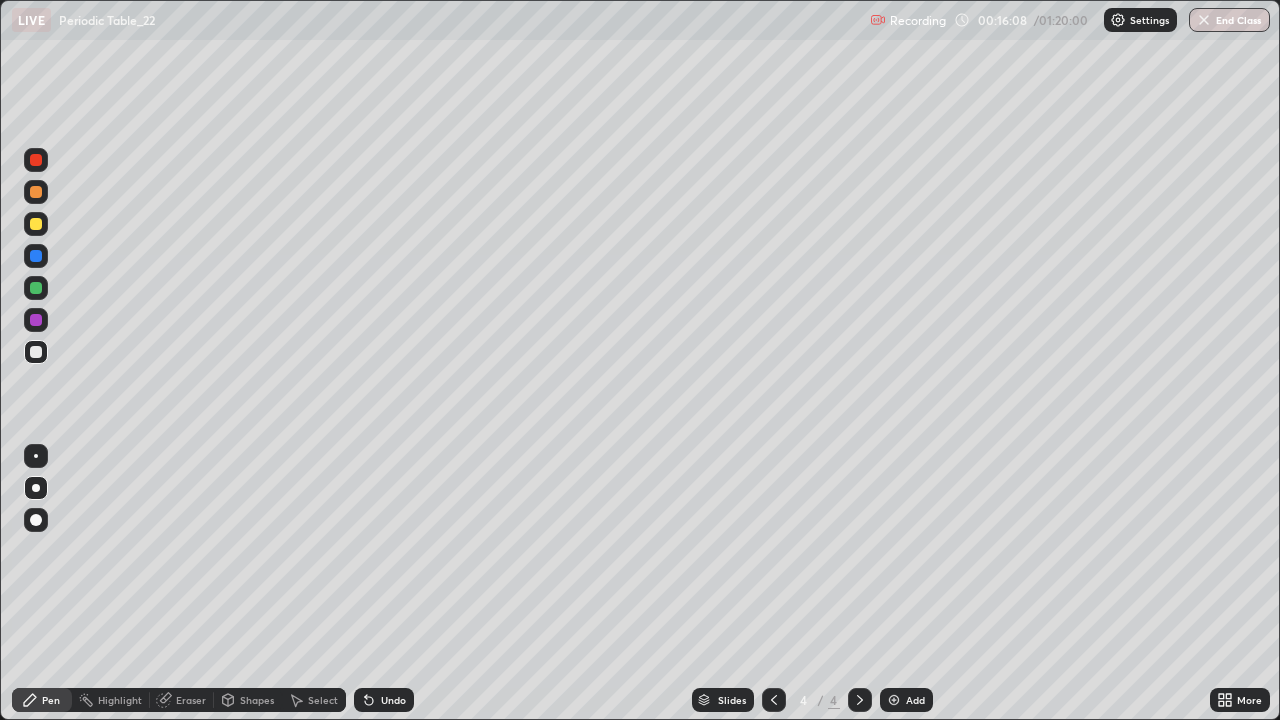 click at bounding box center (36, 320) 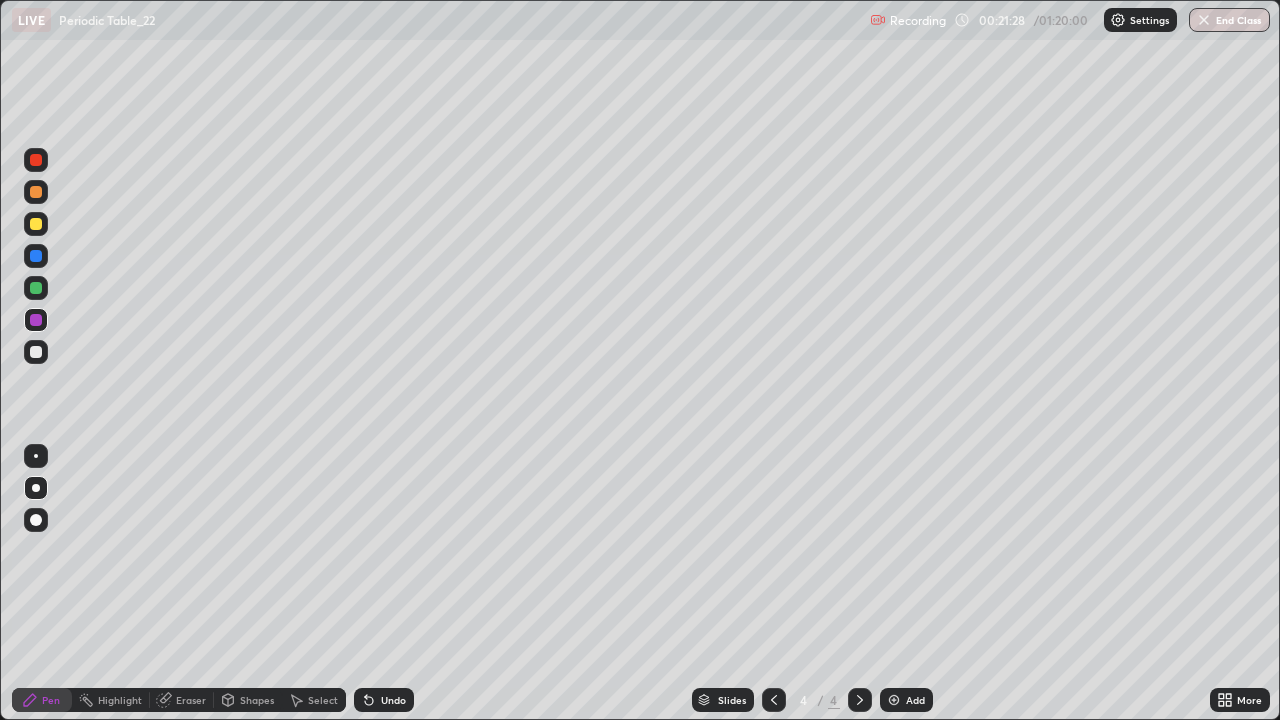 click on "Add" at bounding box center [906, 700] 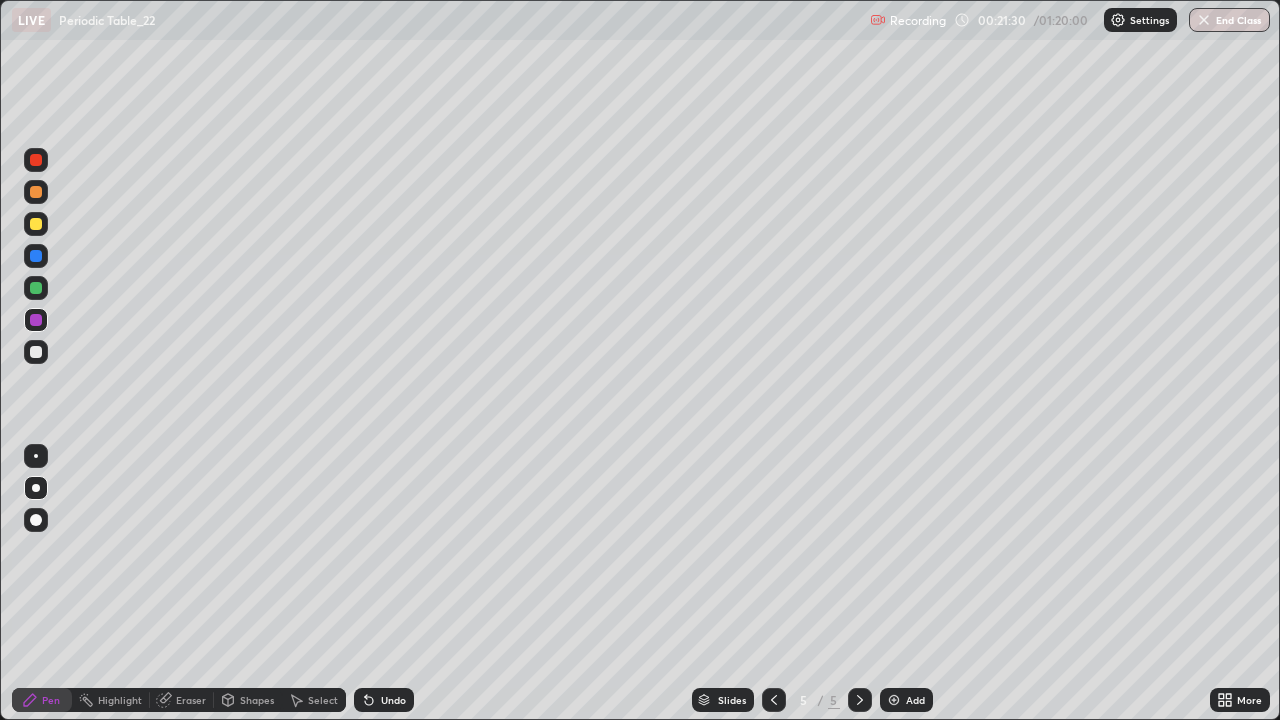 click at bounding box center (36, 224) 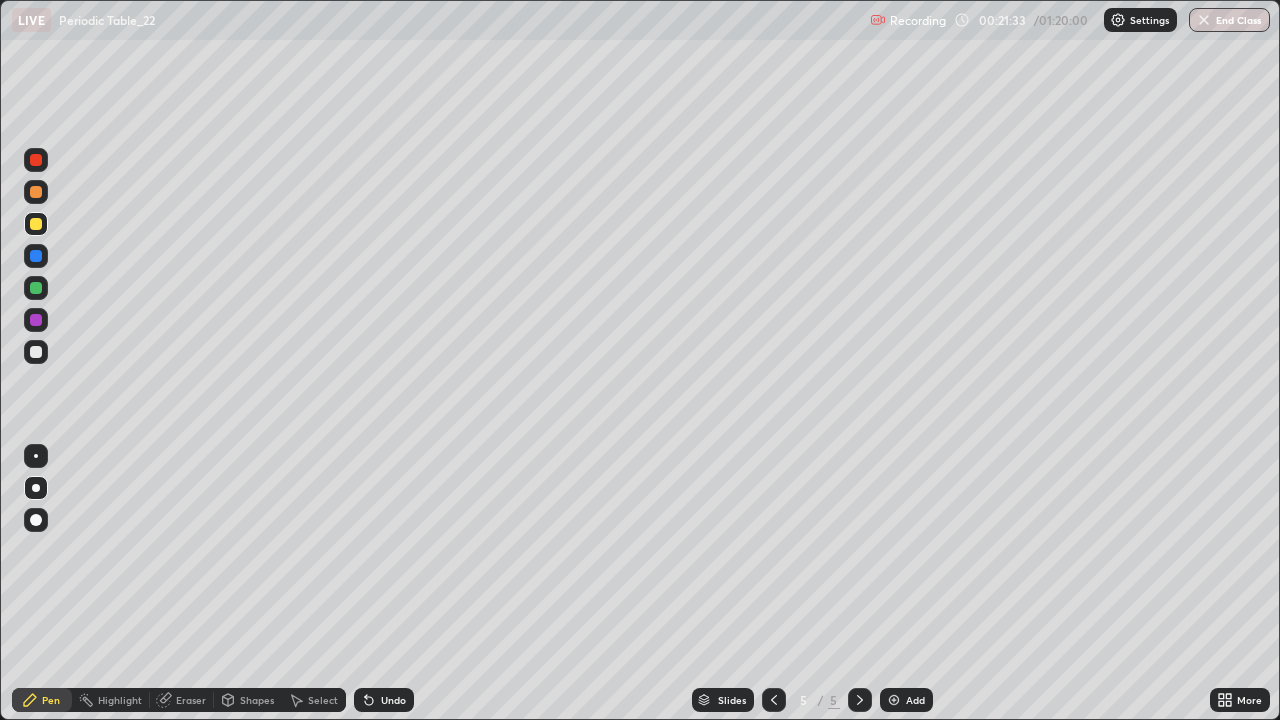 click 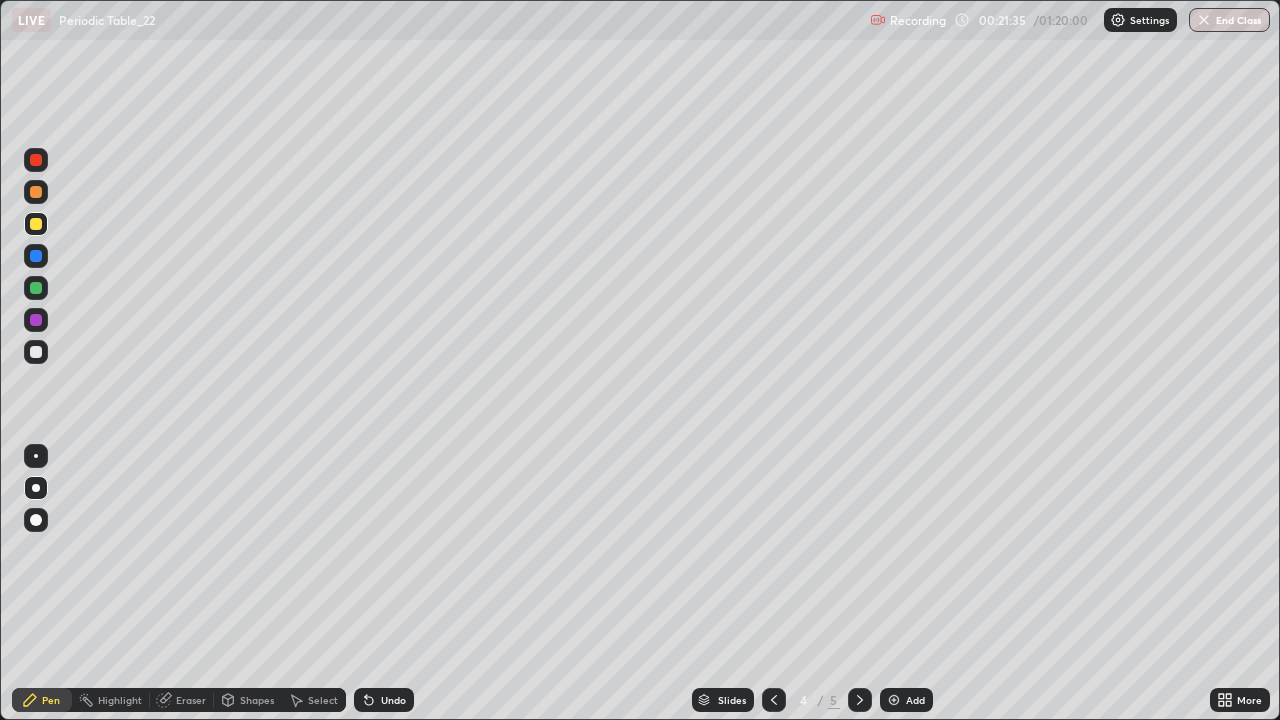 click 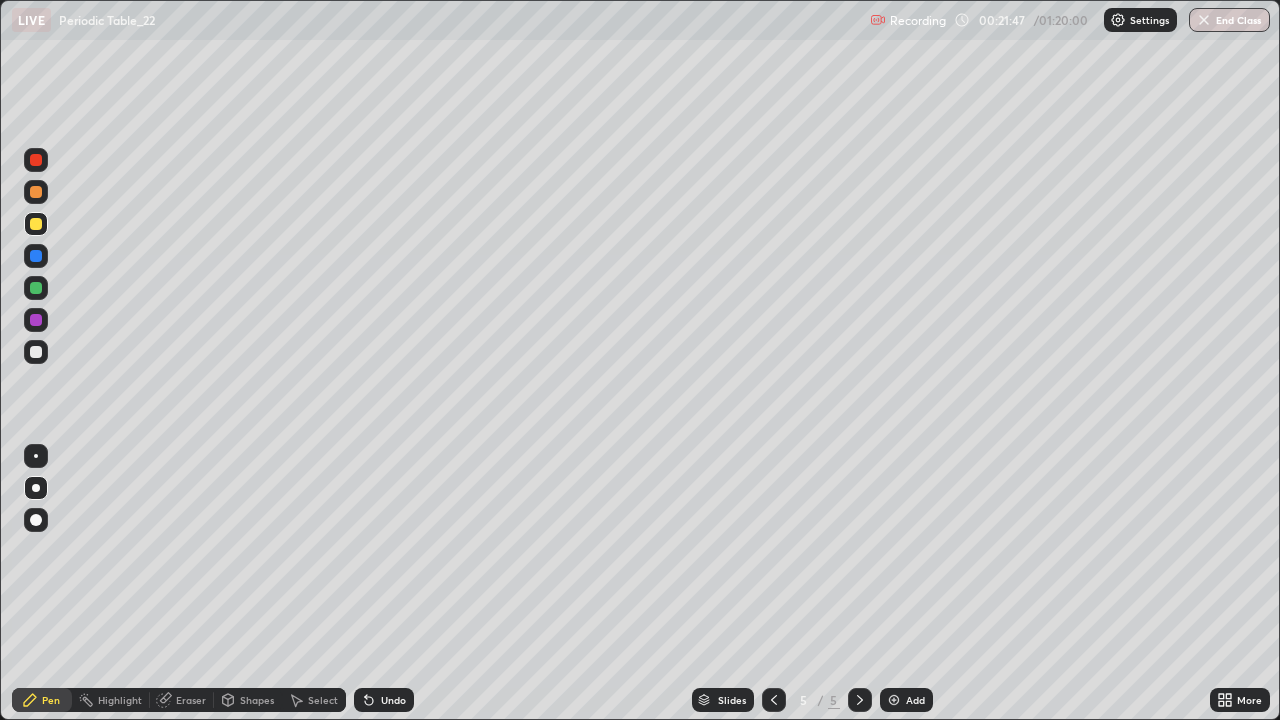 click at bounding box center [36, 224] 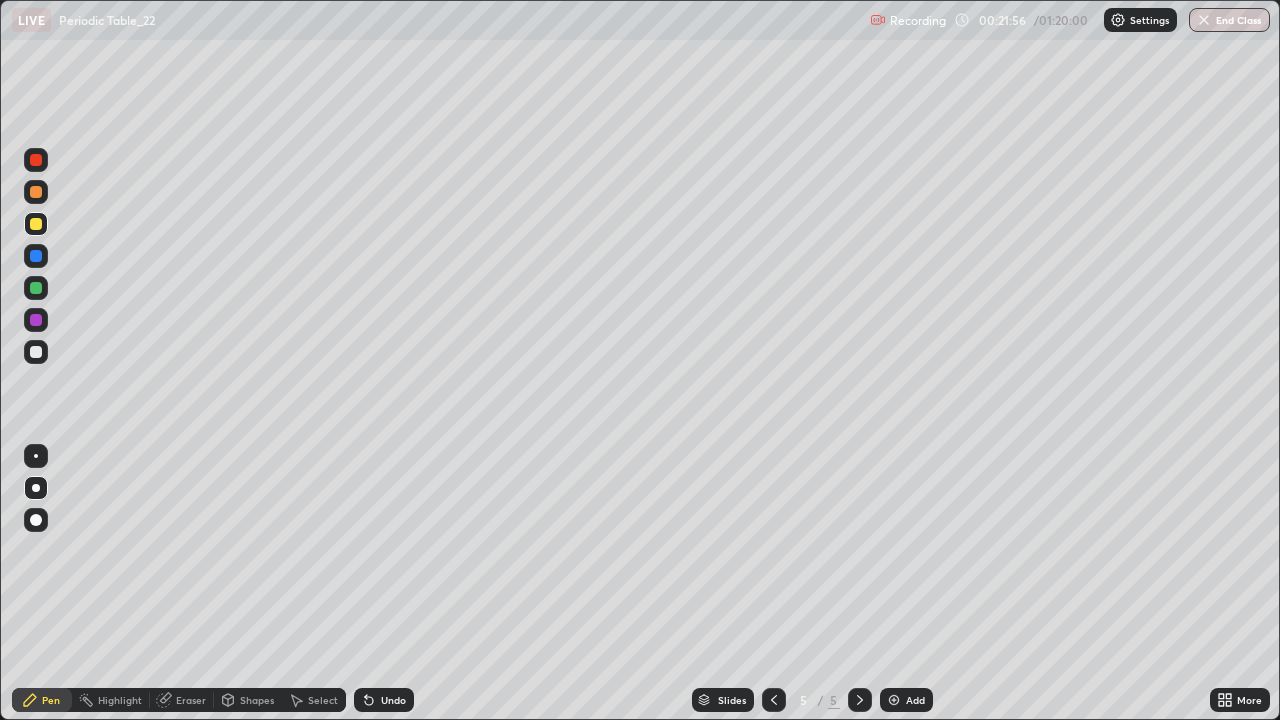 click at bounding box center (36, 224) 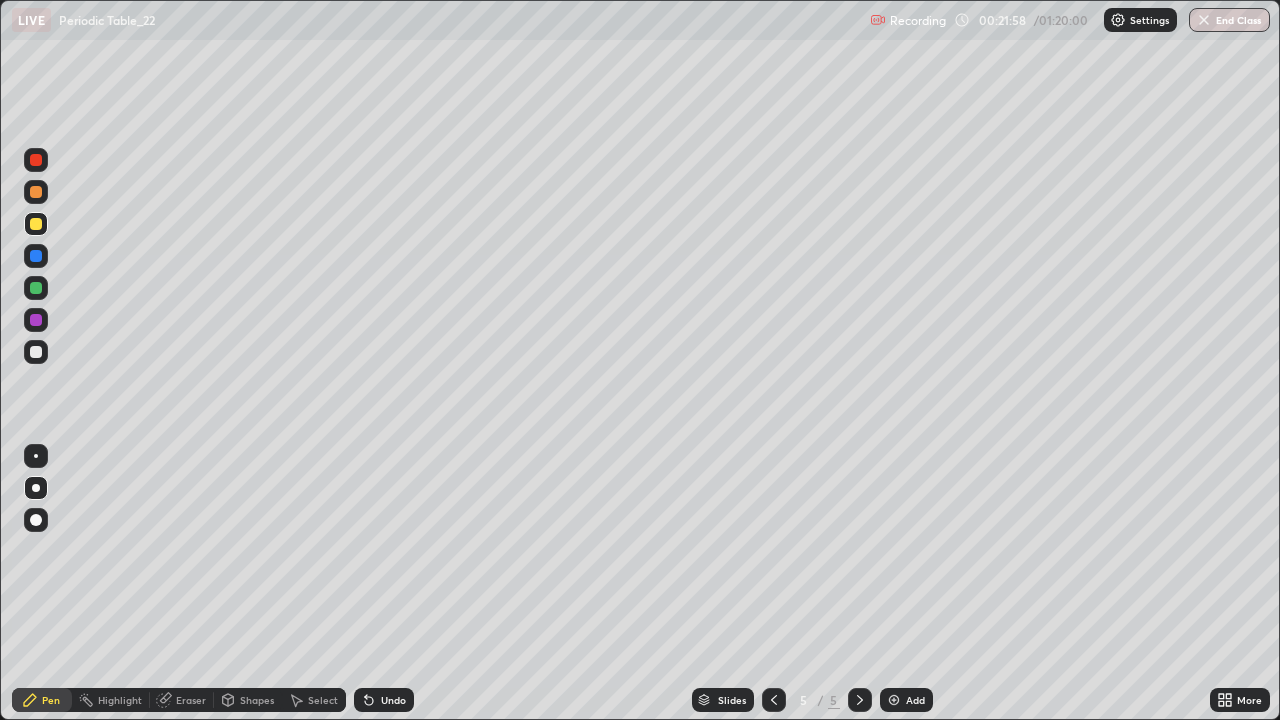 click 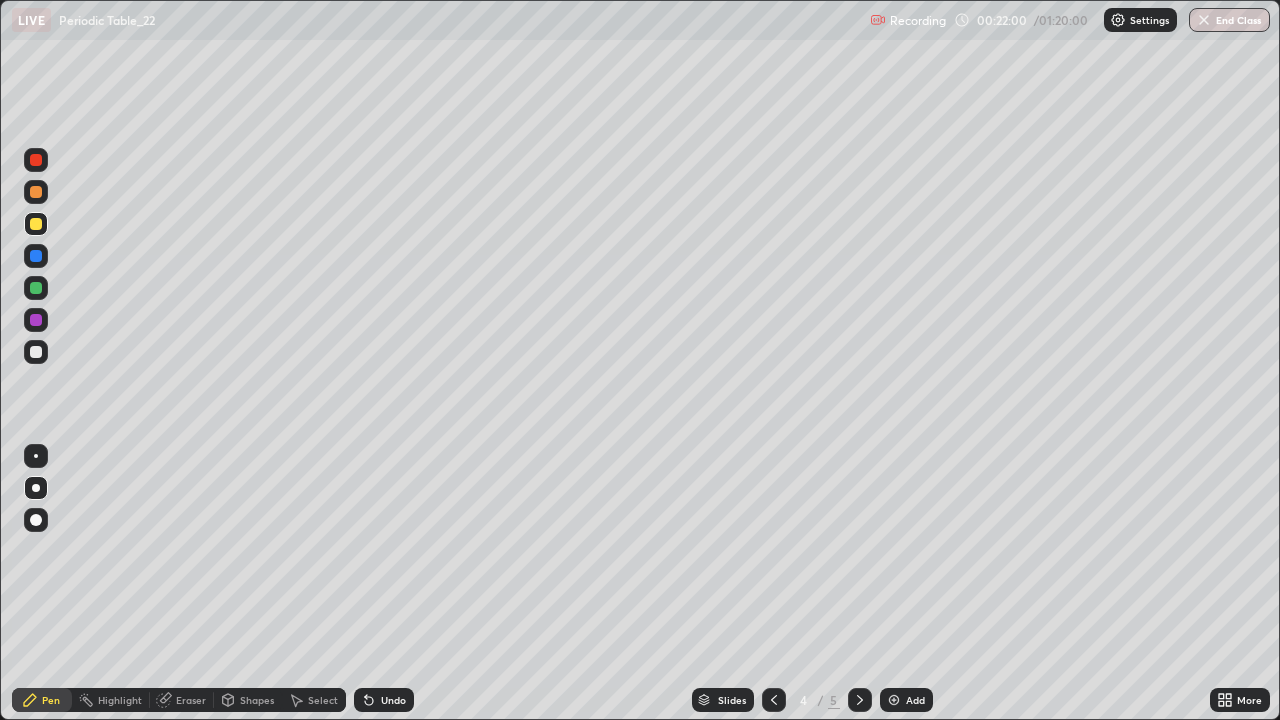 click 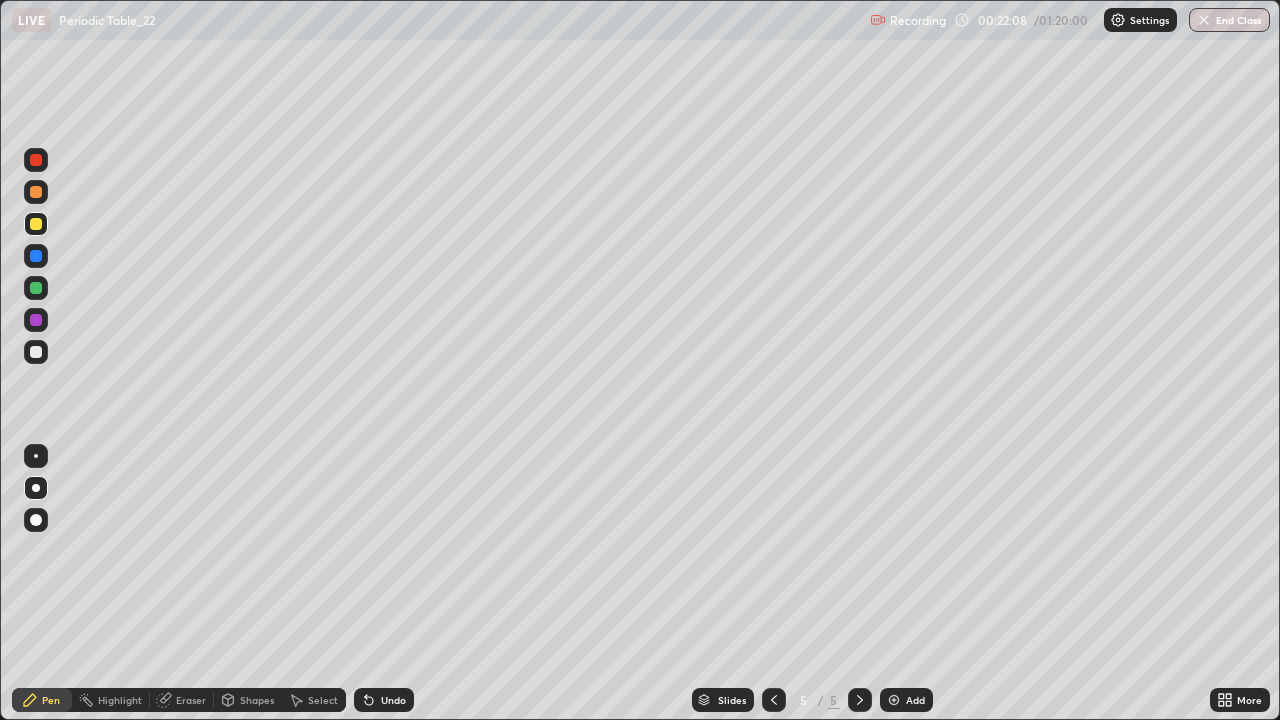 click 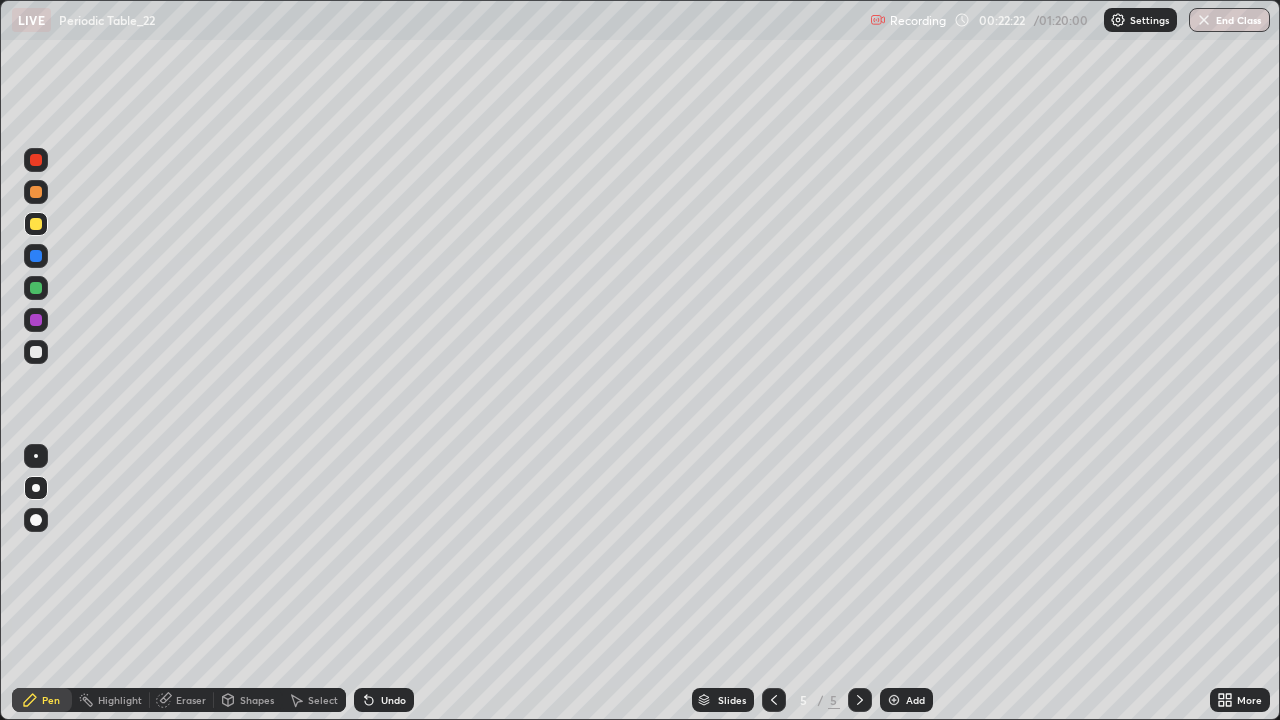 click 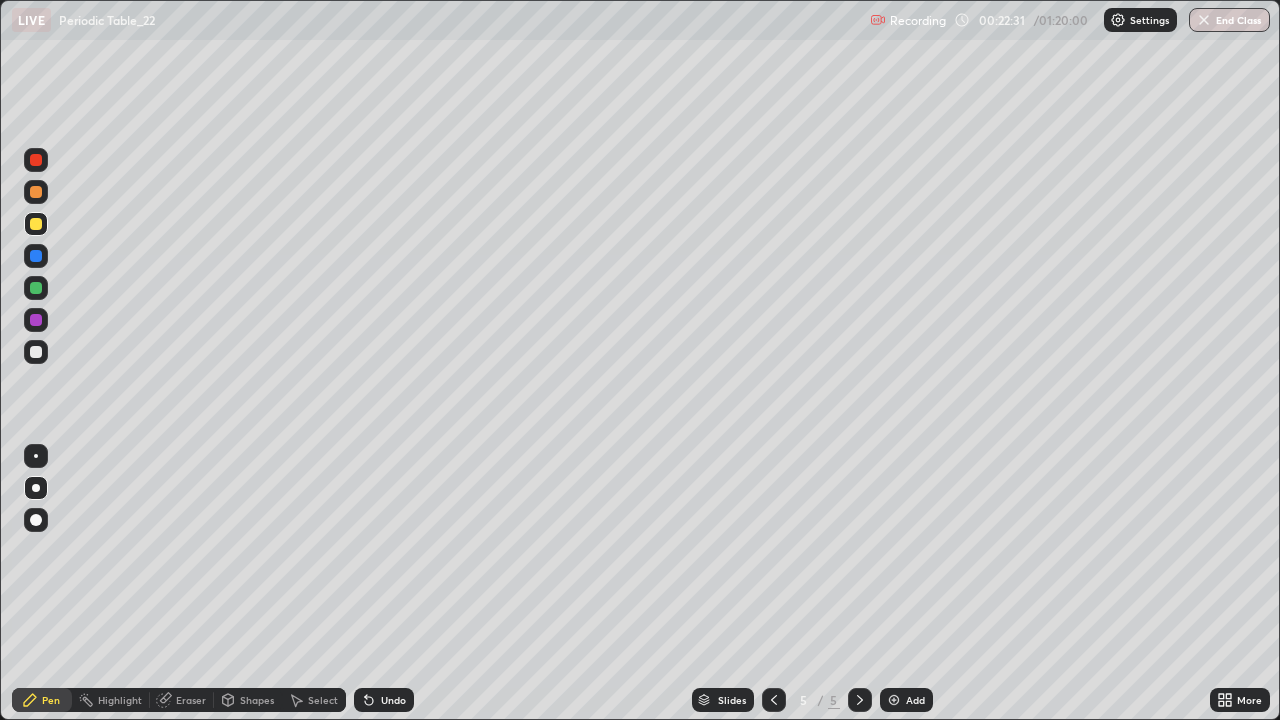 click at bounding box center (36, 320) 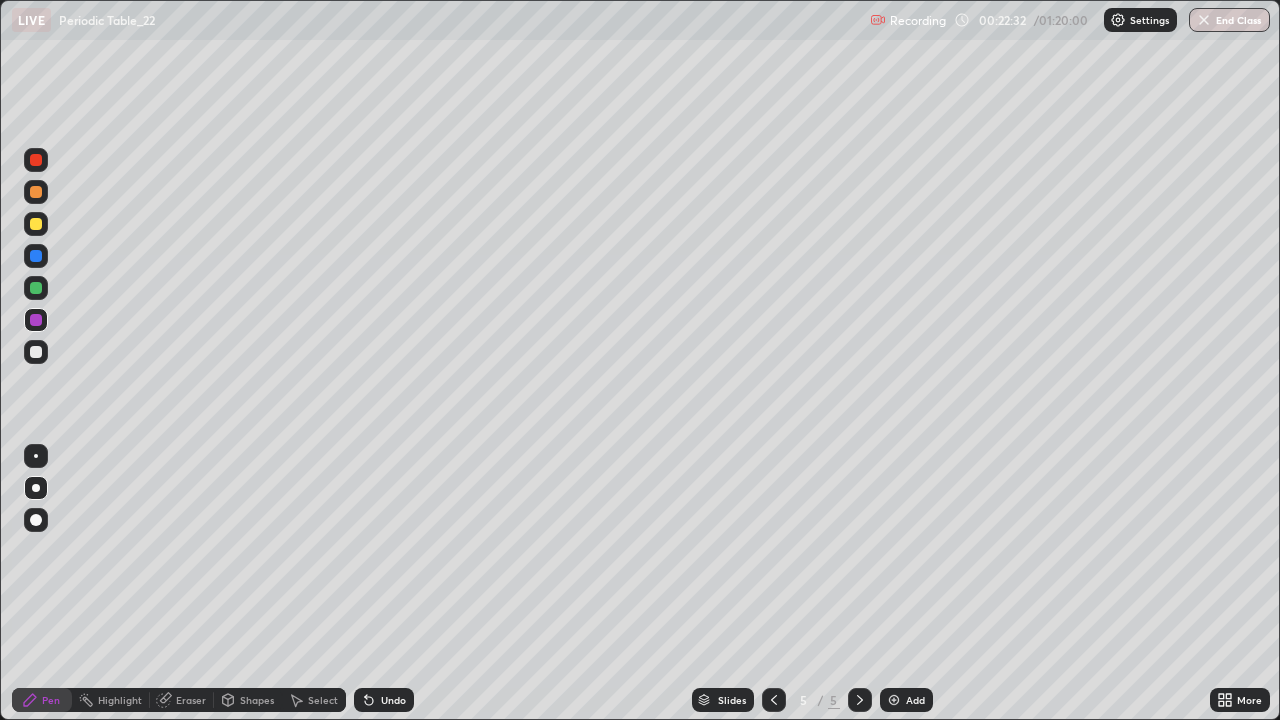 click at bounding box center [36, 352] 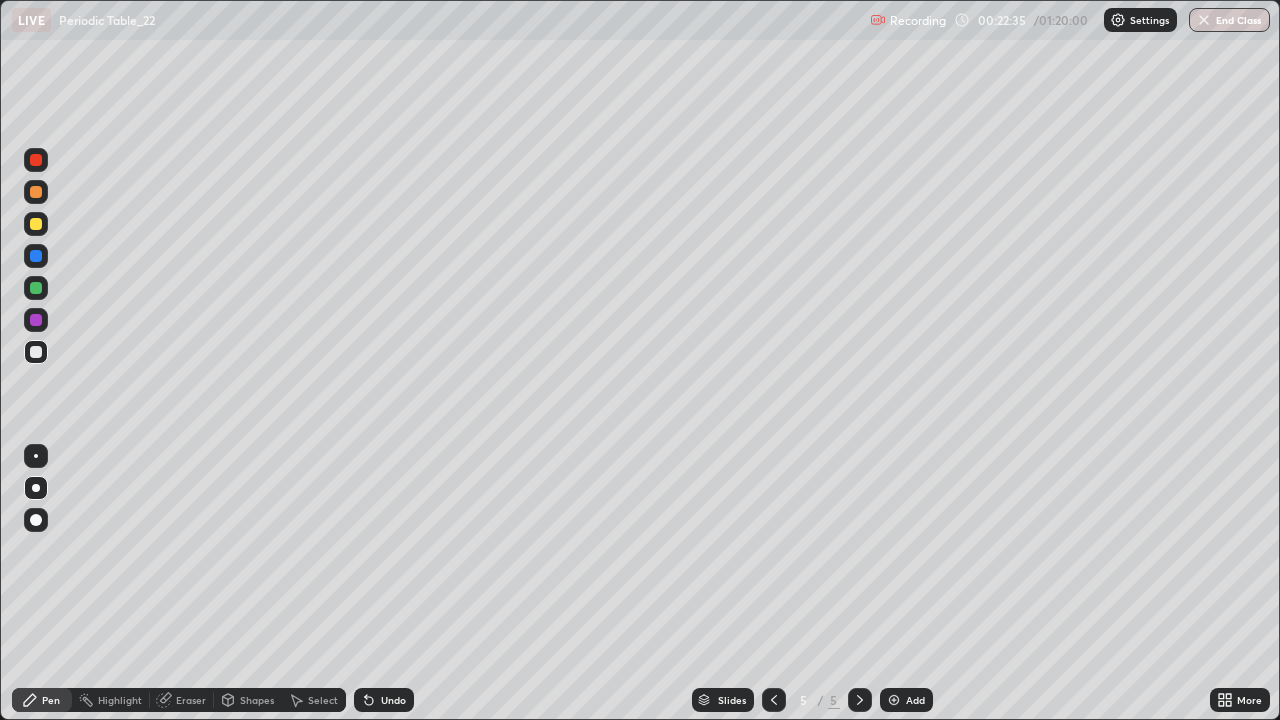 click 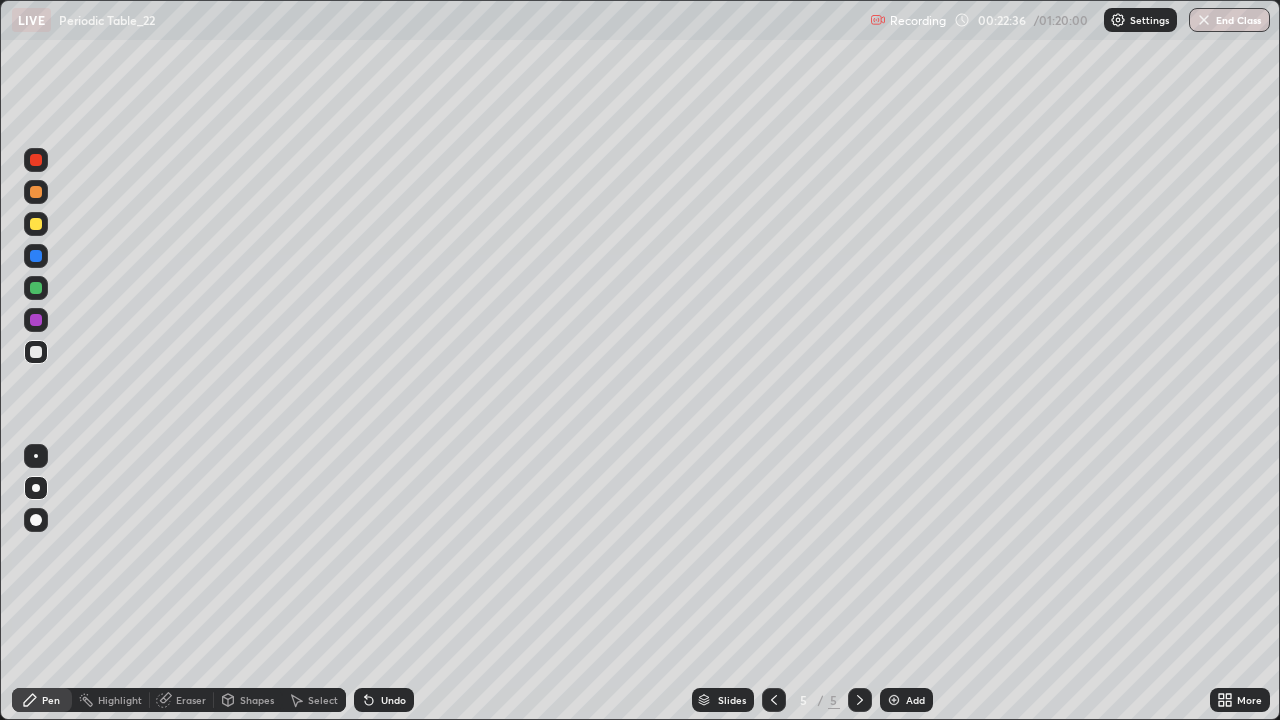 click on "Undo" at bounding box center [384, 700] 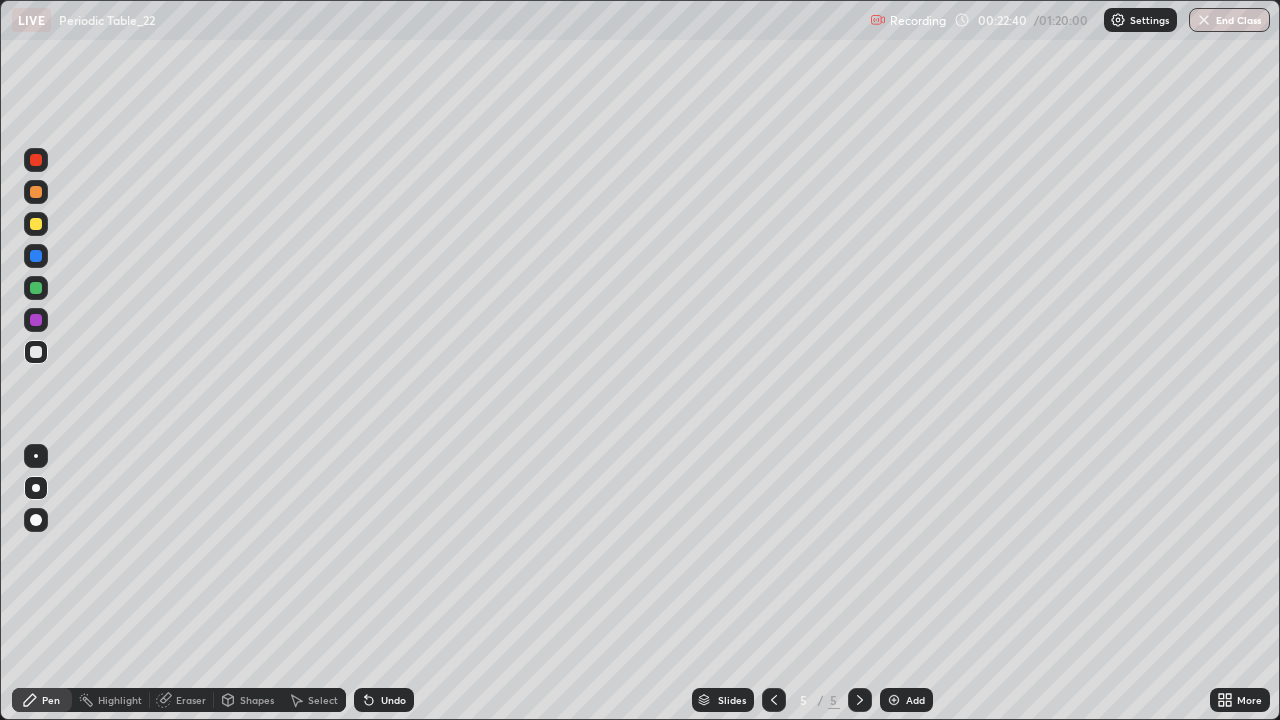 click at bounding box center (36, 192) 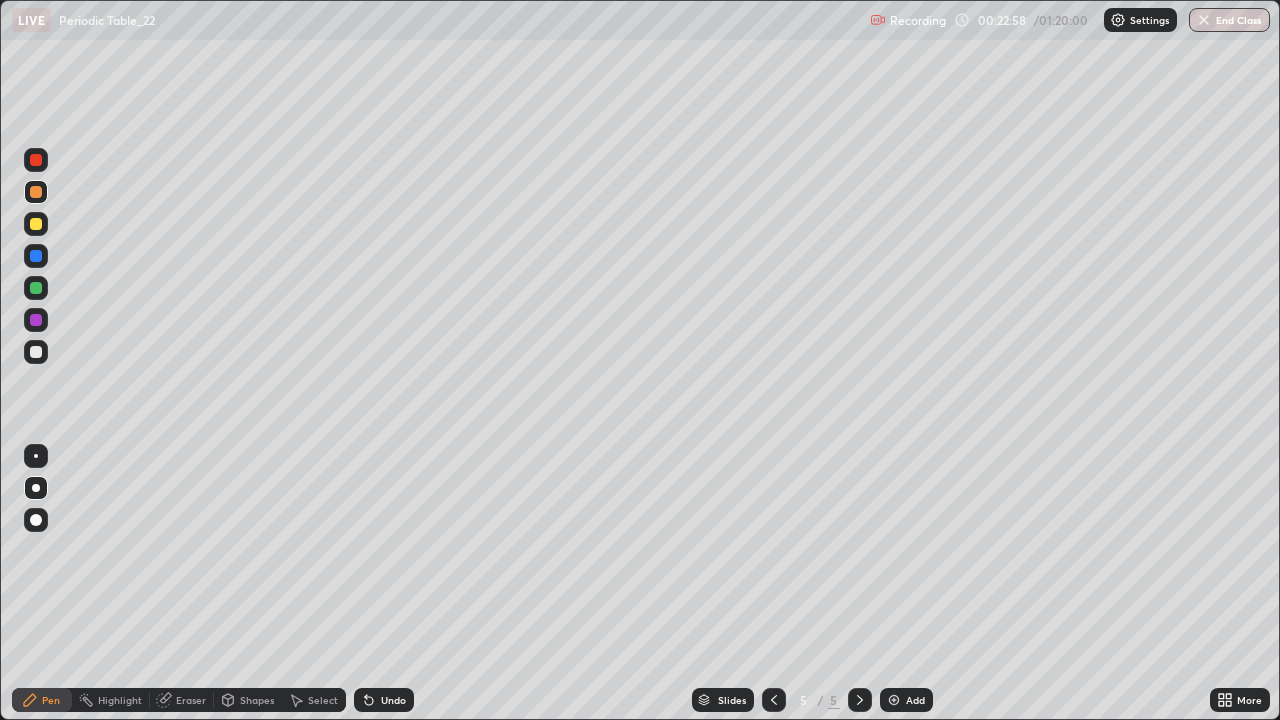 click 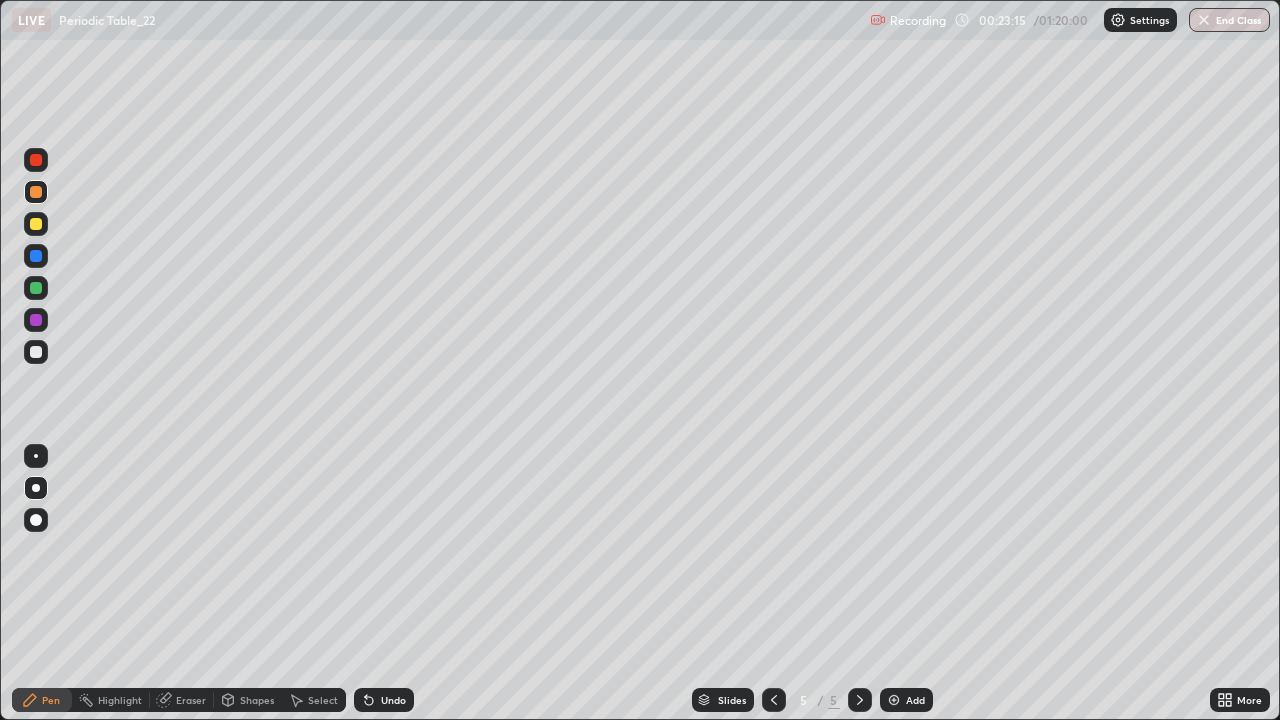 click at bounding box center [36, 352] 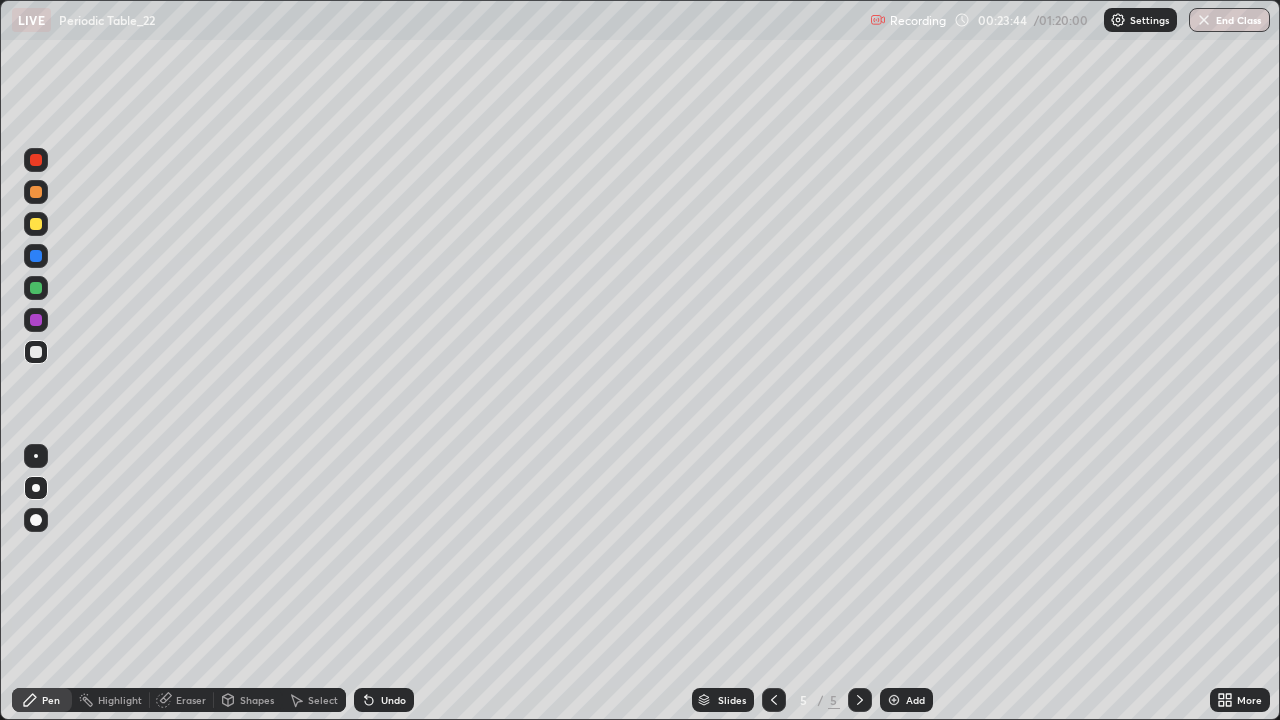 click at bounding box center [36, 320] 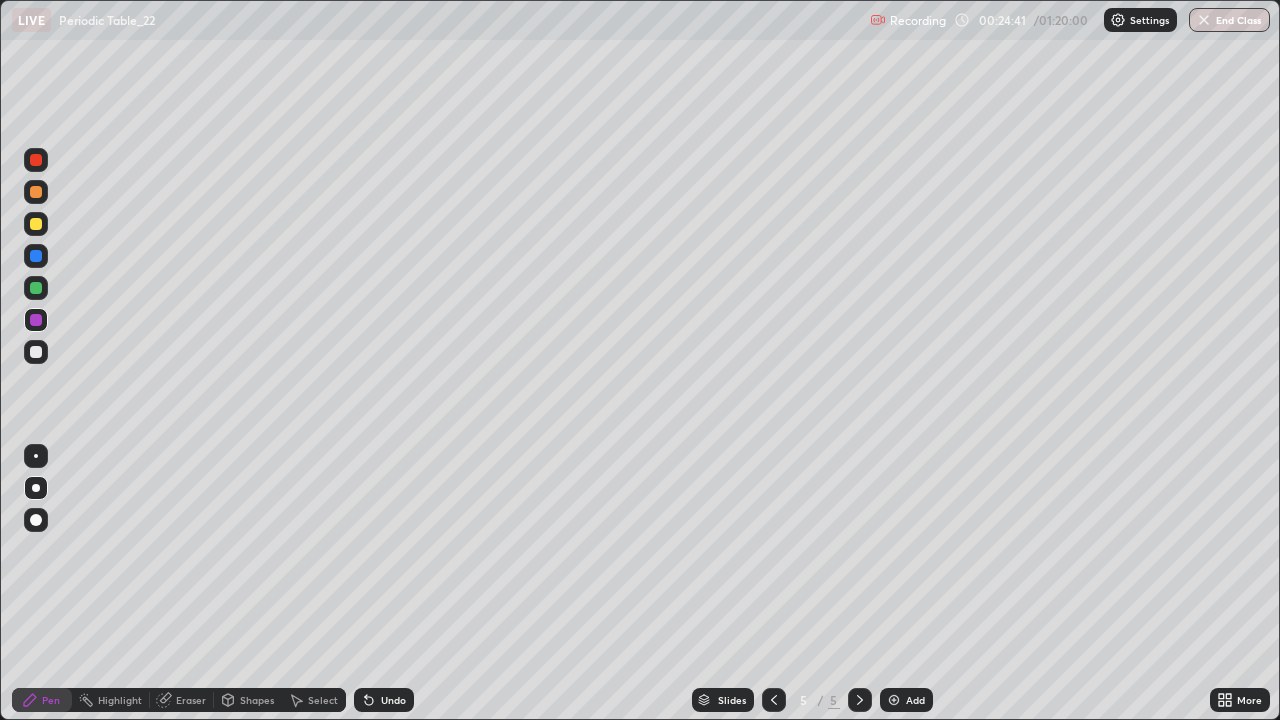 click on "Add" at bounding box center [915, 700] 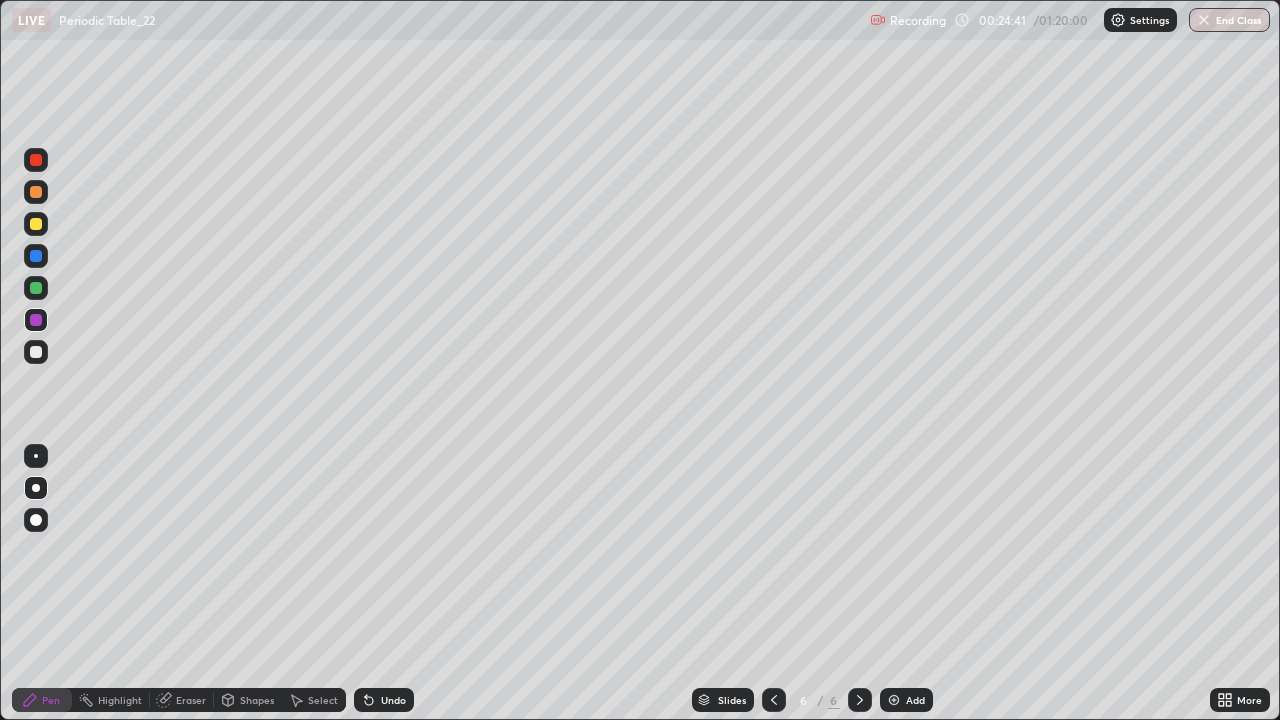 click at bounding box center [36, 224] 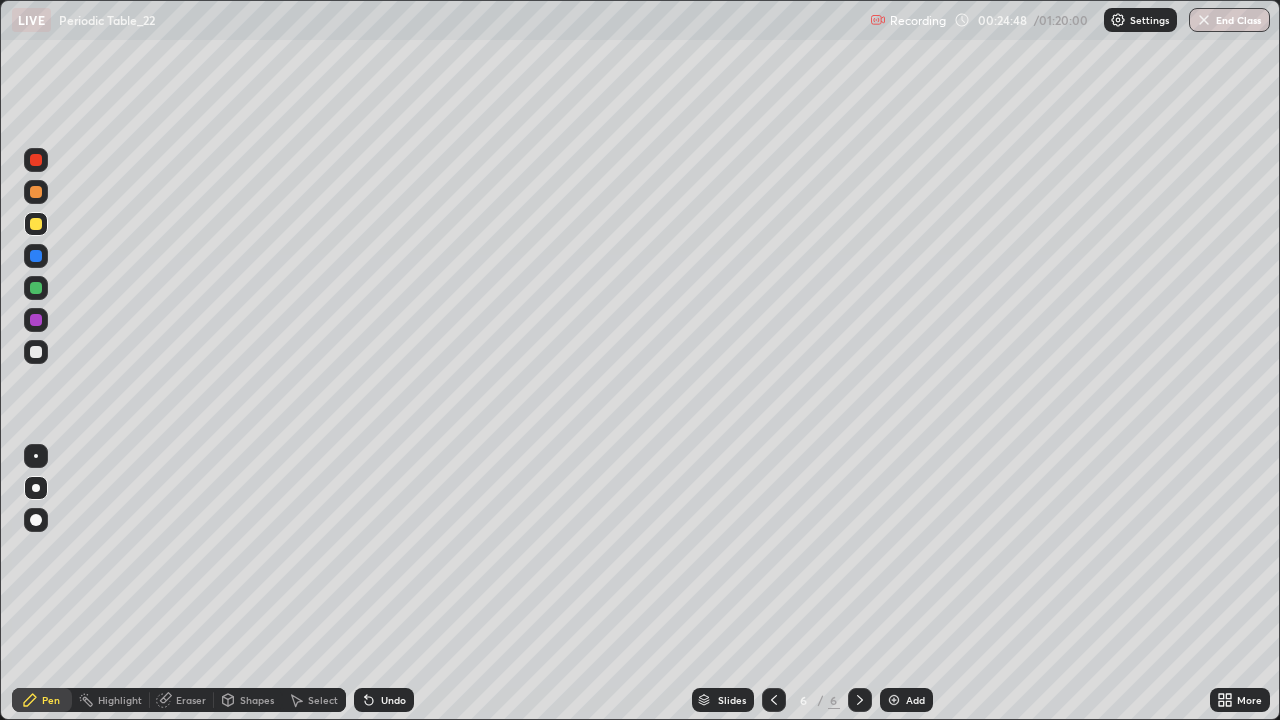 click at bounding box center (36, 256) 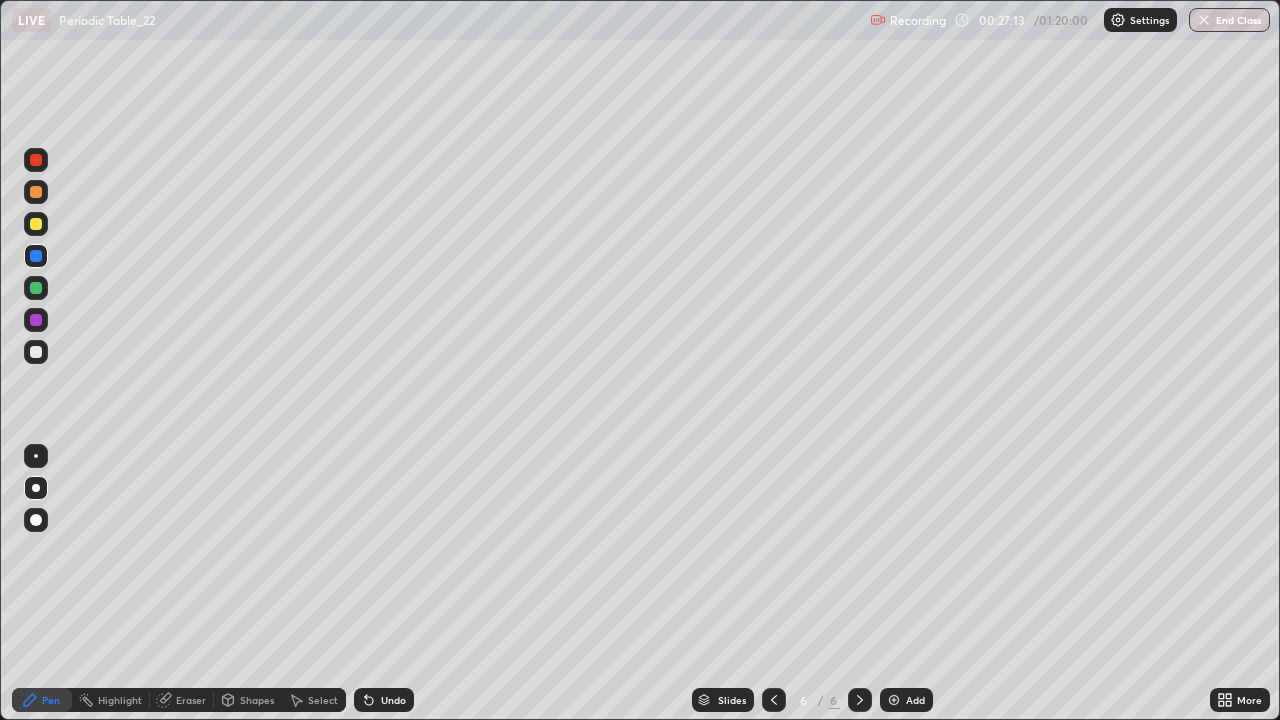 click at bounding box center (36, 224) 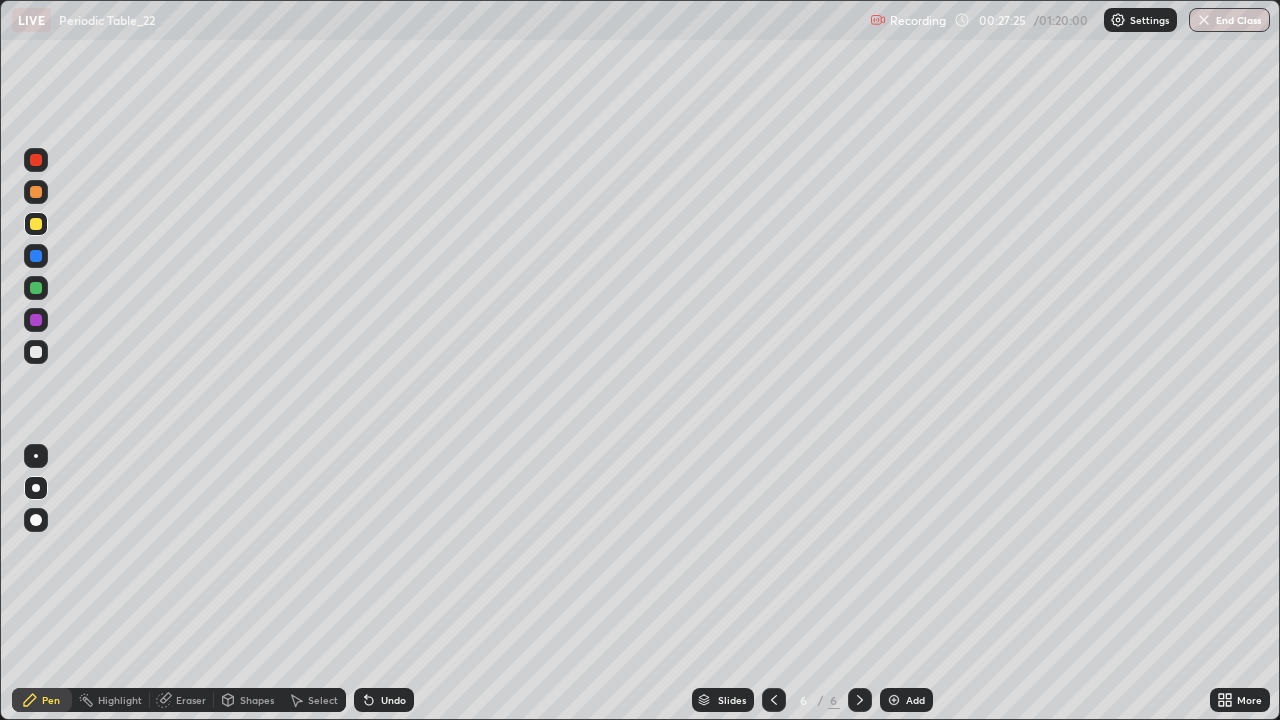 click at bounding box center (36, 352) 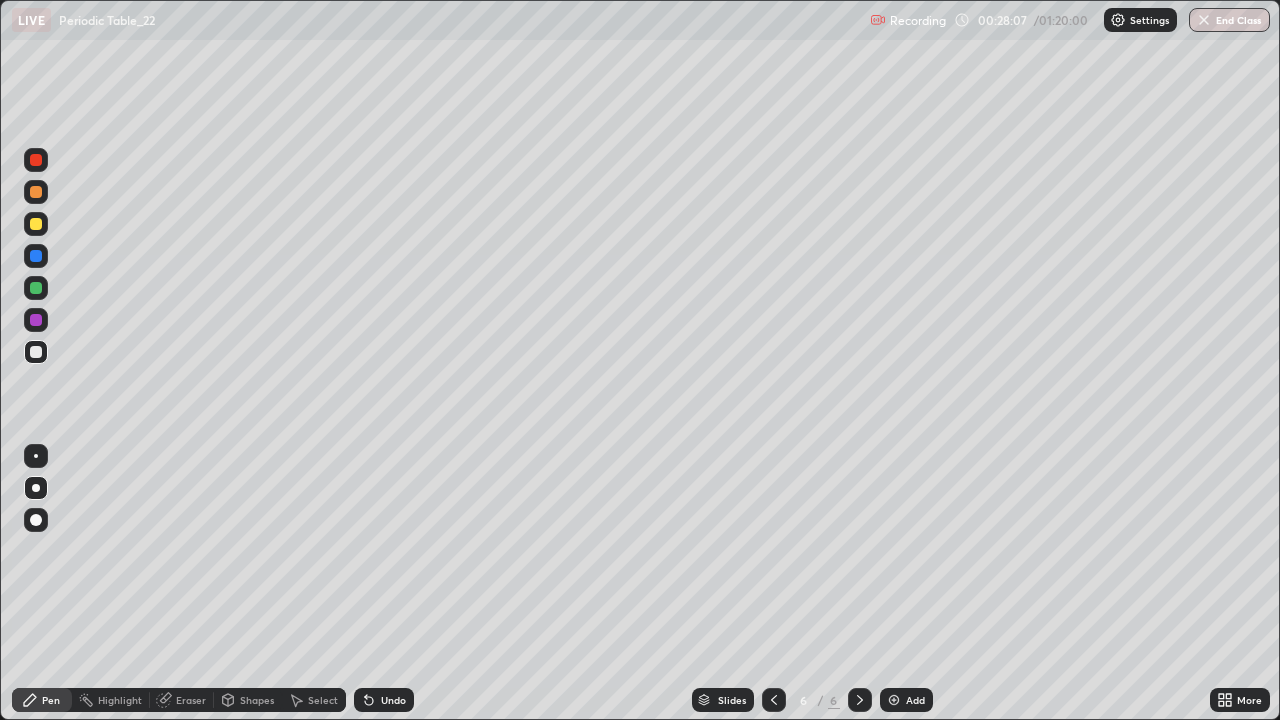 click at bounding box center (36, 256) 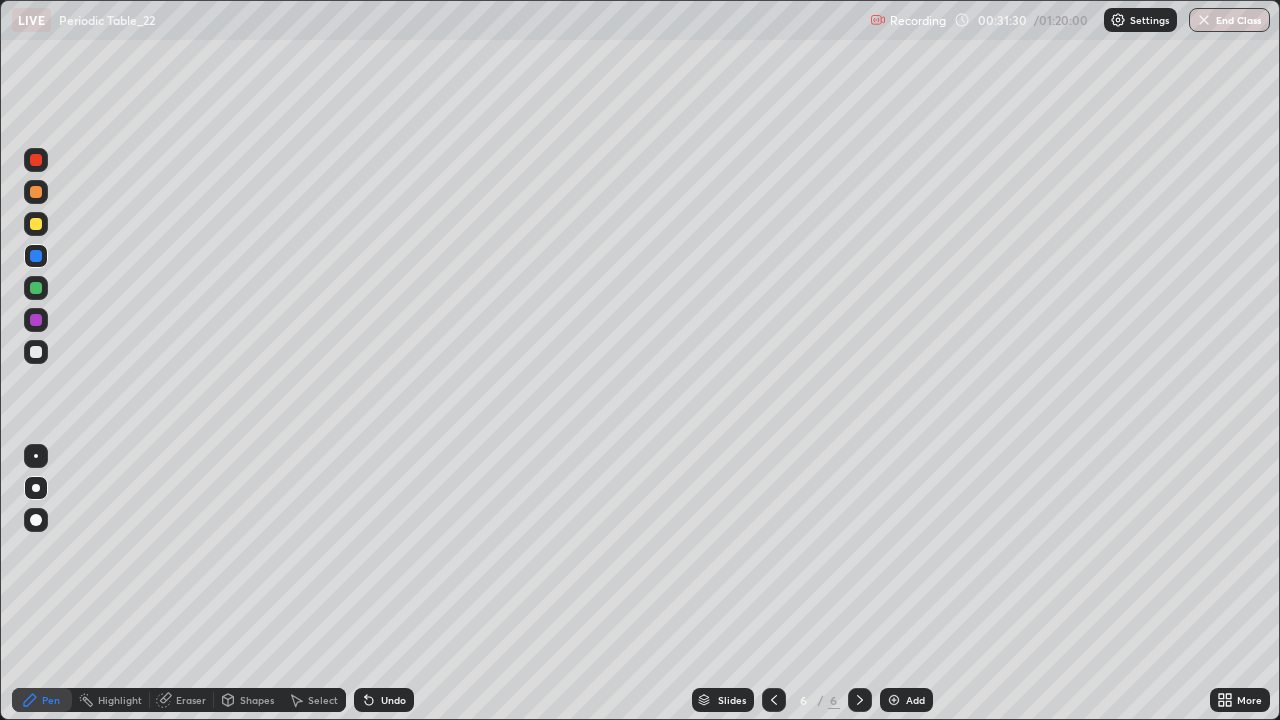 click at bounding box center (894, 700) 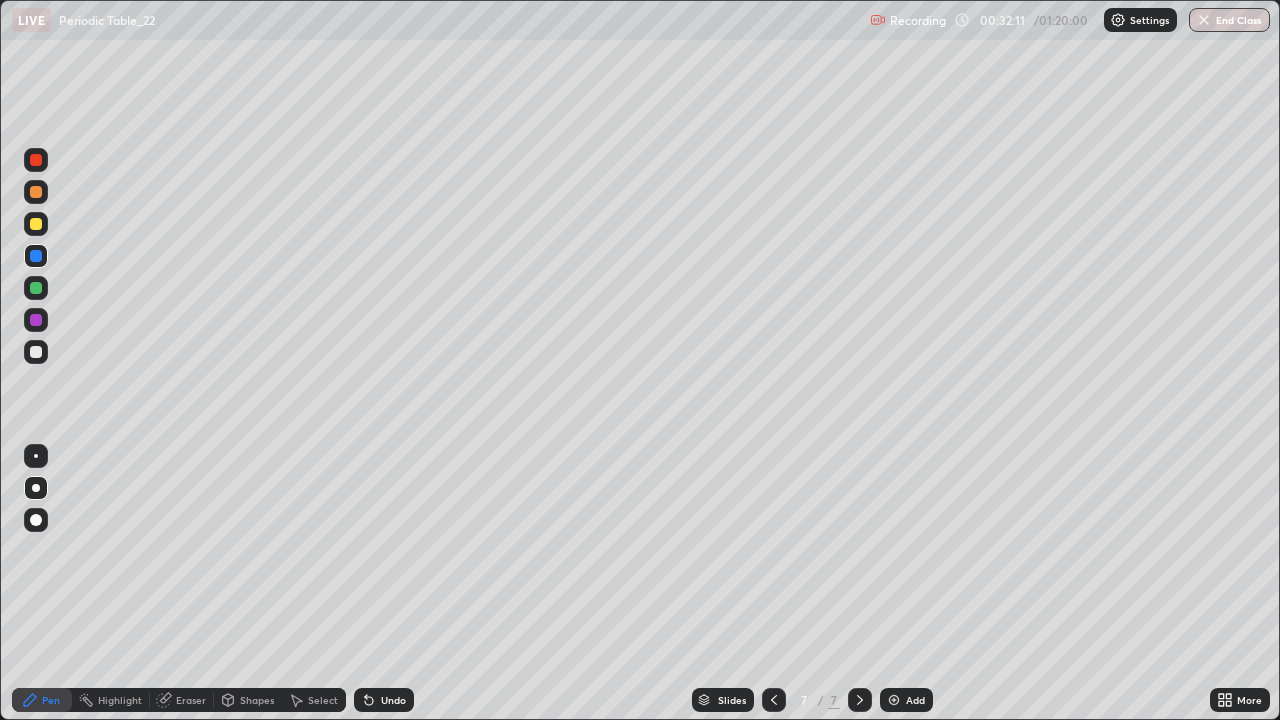 click at bounding box center (36, 320) 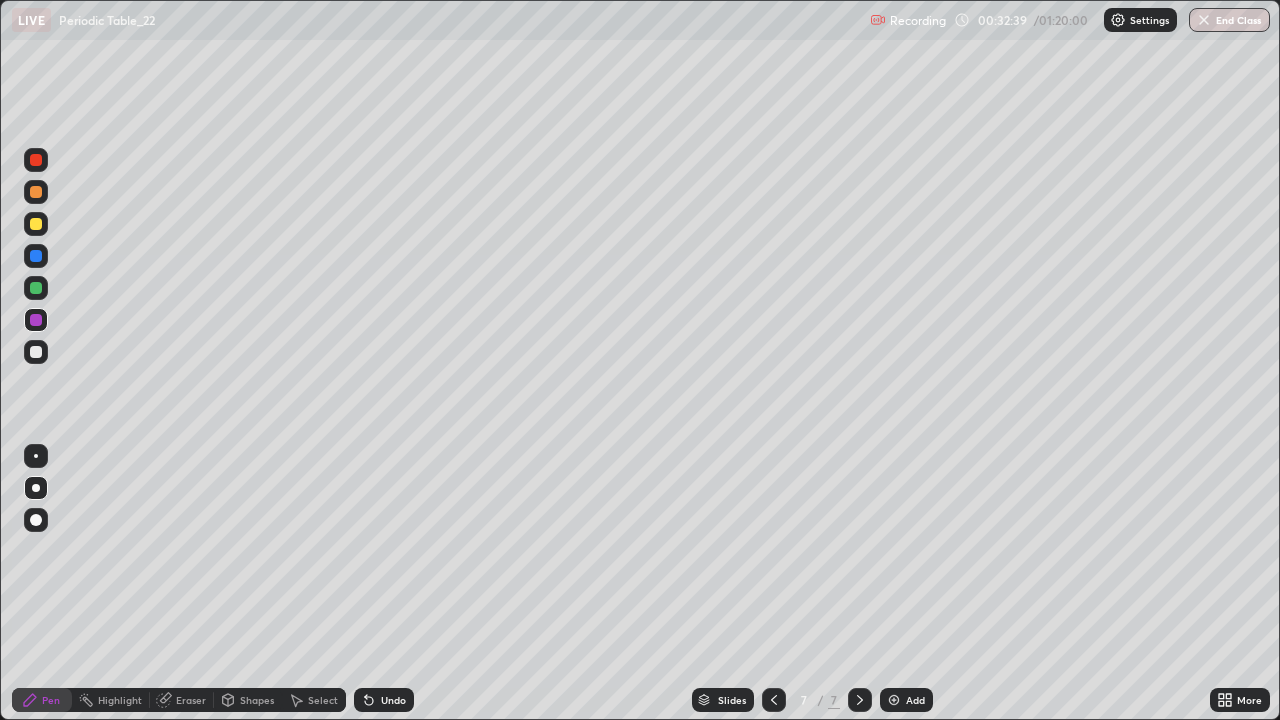 click at bounding box center (36, 352) 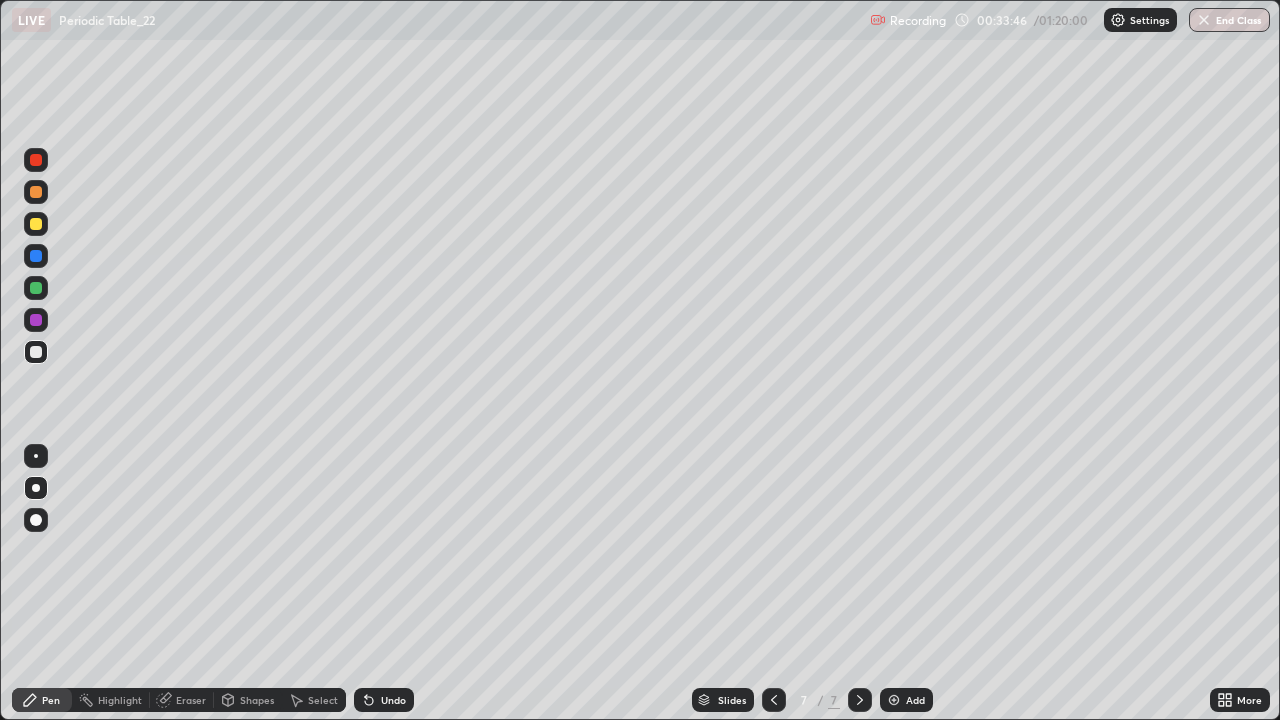 click 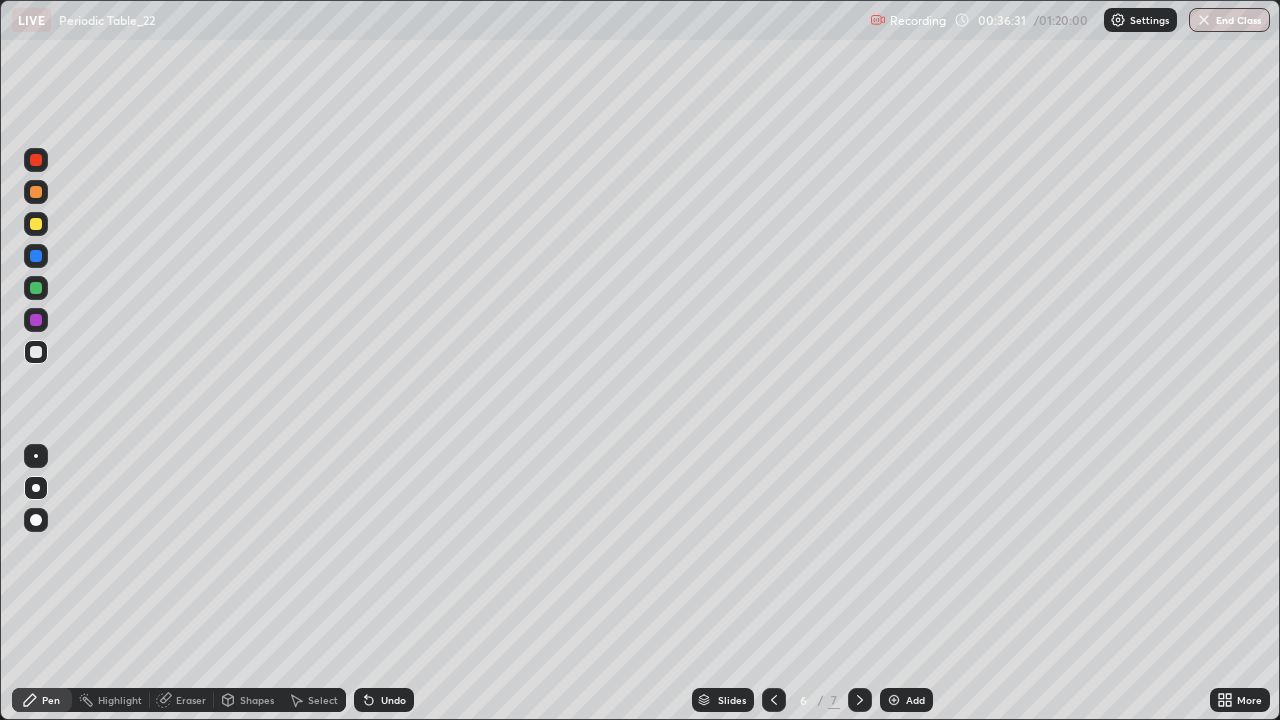 click at bounding box center [894, 700] 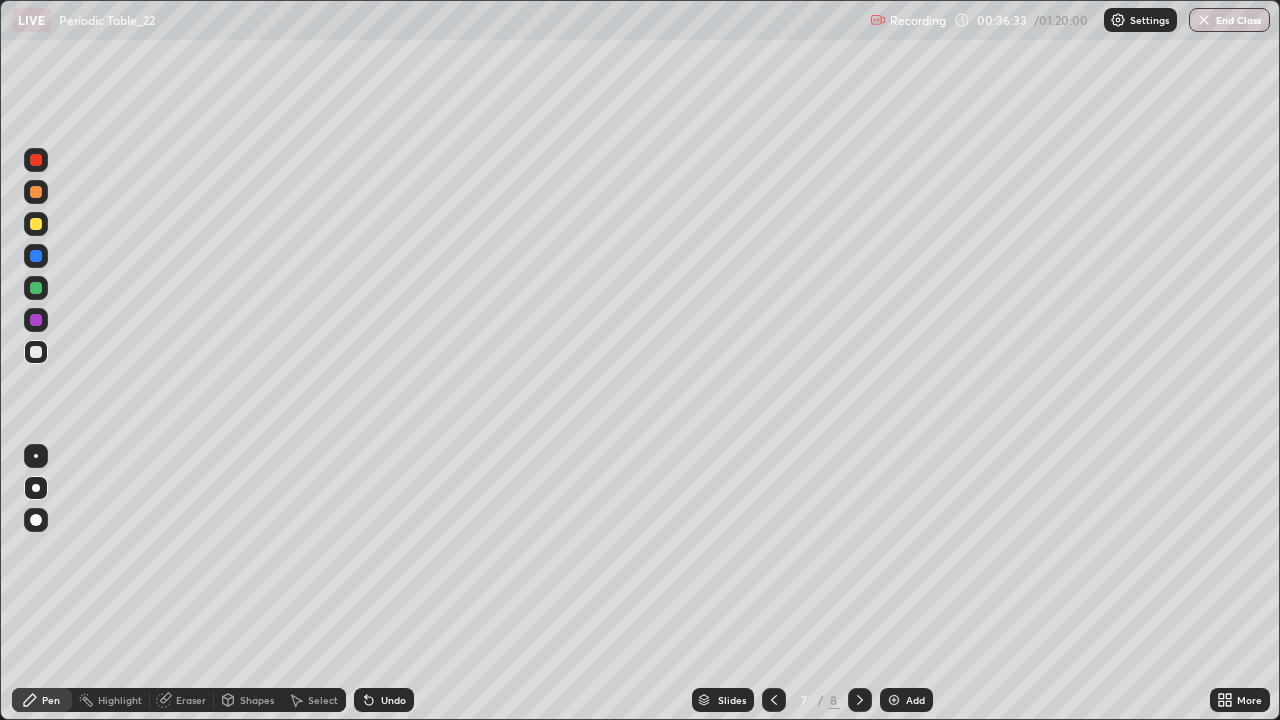 click at bounding box center [36, 288] 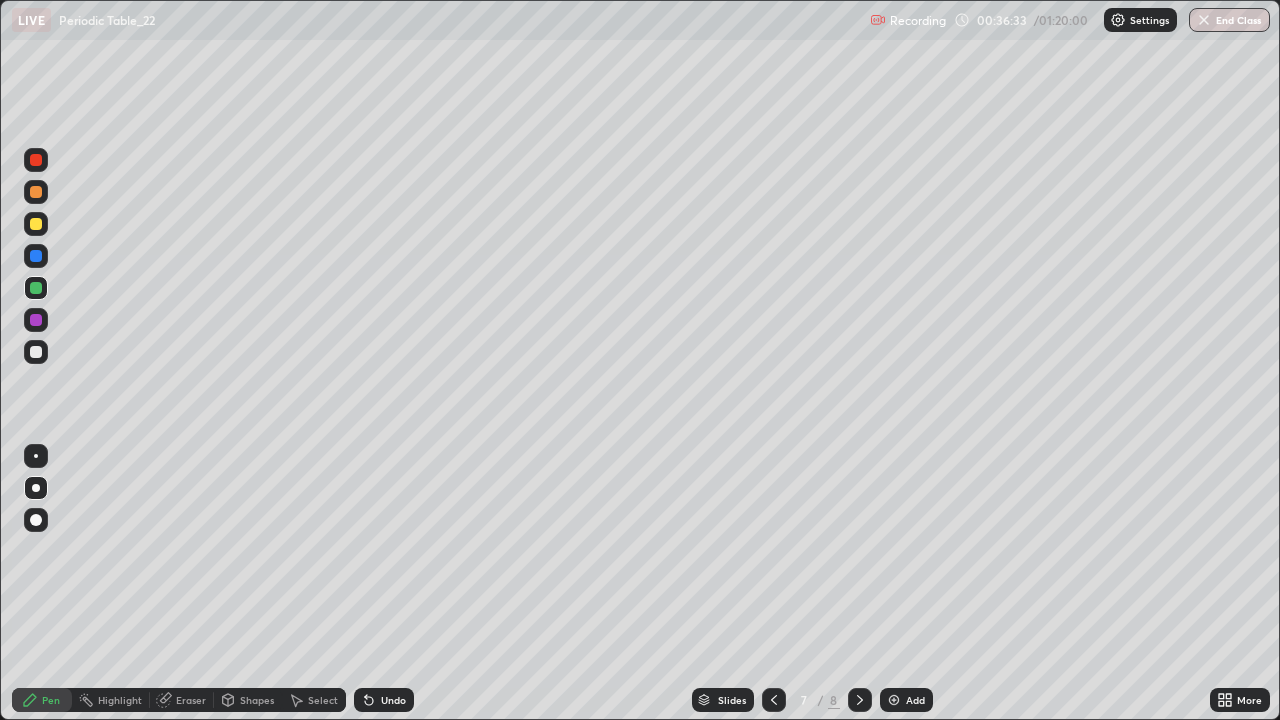 click at bounding box center [36, 224] 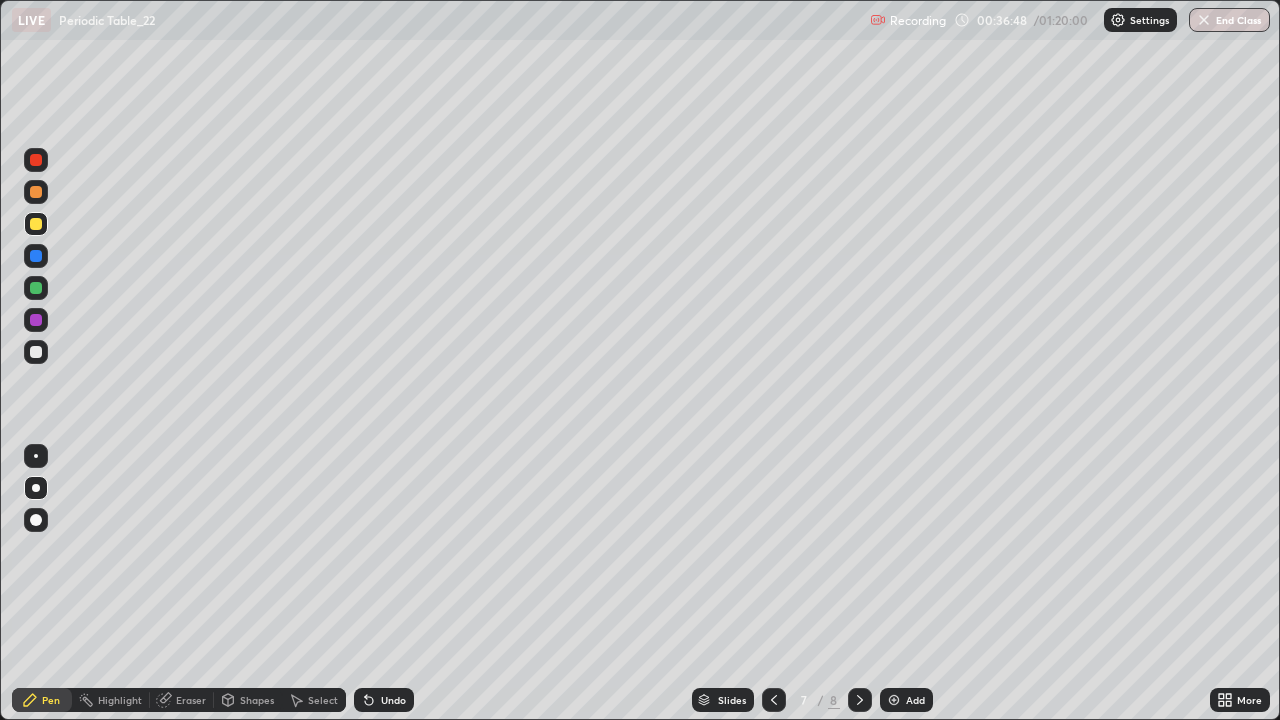 click at bounding box center (36, 352) 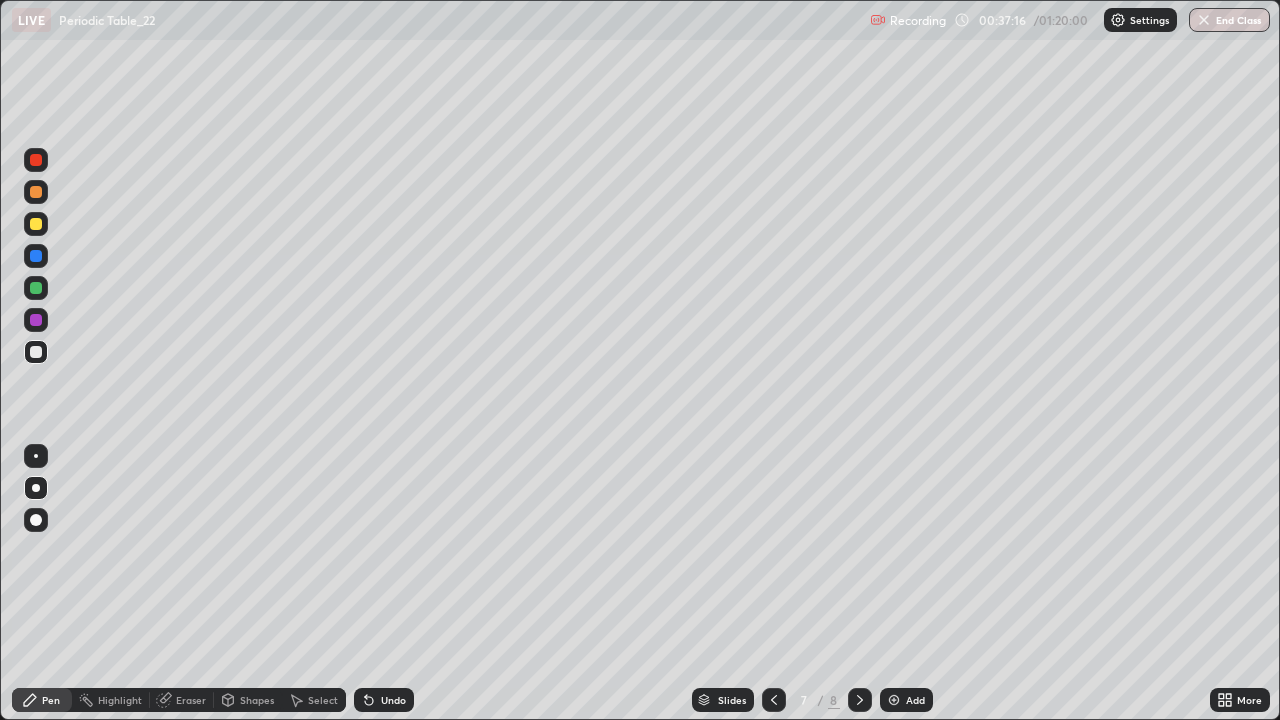 click at bounding box center [36, 256] 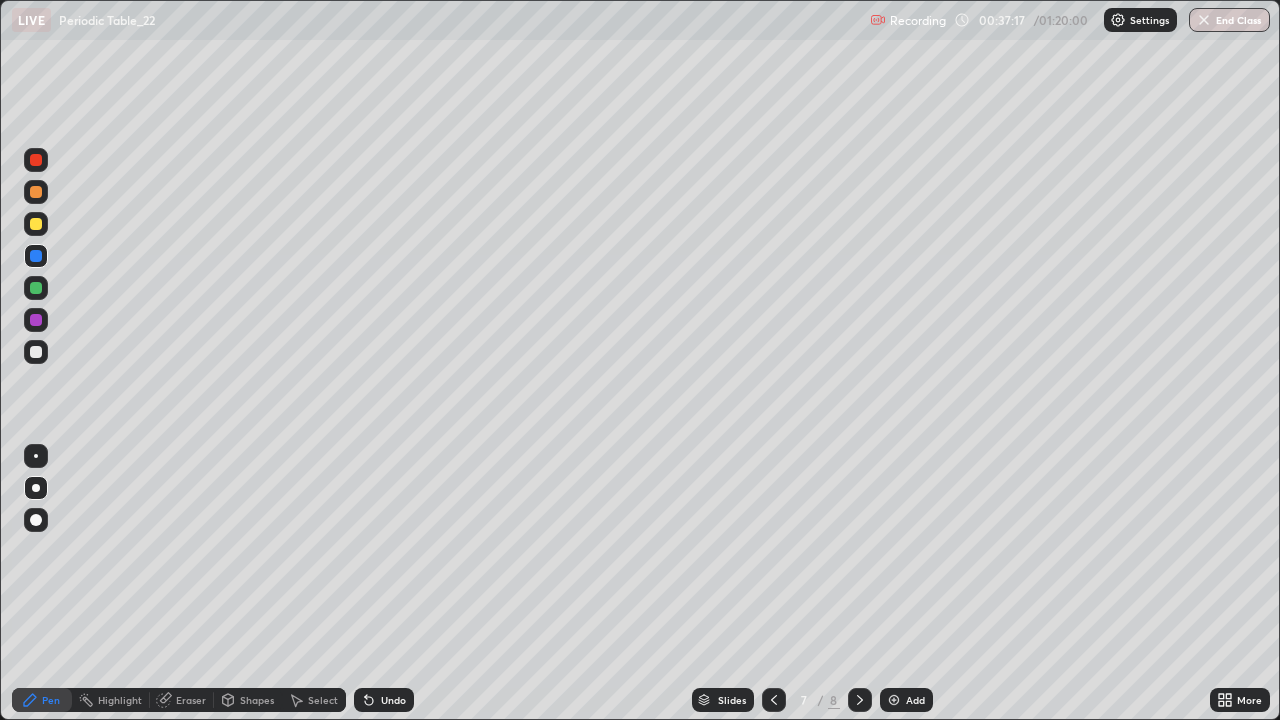 click at bounding box center (36, 288) 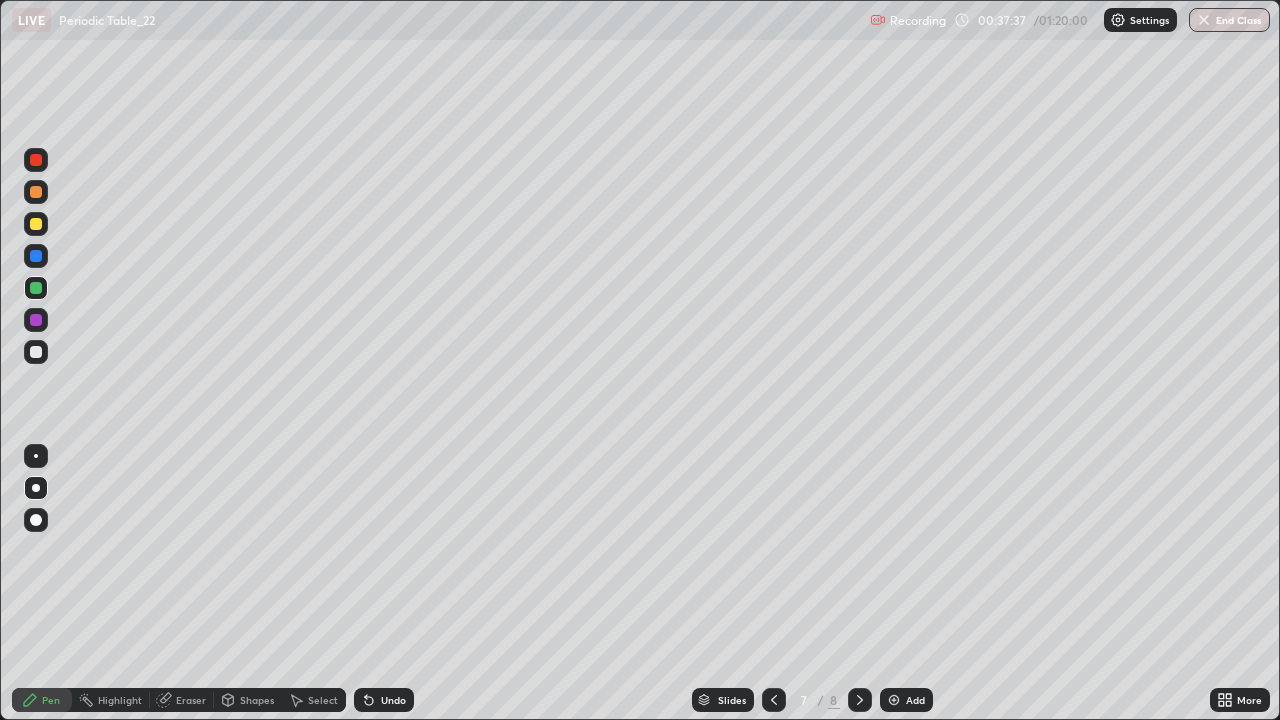 click at bounding box center [36, 320] 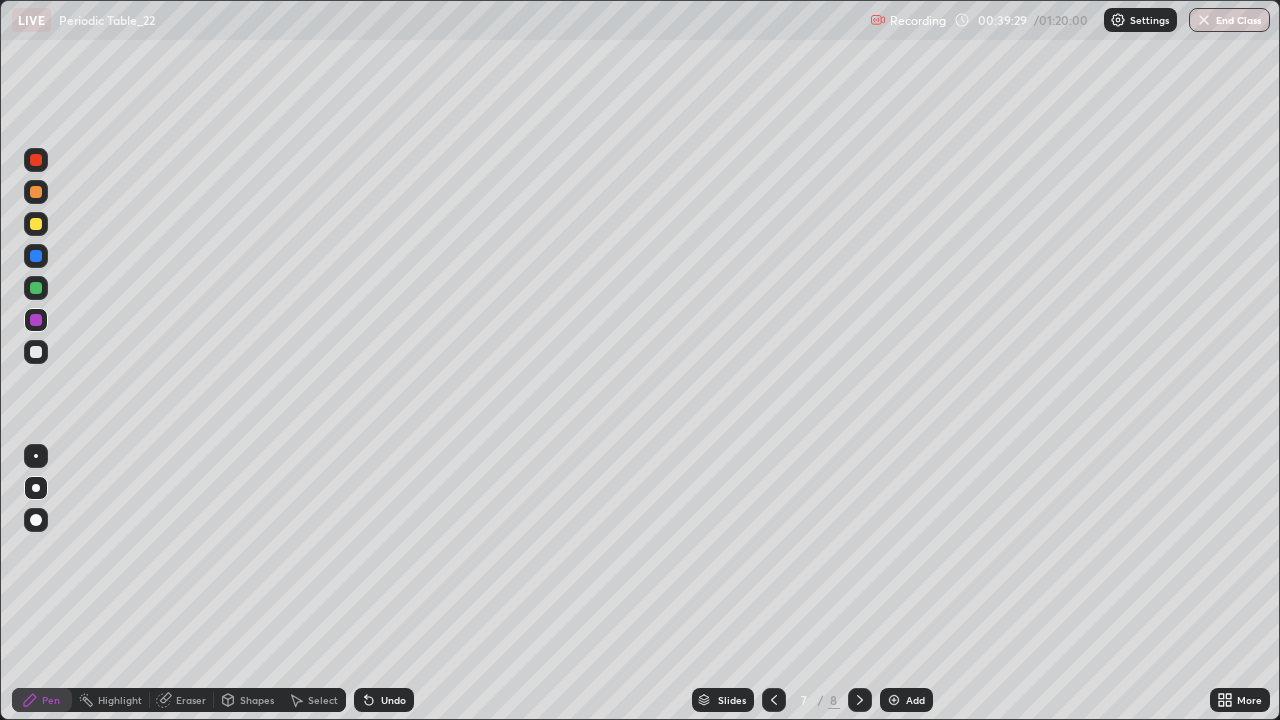 click at bounding box center [36, 288] 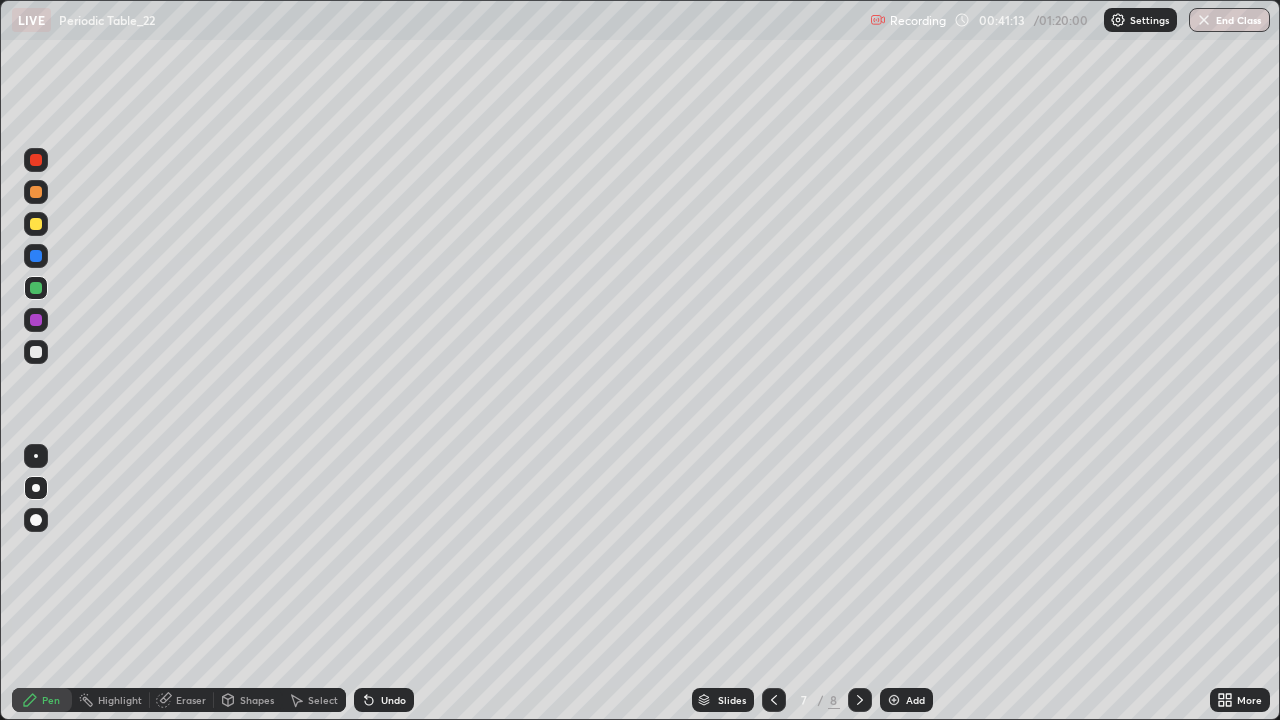 click on "Undo" at bounding box center (380, 700) 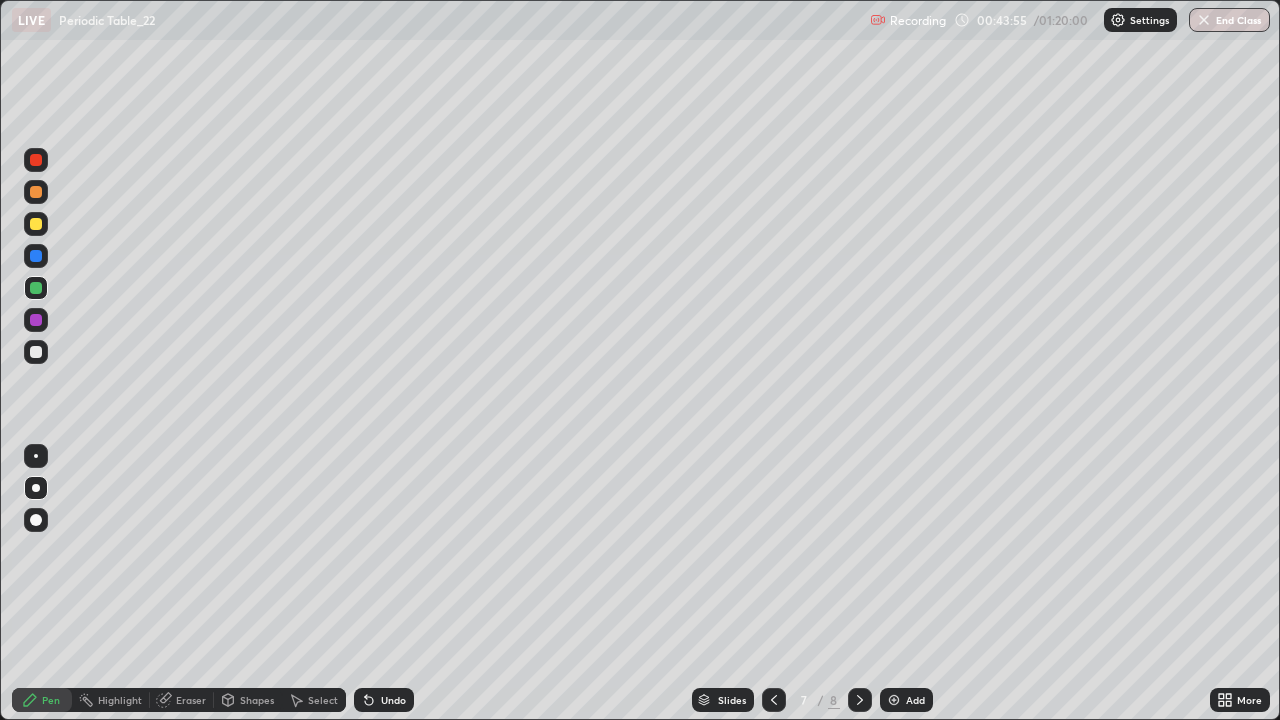 click on "Add" at bounding box center [906, 700] 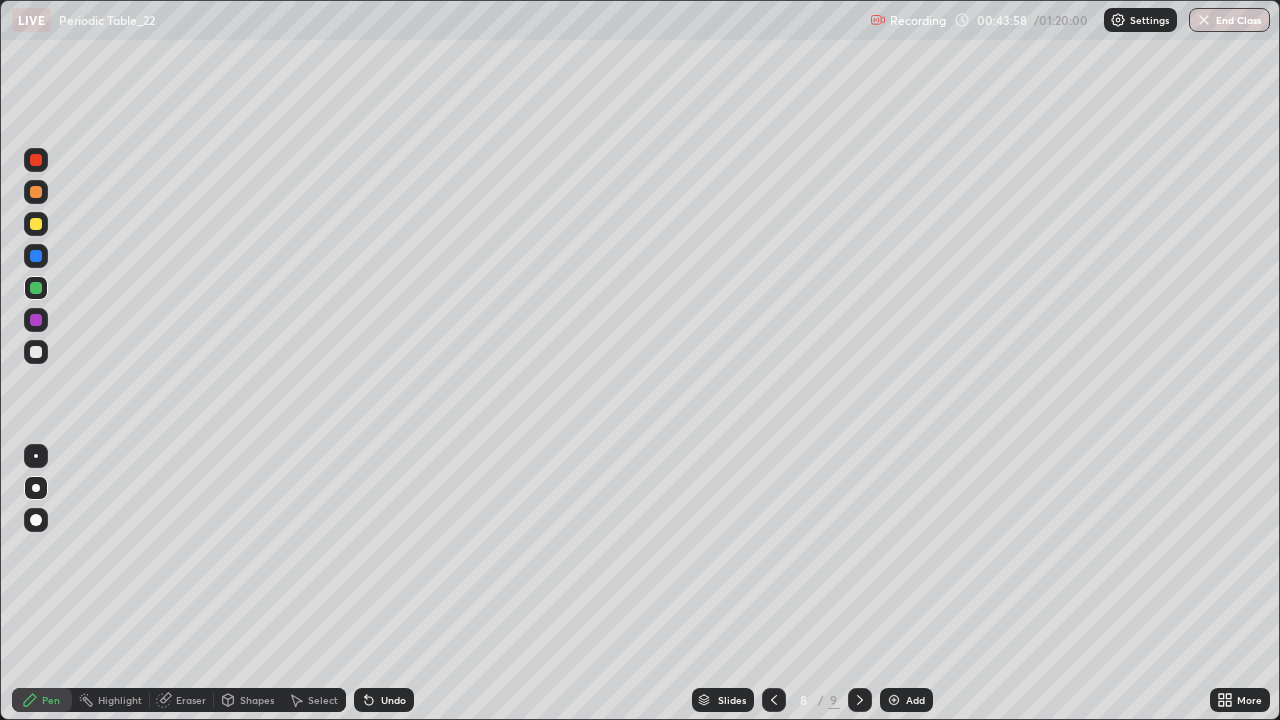 click at bounding box center (36, 224) 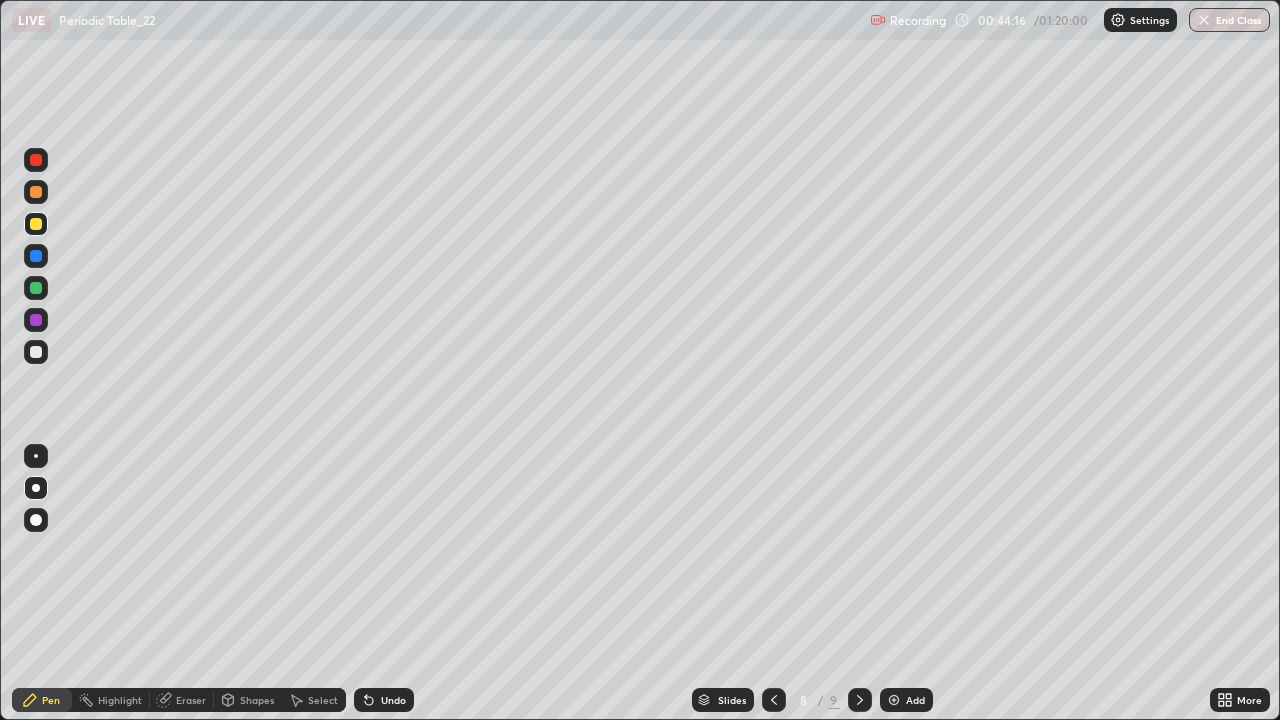 click at bounding box center (36, 352) 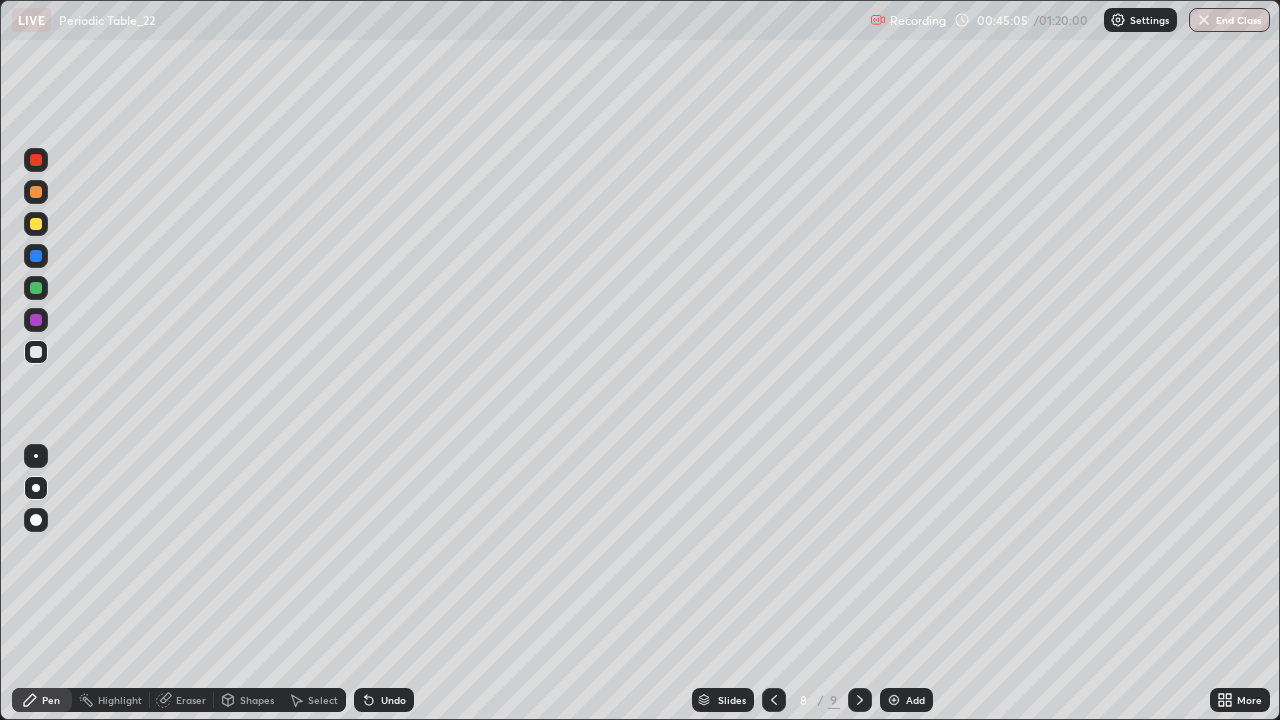 click on "Undo" at bounding box center (393, 700) 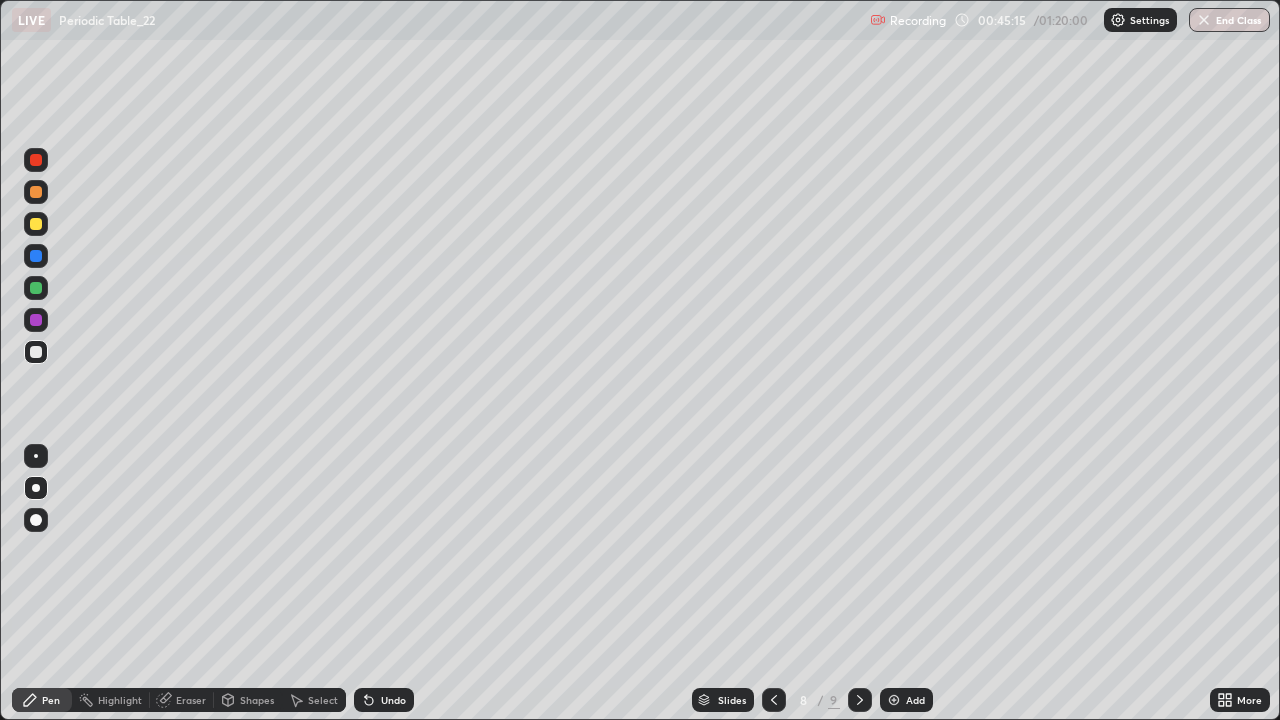 click at bounding box center (36, 224) 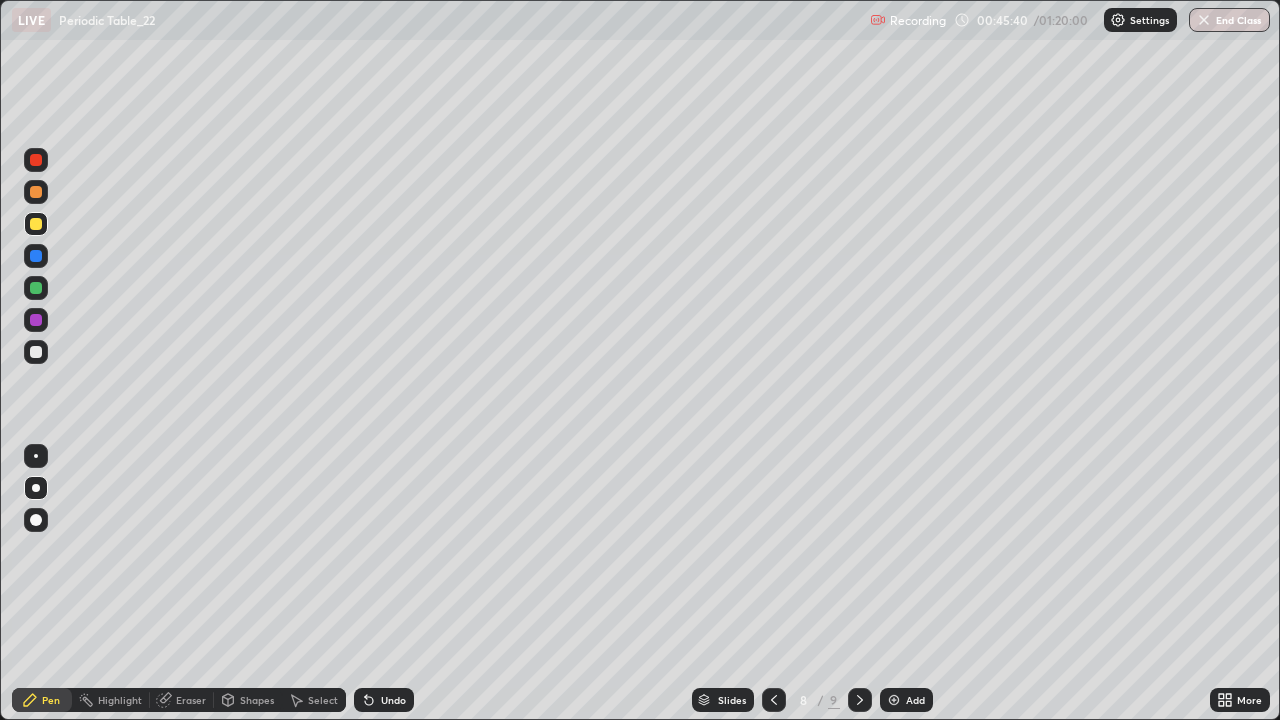 click at bounding box center [36, 256] 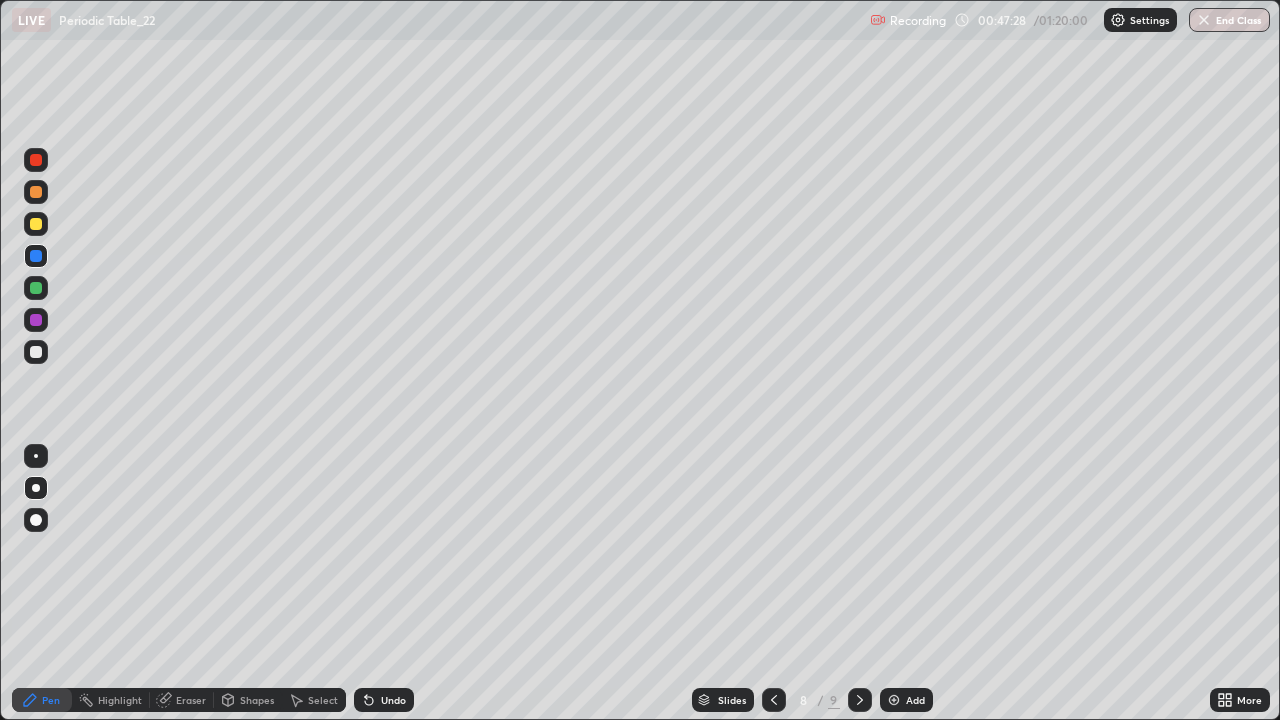 click at bounding box center (36, 224) 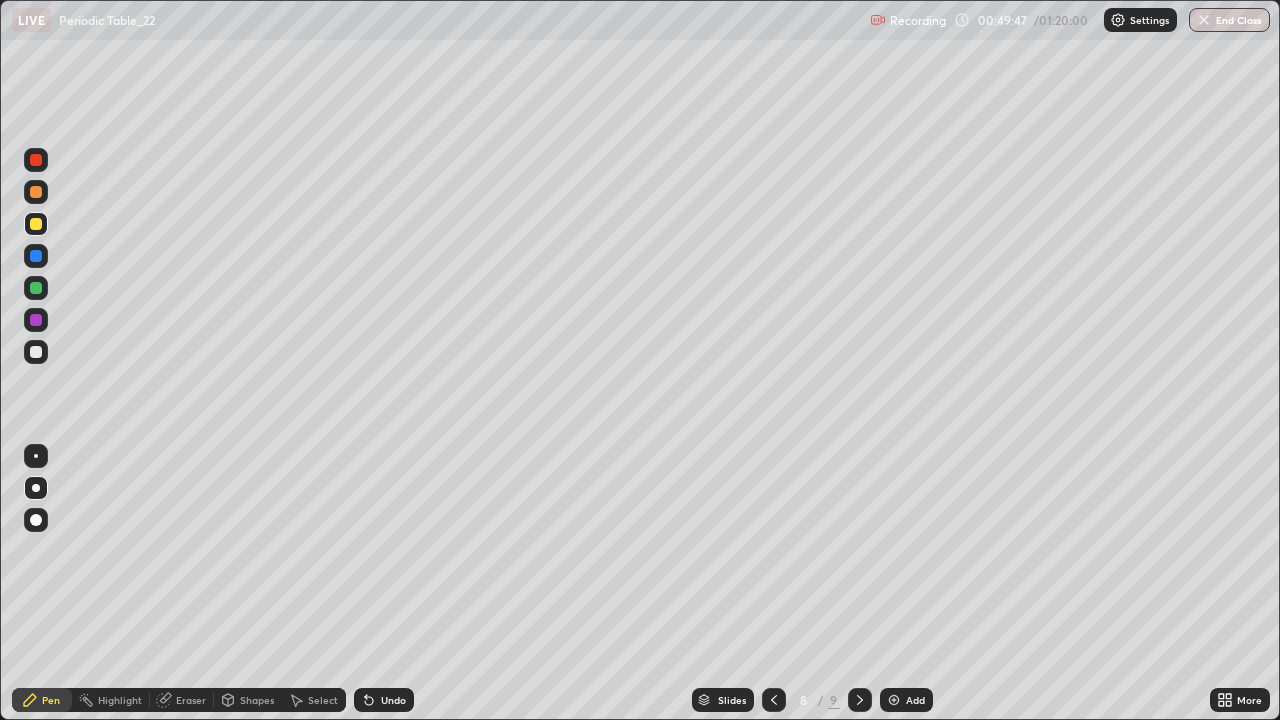 click on "Add" at bounding box center [906, 700] 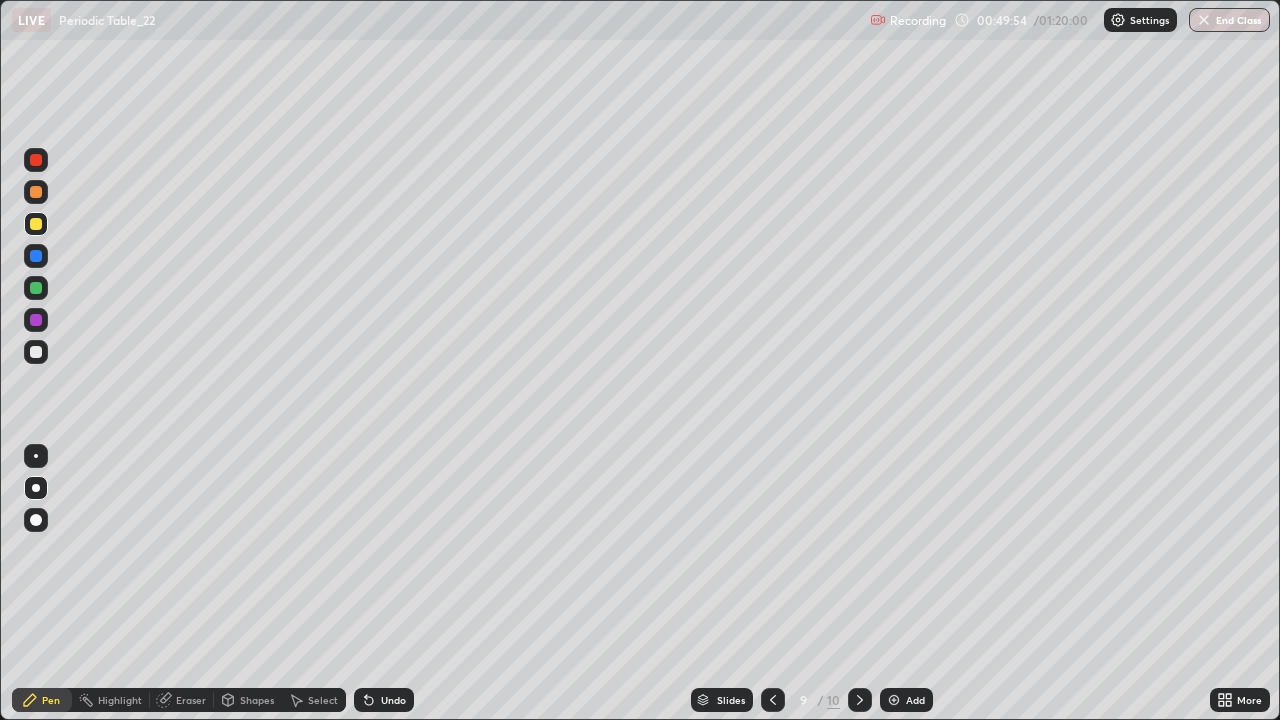 click at bounding box center (36, 224) 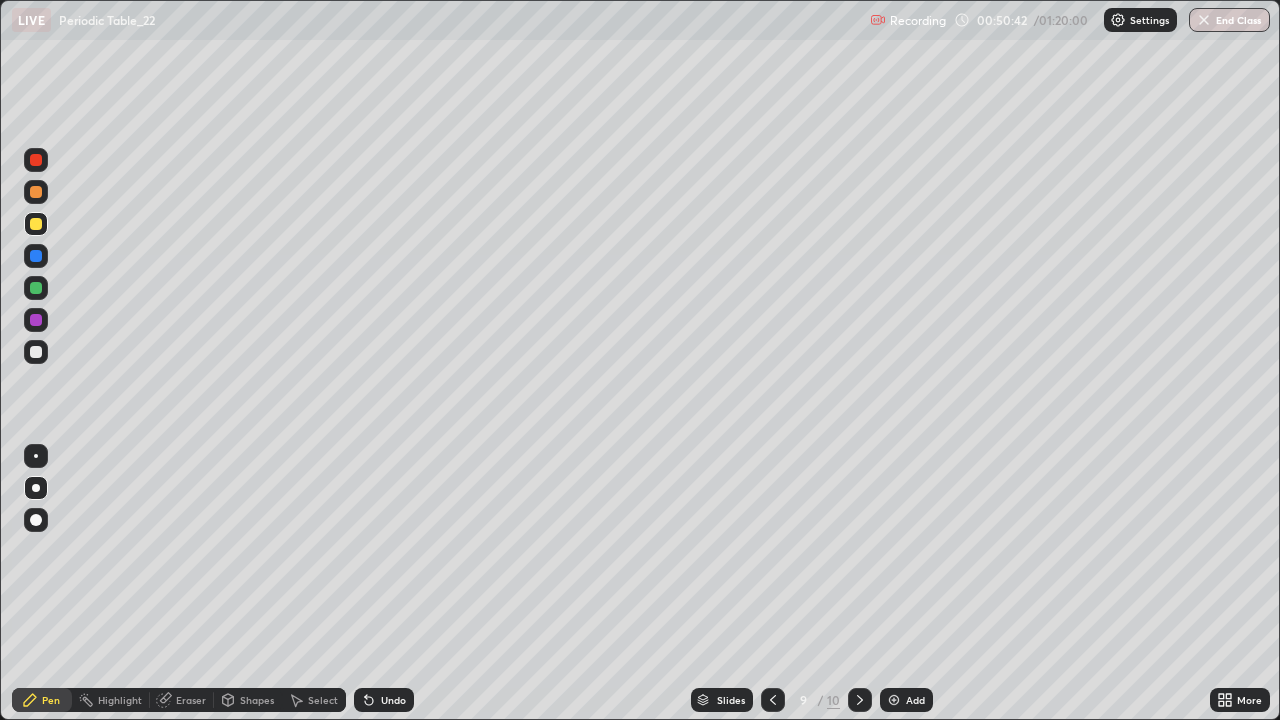 click at bounding box center (36, 352) 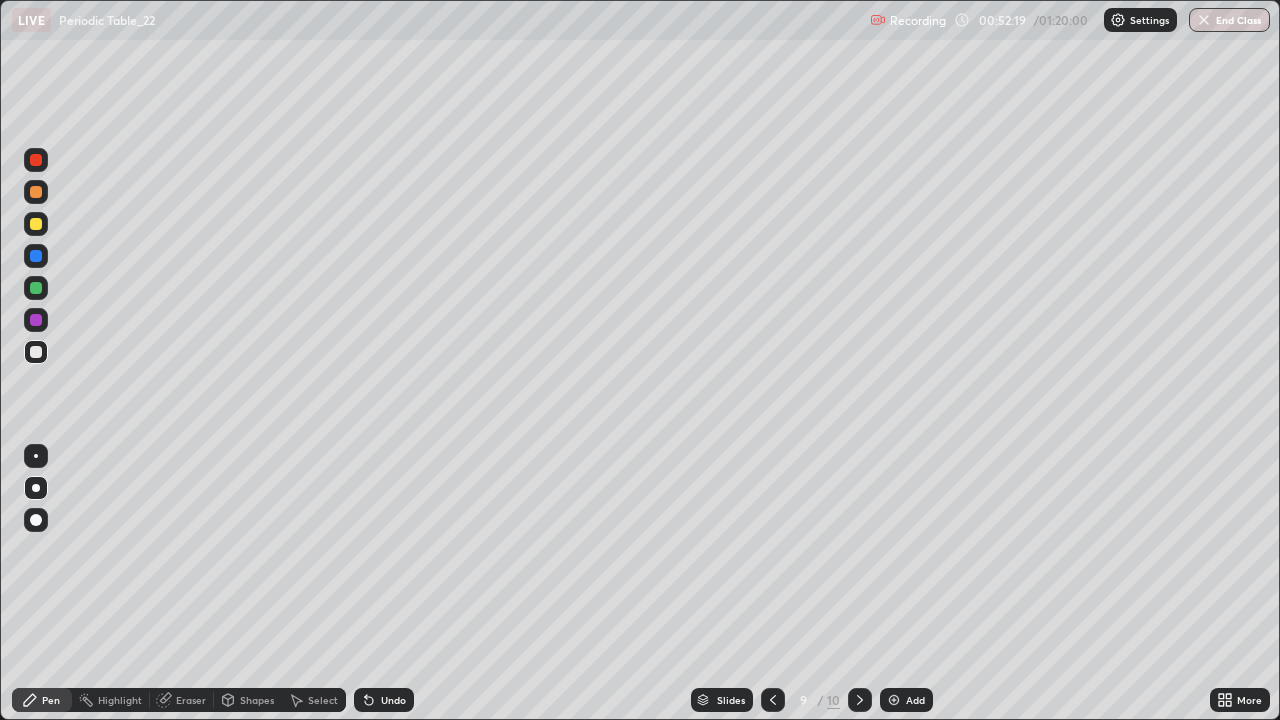 click at bounding box center [36, 224] 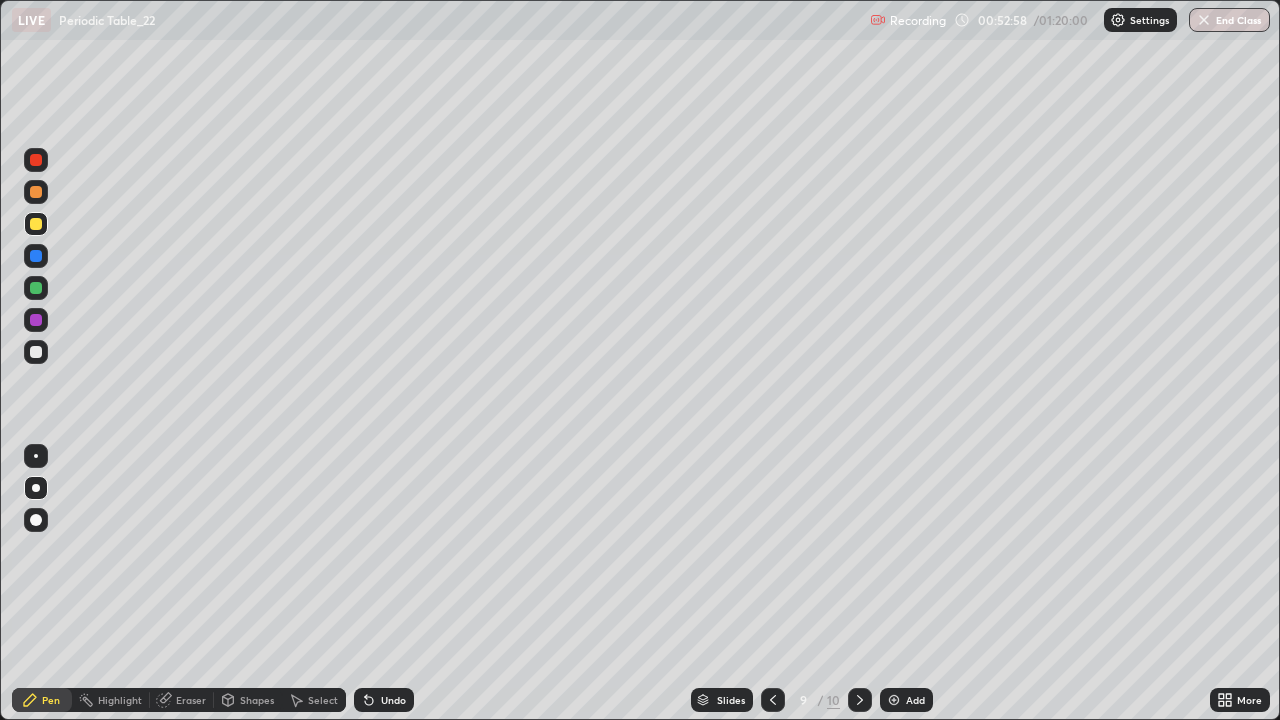 click on "Select" at bounding box center (314, 700) 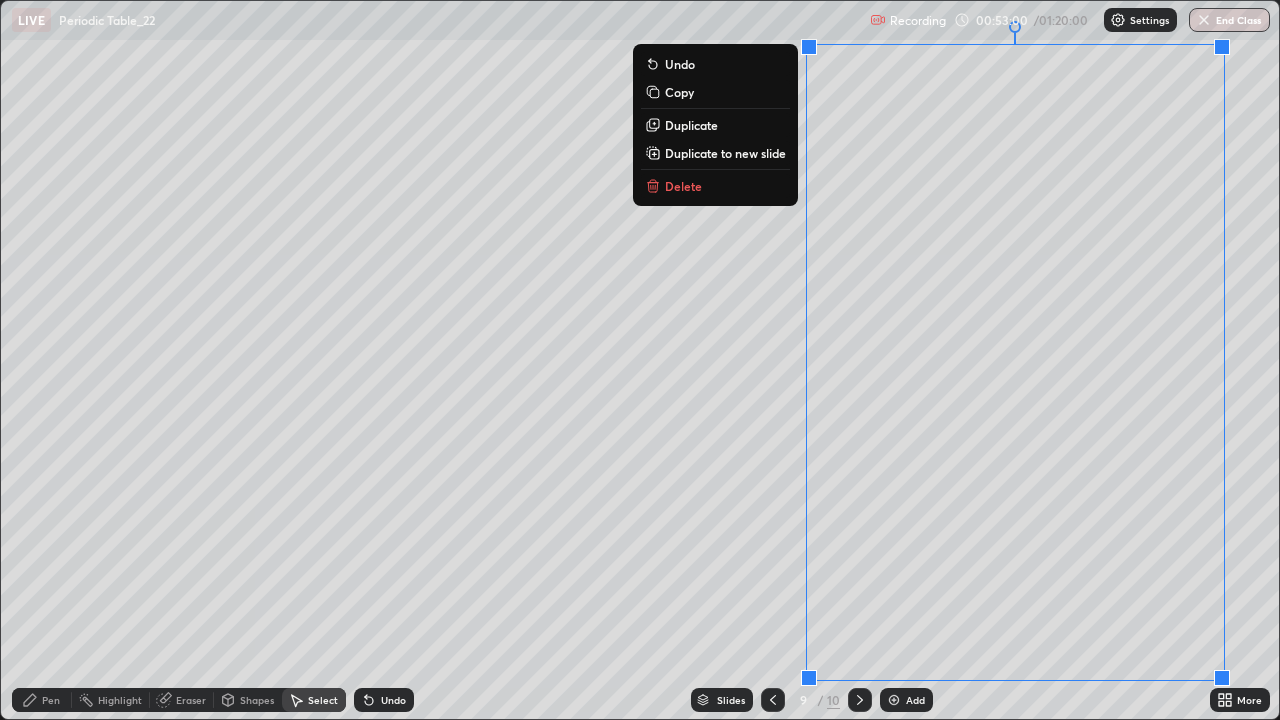 click on "Delete" at bounding box center (683, 186) 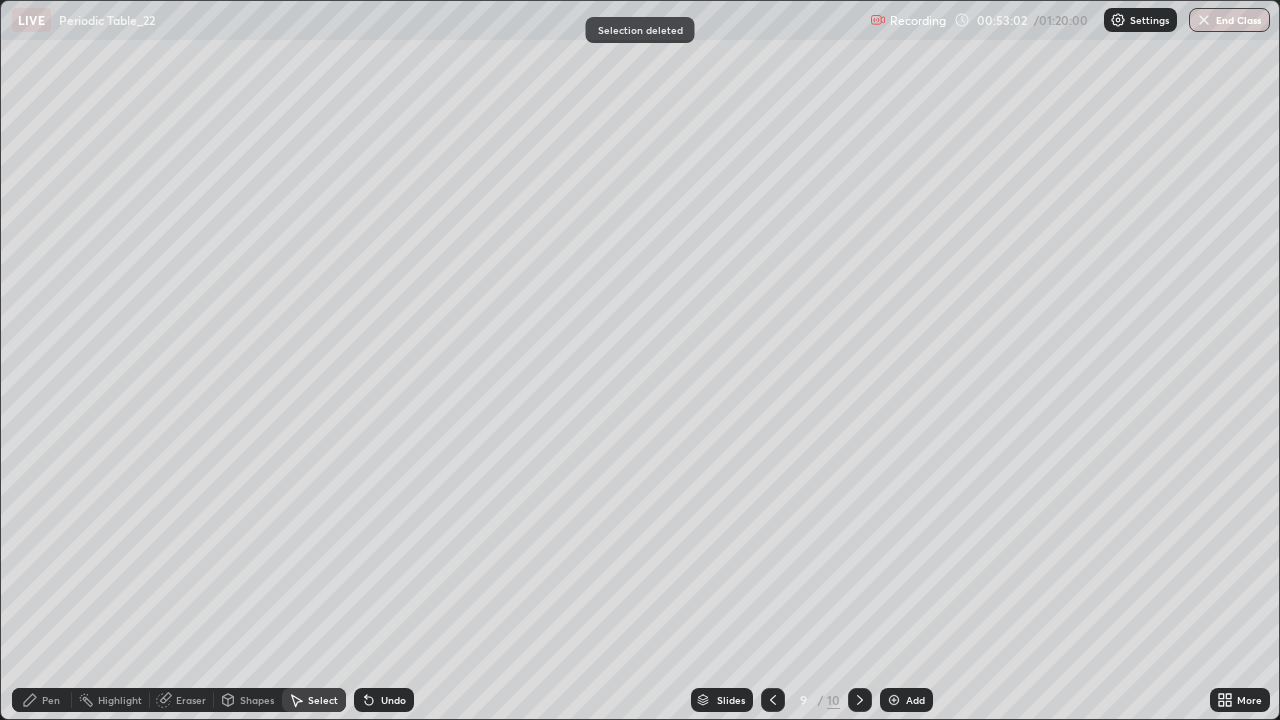 click on "Pen" at bounding box center [51, 700] 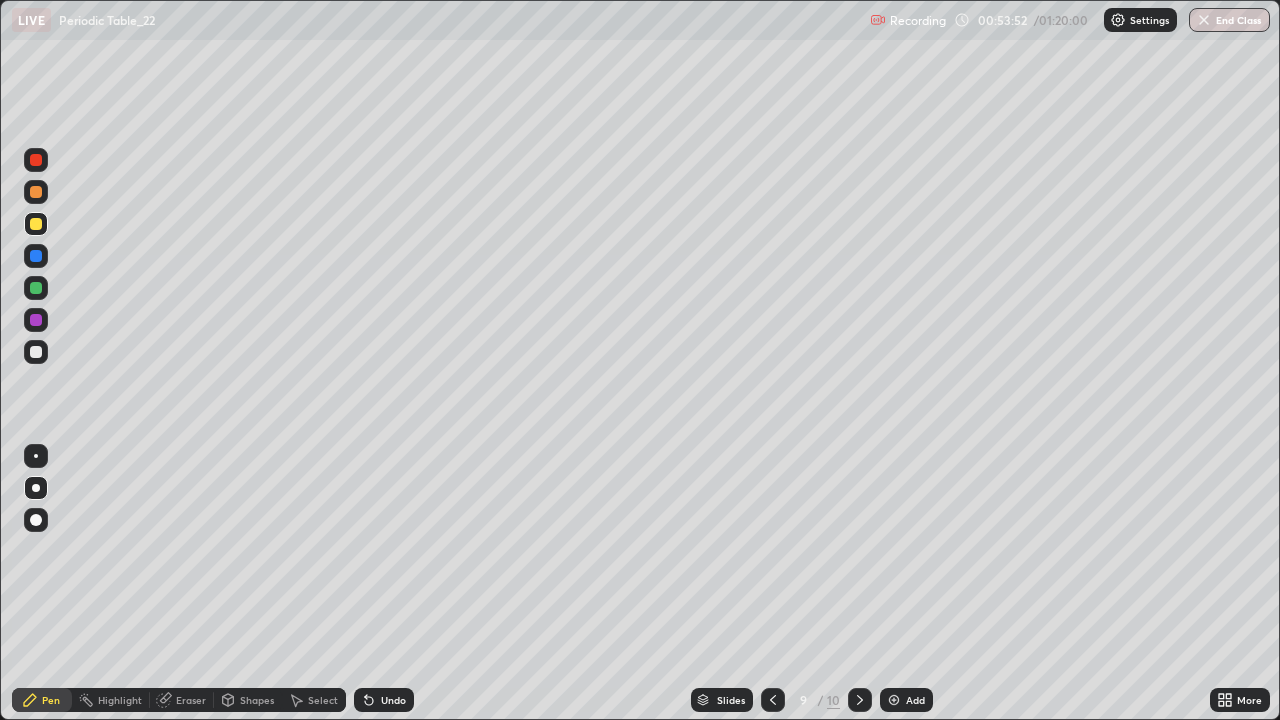 click on "Undo" at bounding box center (393, 700) 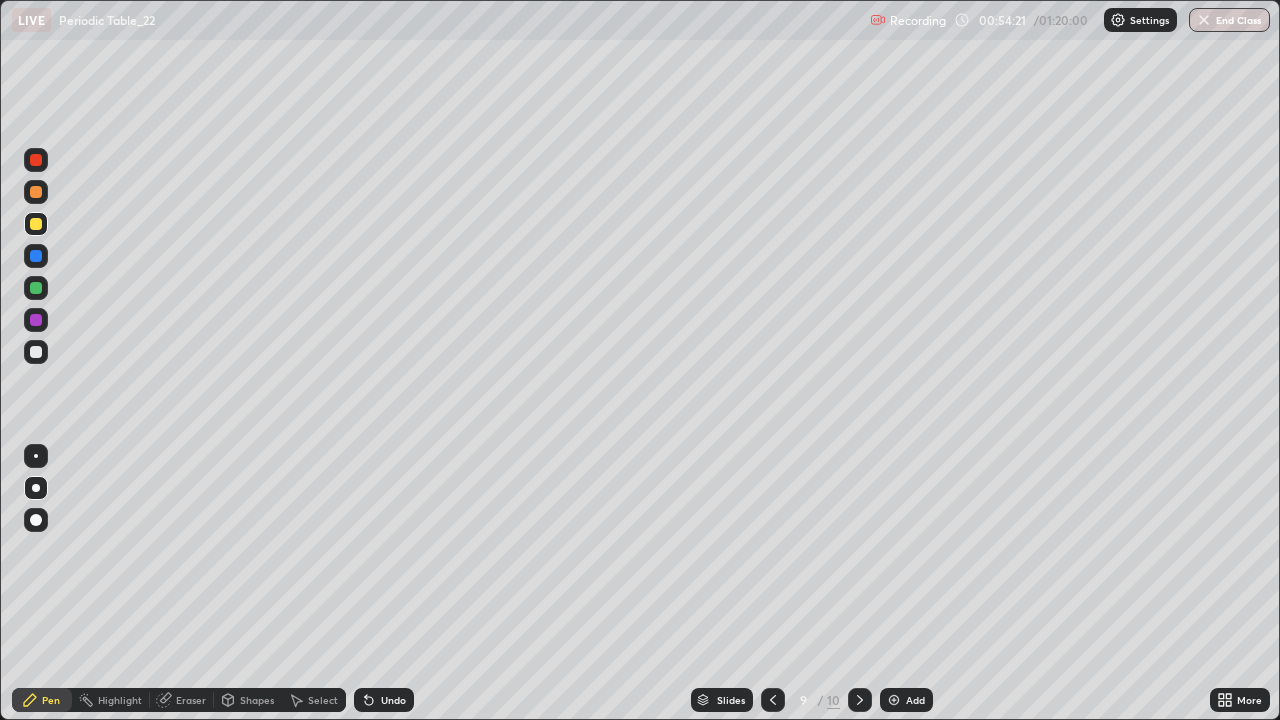 click at bounding box center (36, 288) 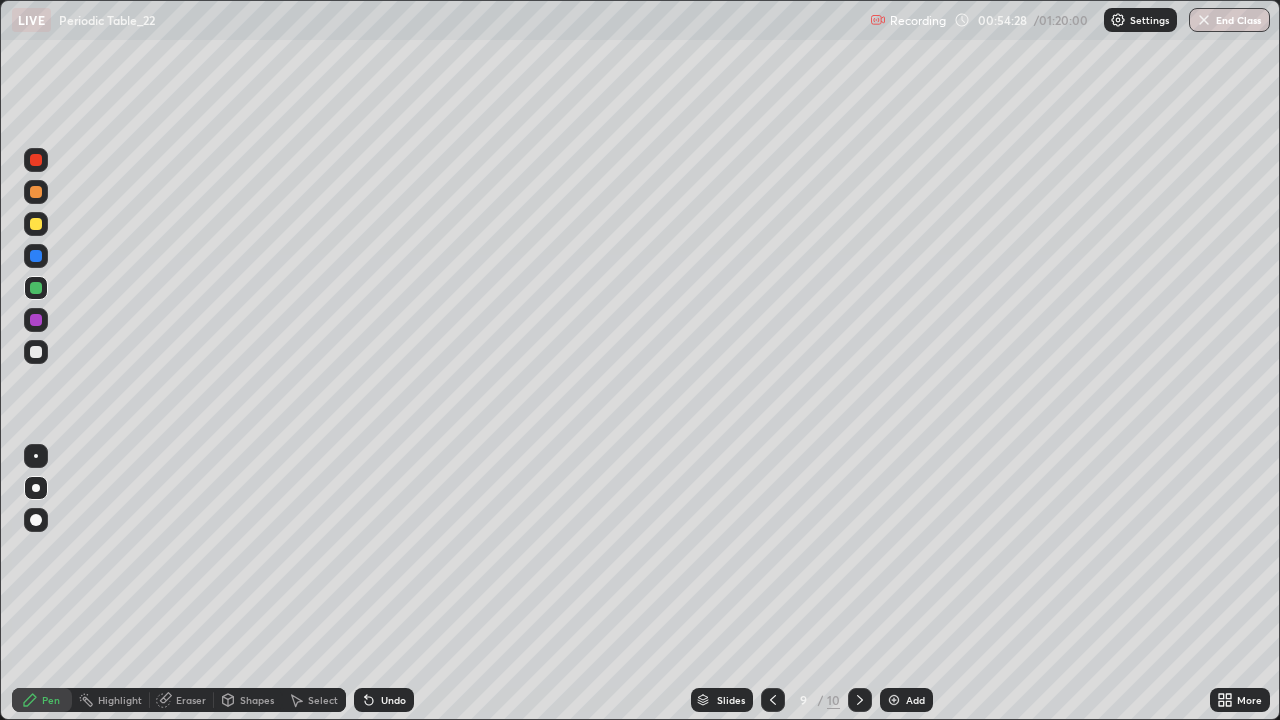 click at bounding box center [36, 352] 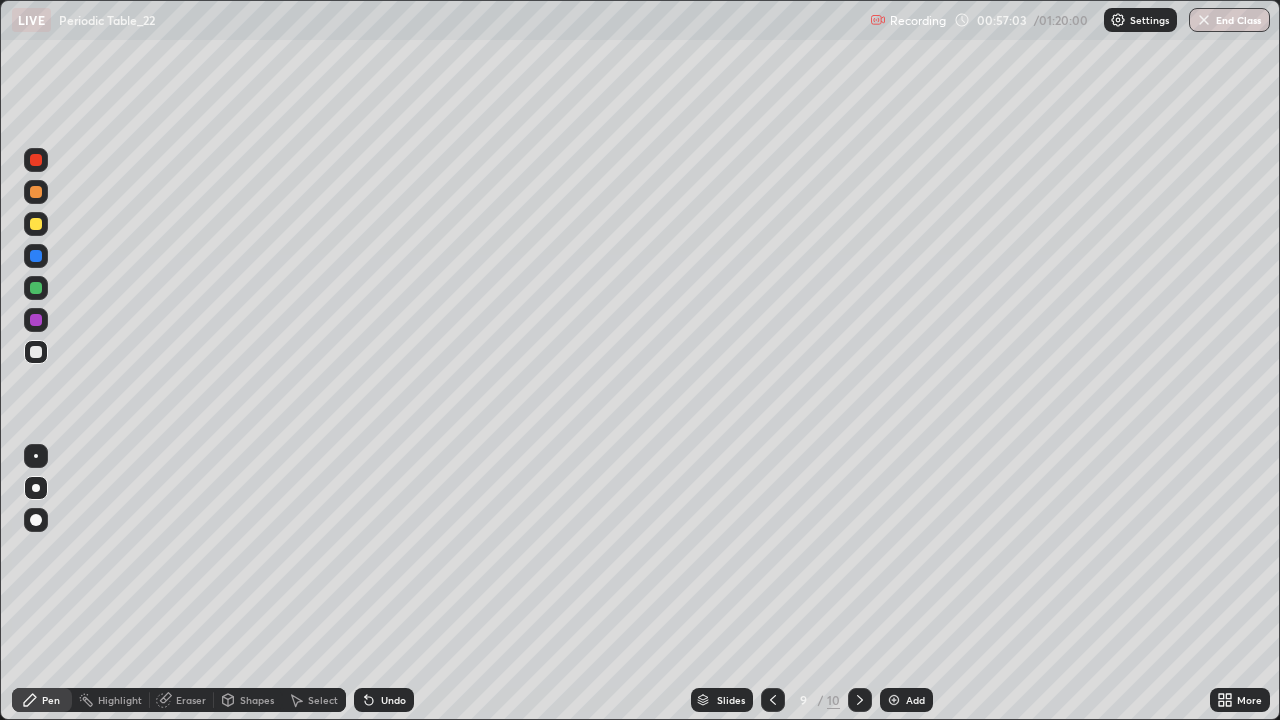 click on "Add" at bounding box center (906, 700) 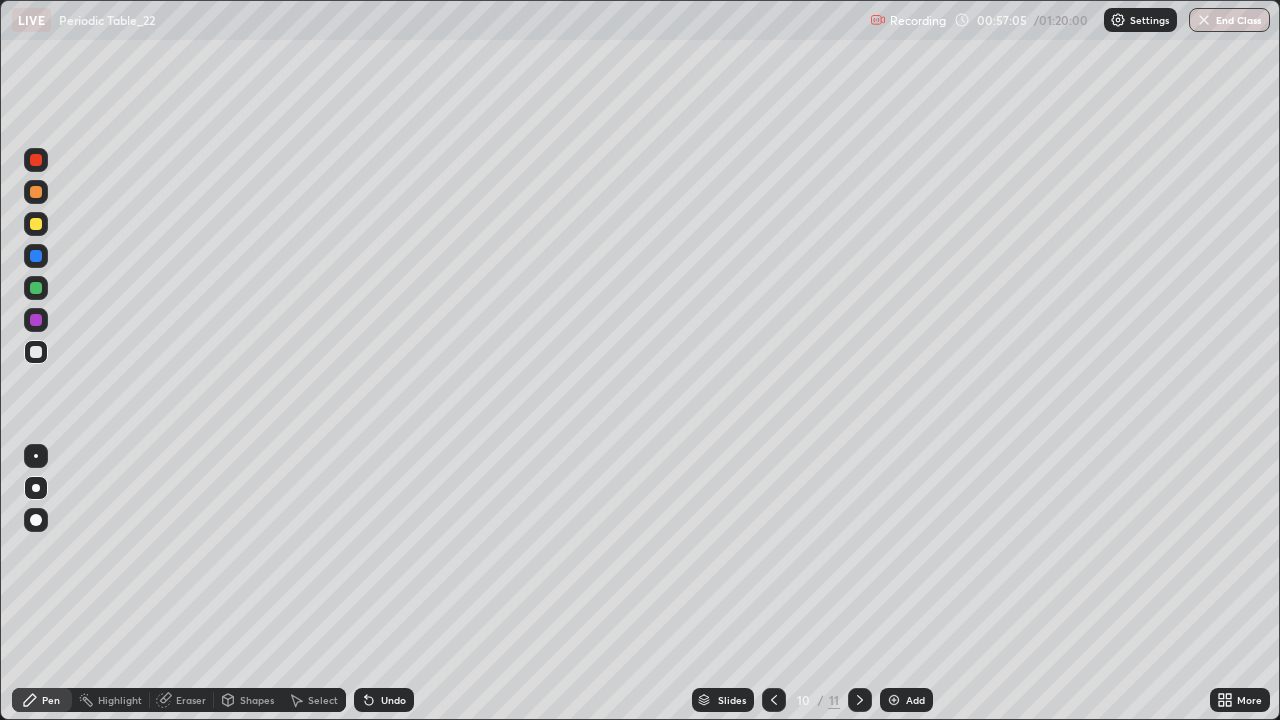click at bounding box center (36, 256) 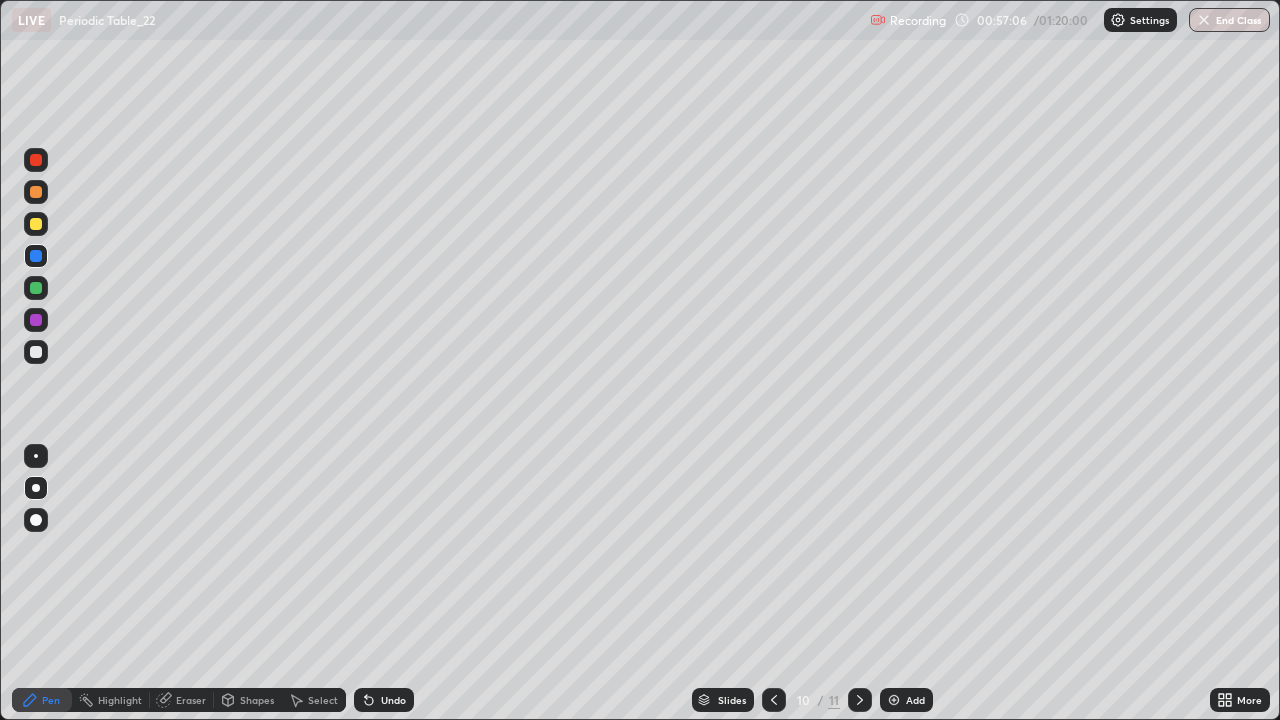 click at bounding box center [36, 288] 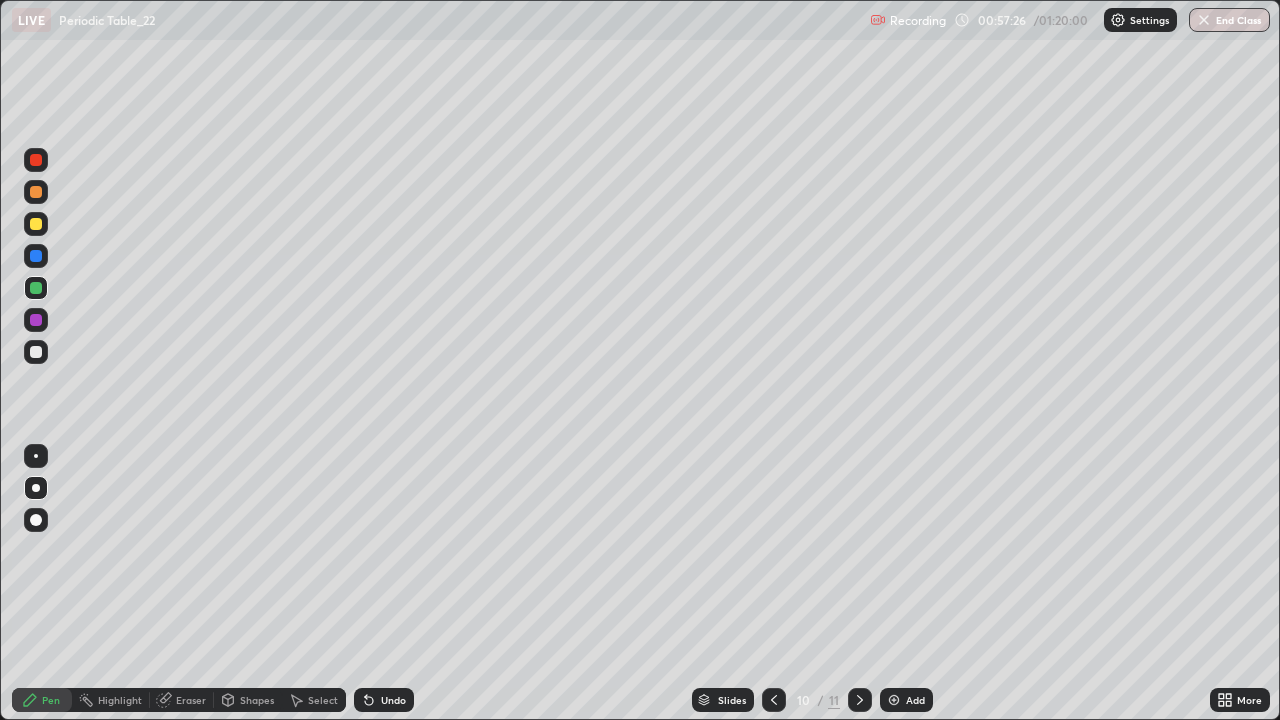 click at bounding box center [36, 352] 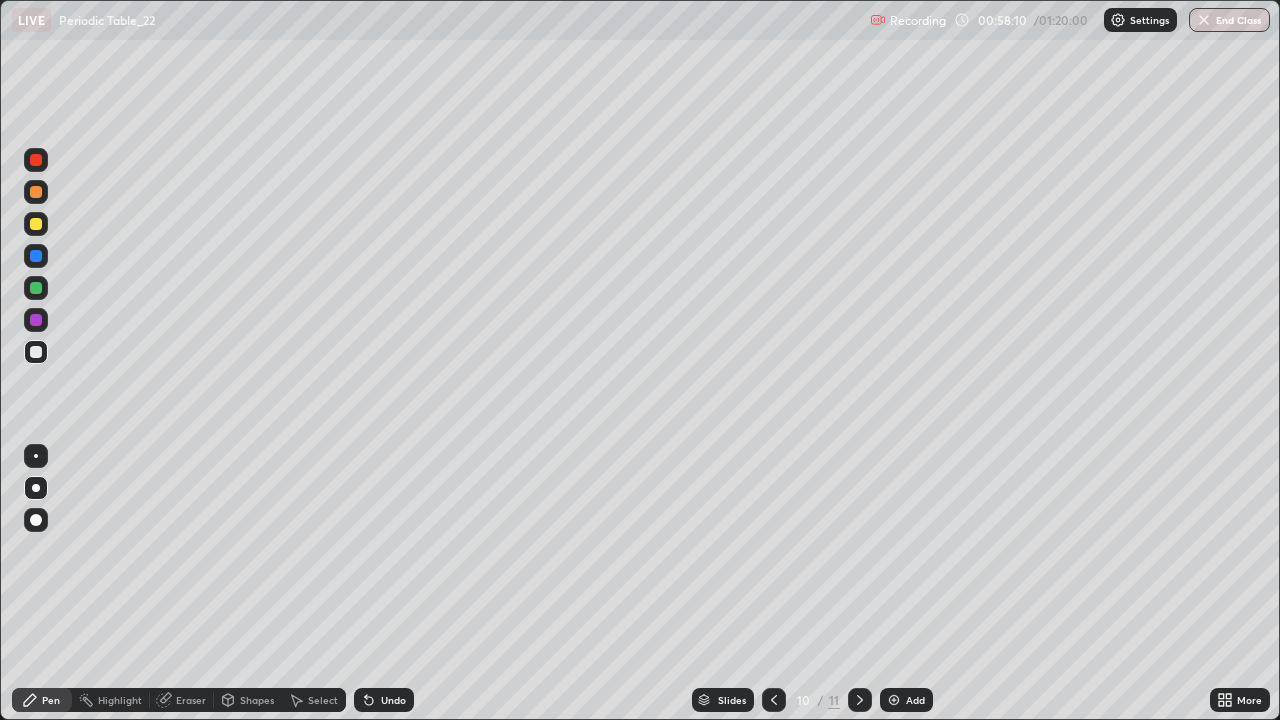 click at bounding box center (36, 224) 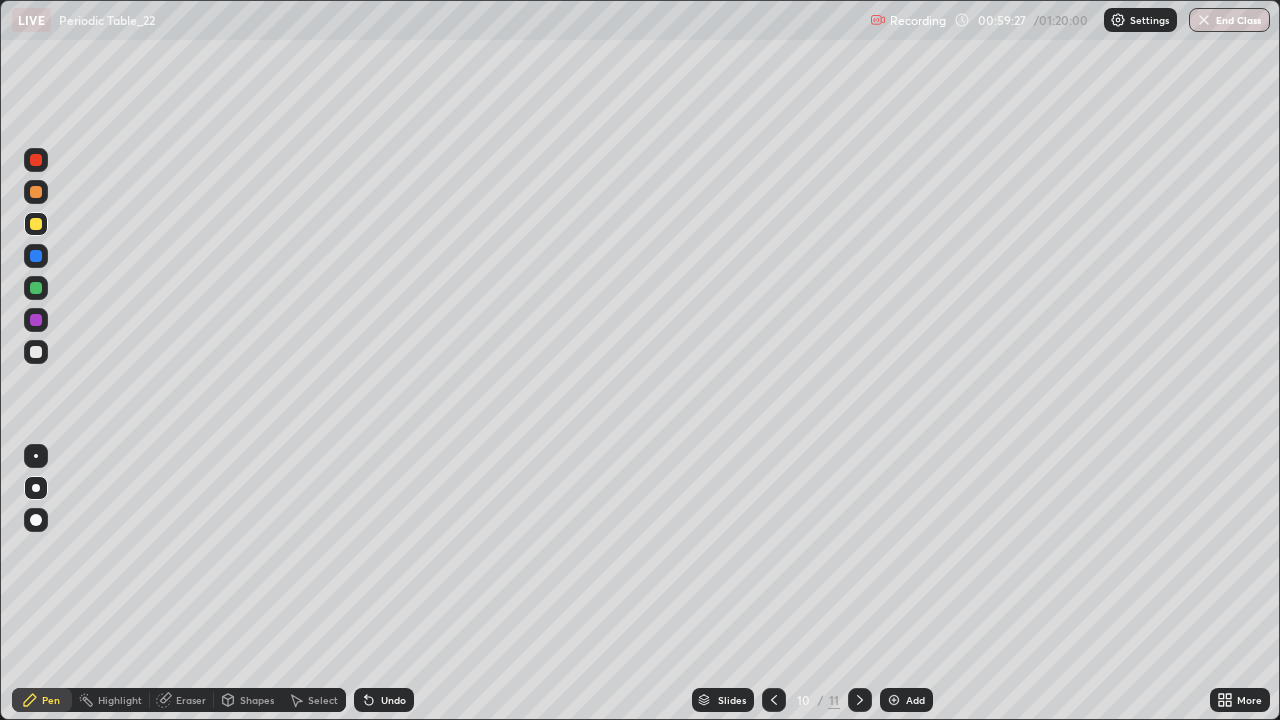 click at bounding box center [36, 256] 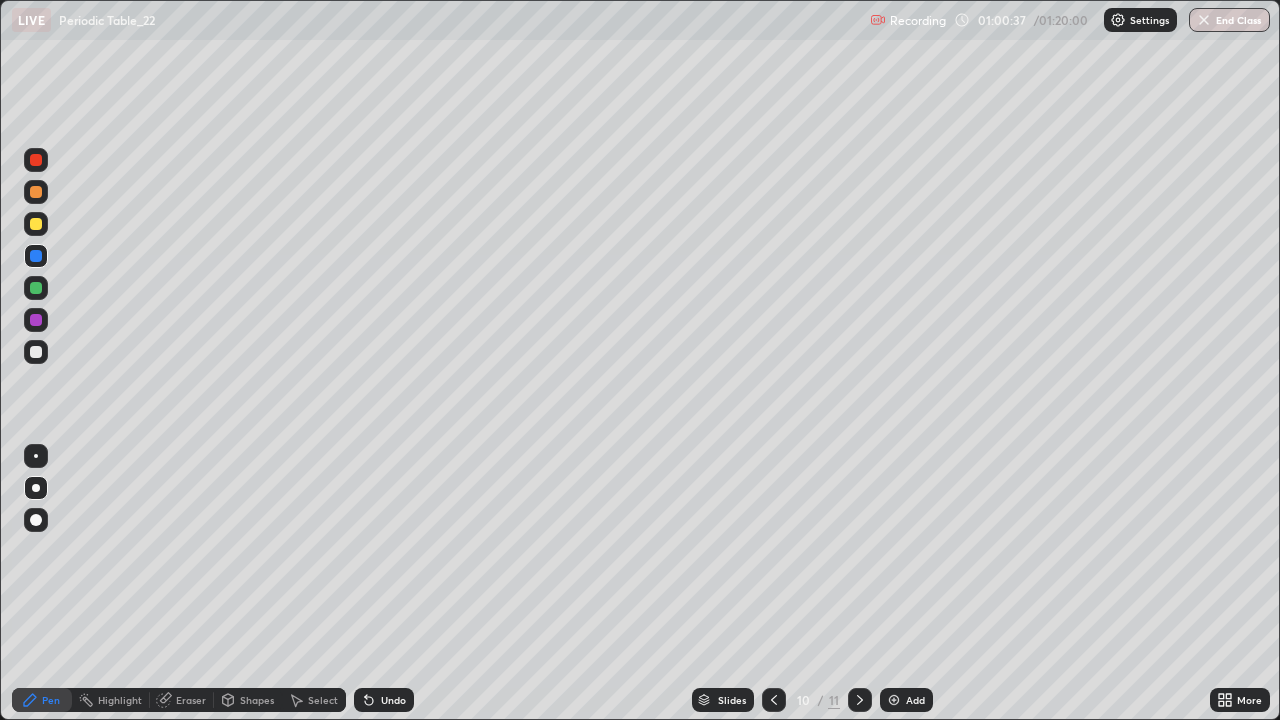click at bounding box center [36, 352] 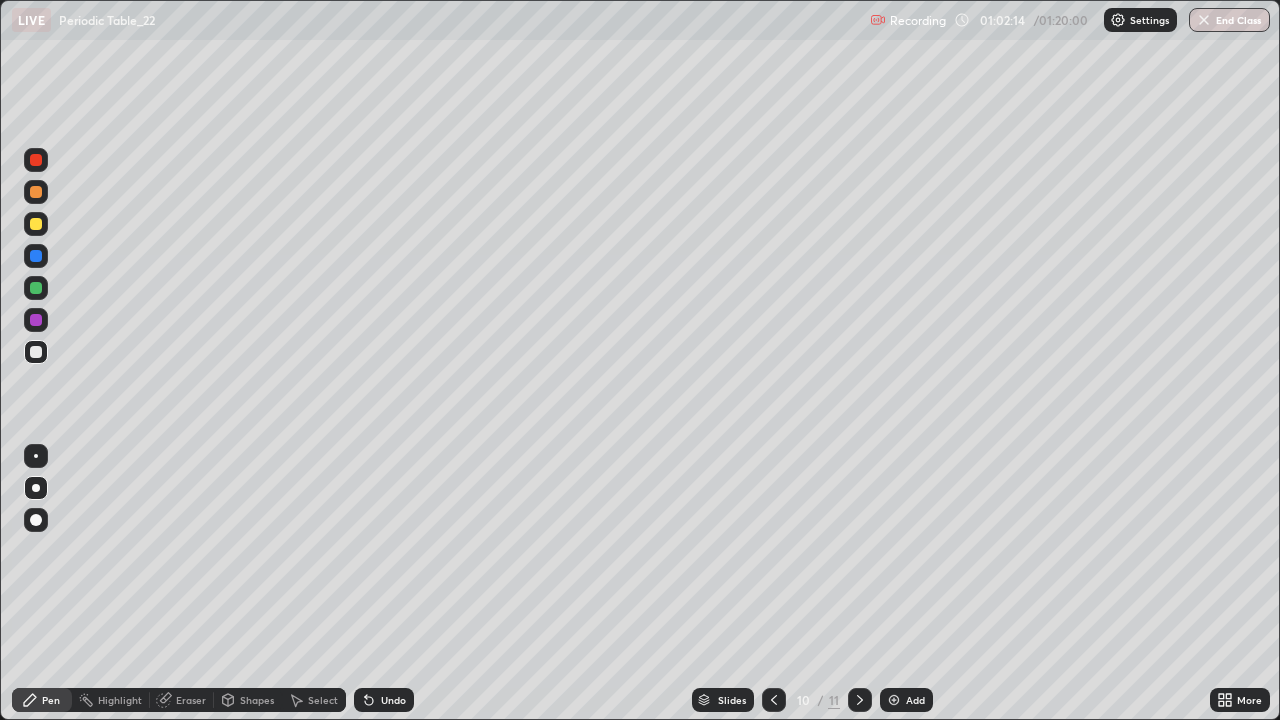 click on "Add" at bounding box center [915, 700] 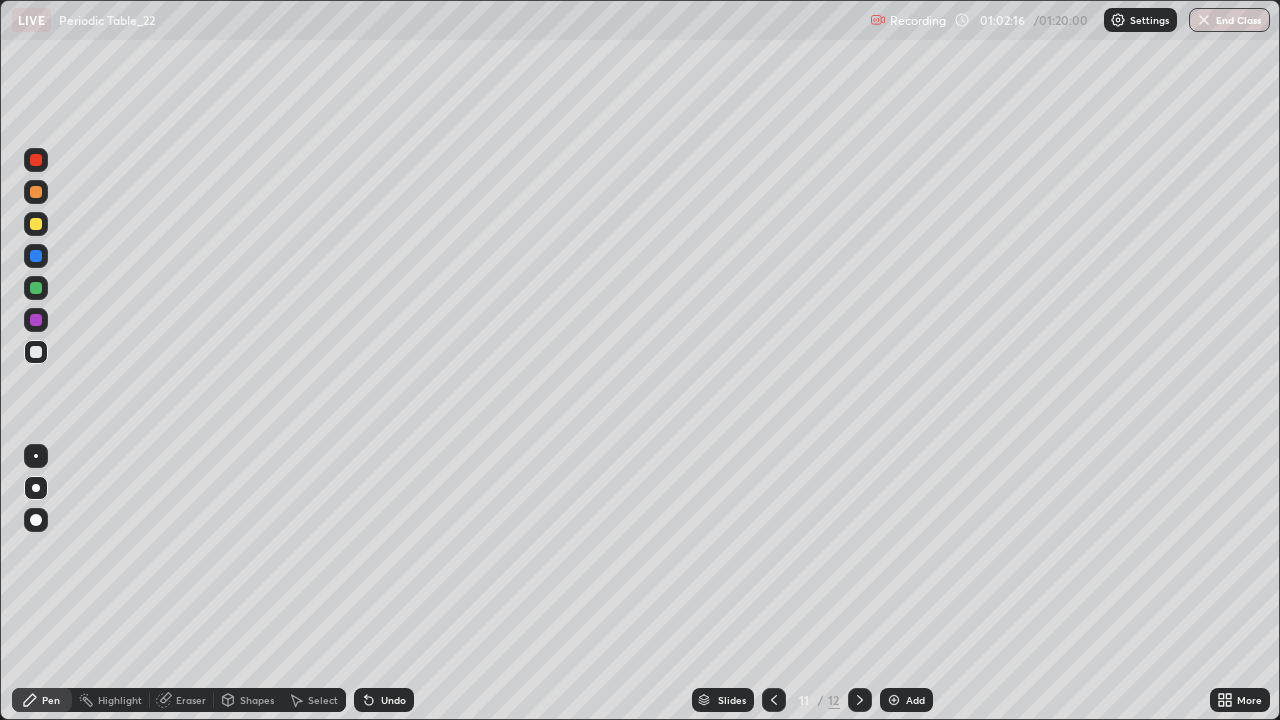 click at bounding box center (36, 256) 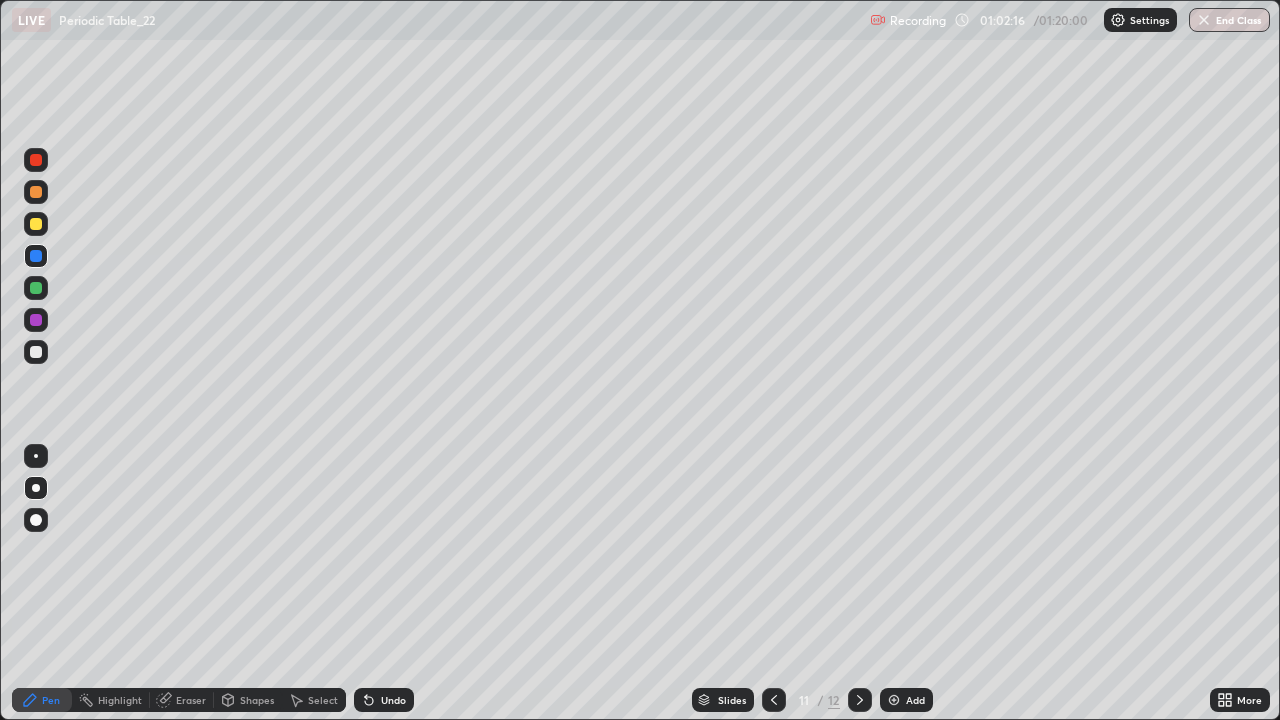 click at bounding box center [36, 224] 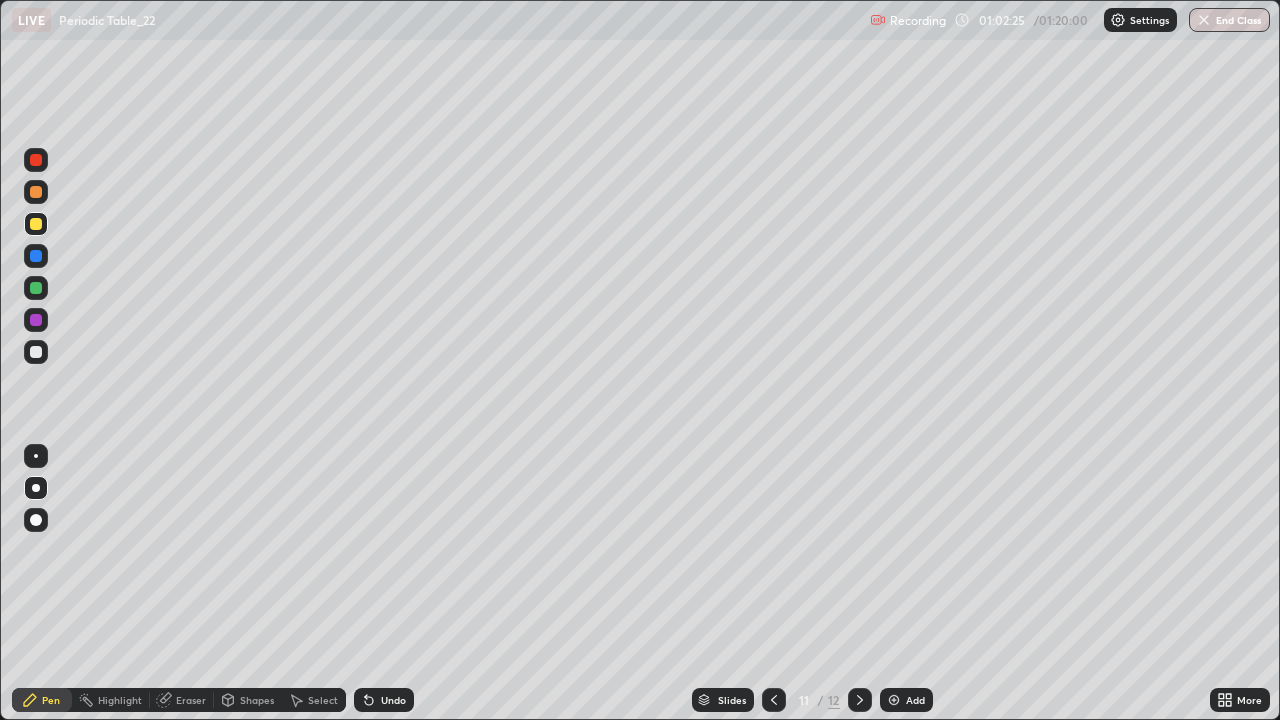 click at bounding box center (36, 320) 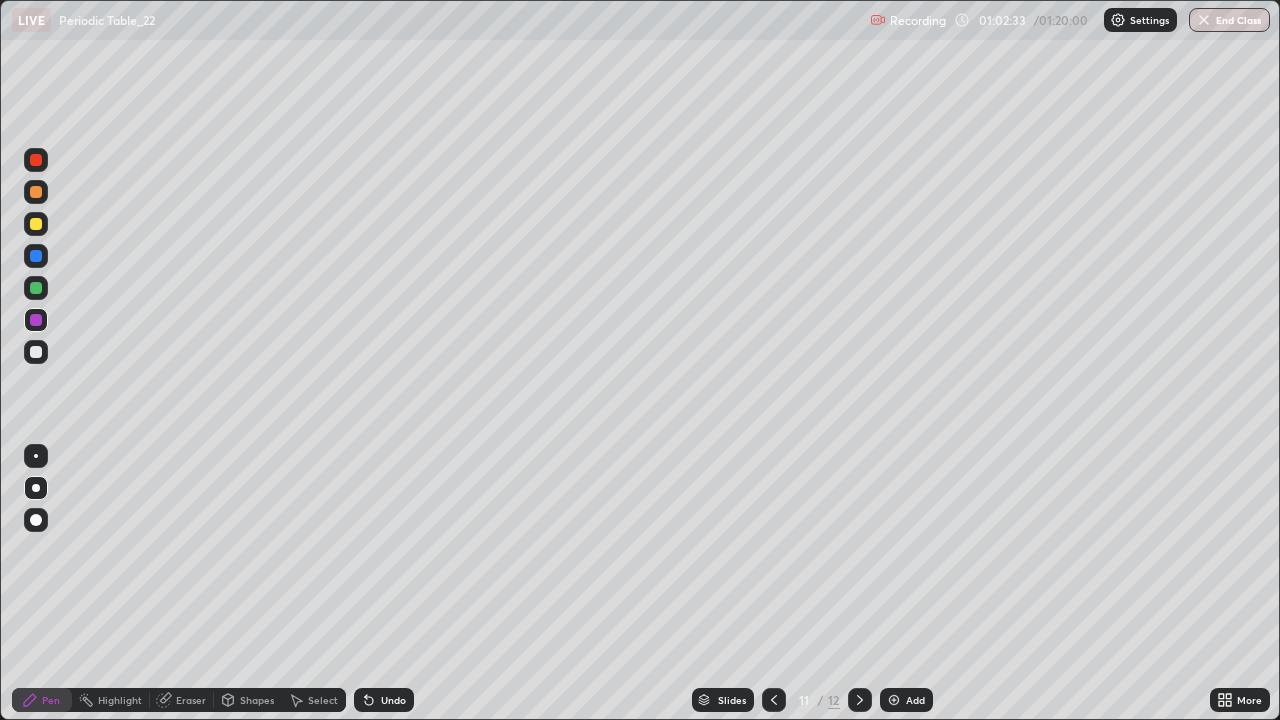 click at bounding box center (36, 320) 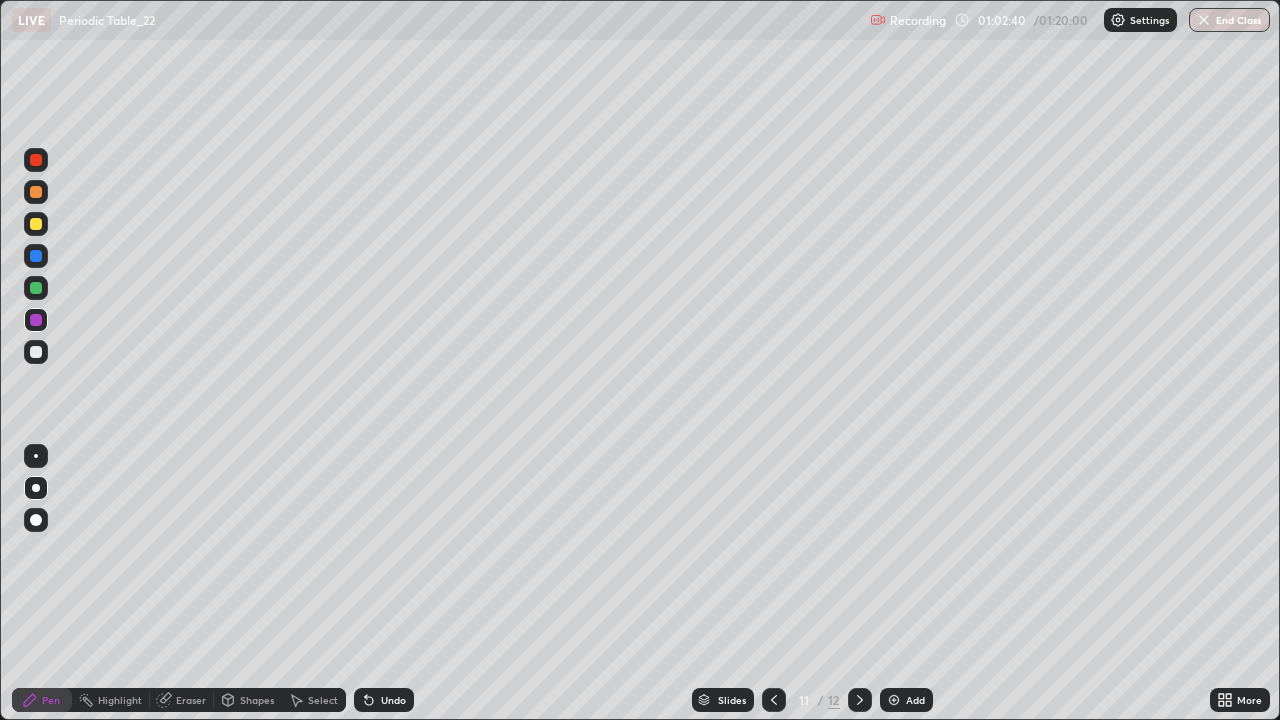 click at bounding box center [36, 224] 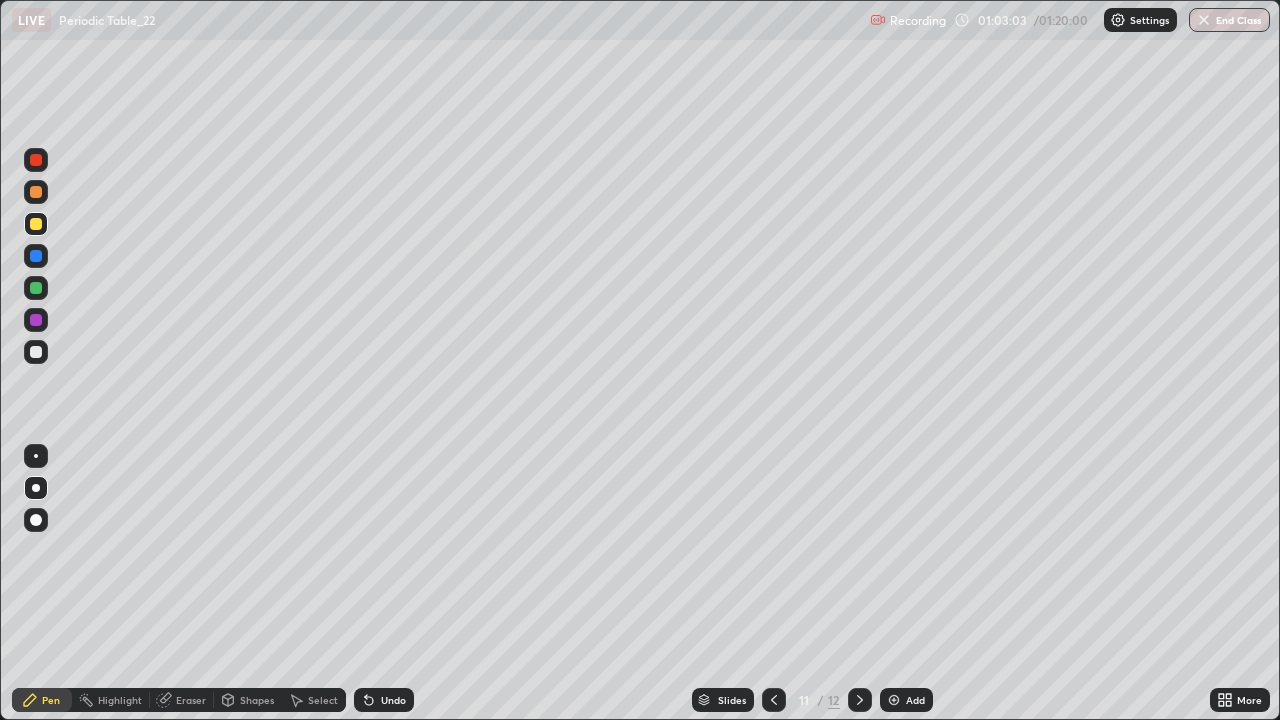 click at bounding box center (36, 352) 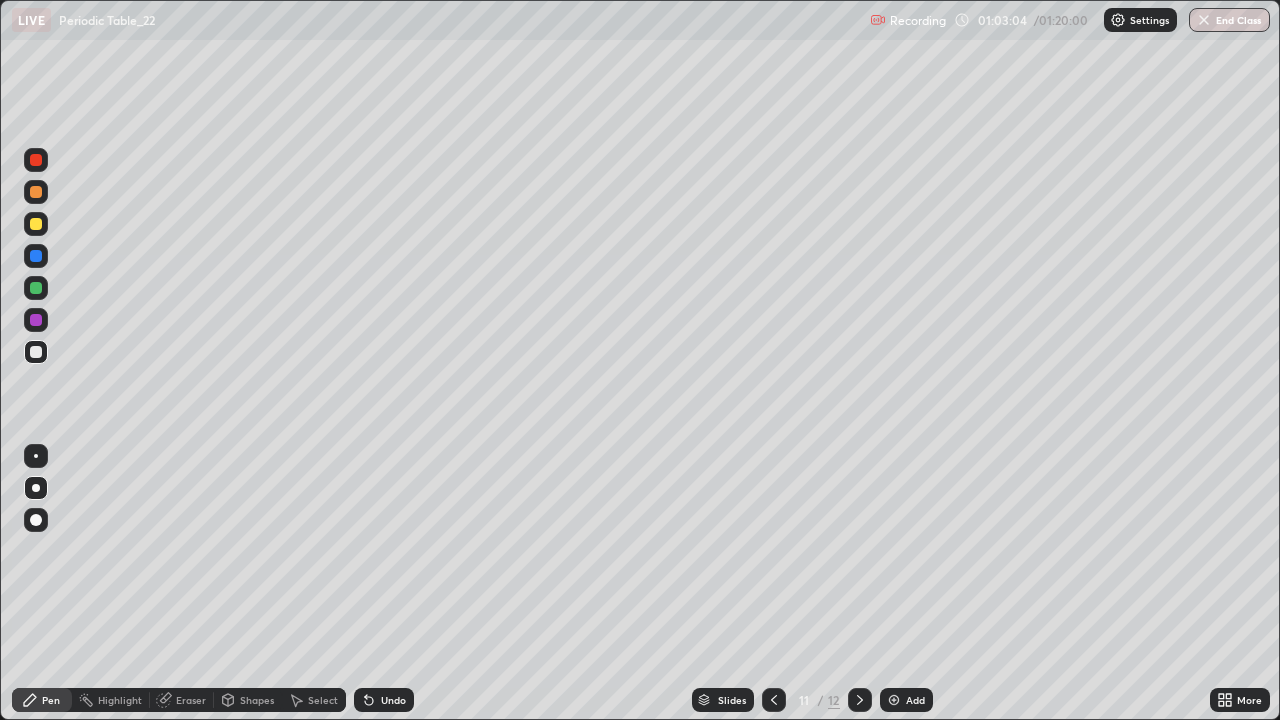 click at bounding box center (36, 320) 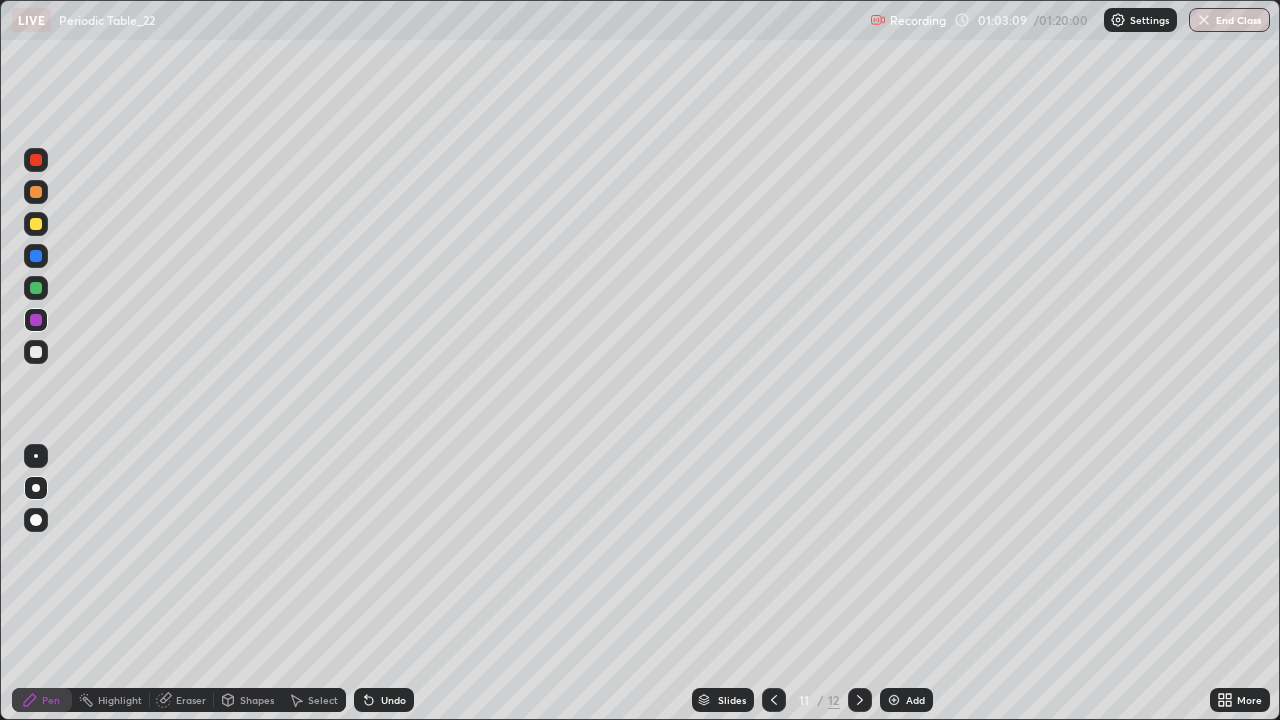 click at bounding box center [36, 224] 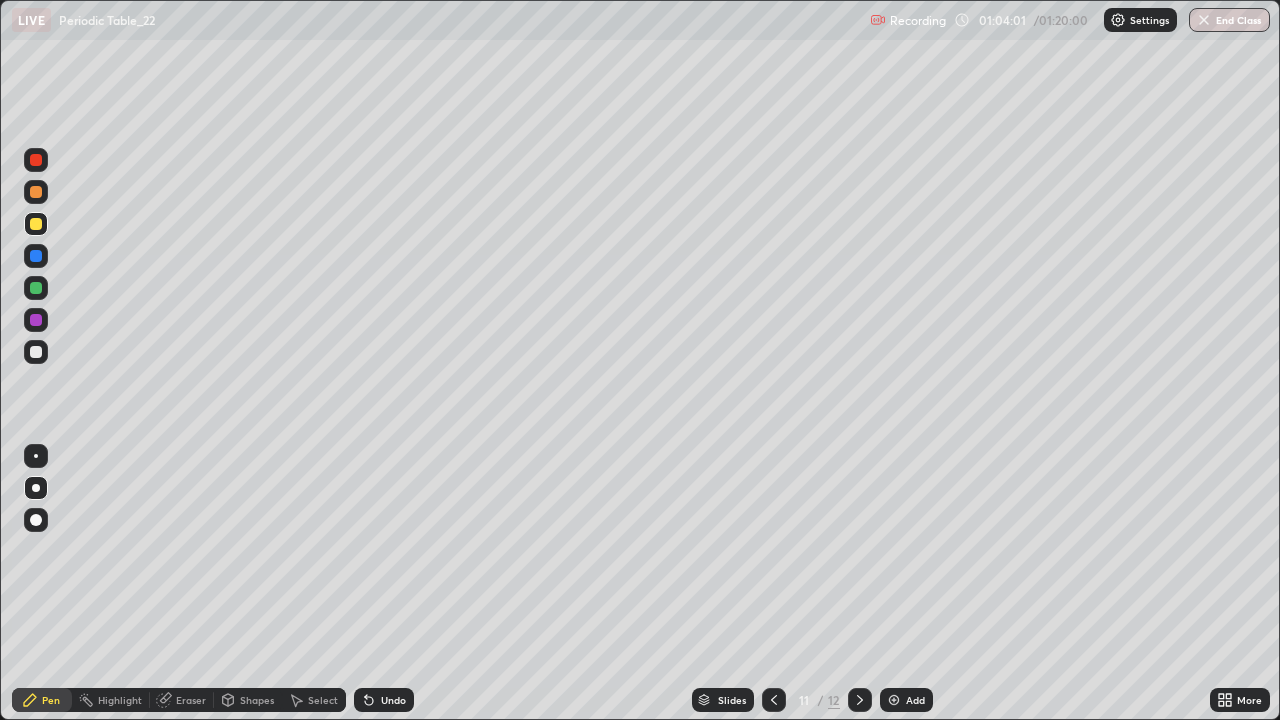 click at bounding box center (36, 352) 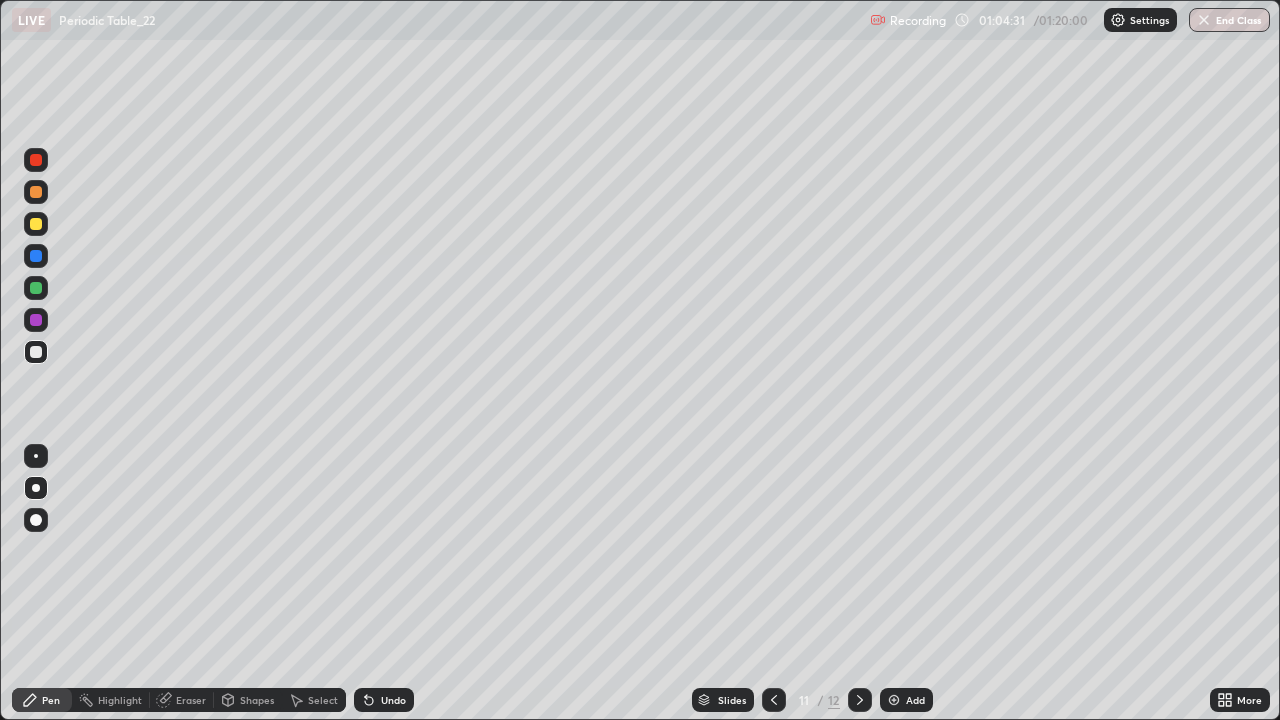click on "Select" at bounding box center (314, 700) 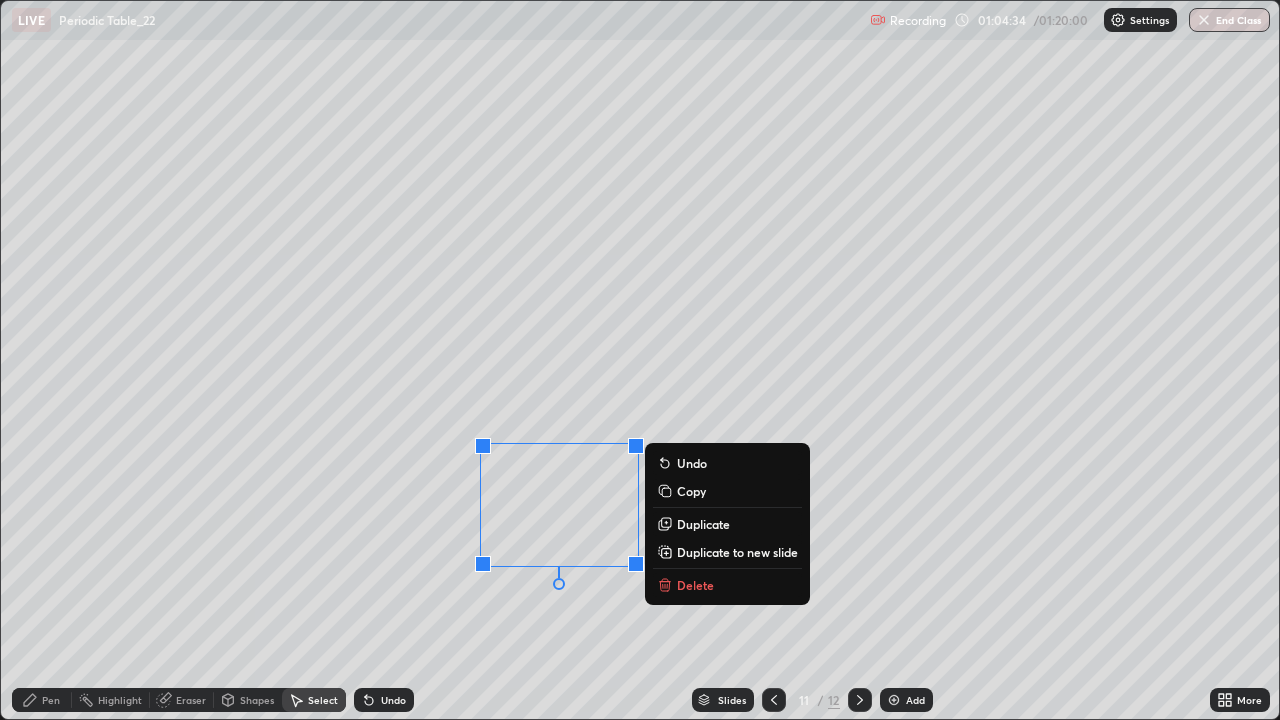 click on "Delete" at bounding box center (695, 585) 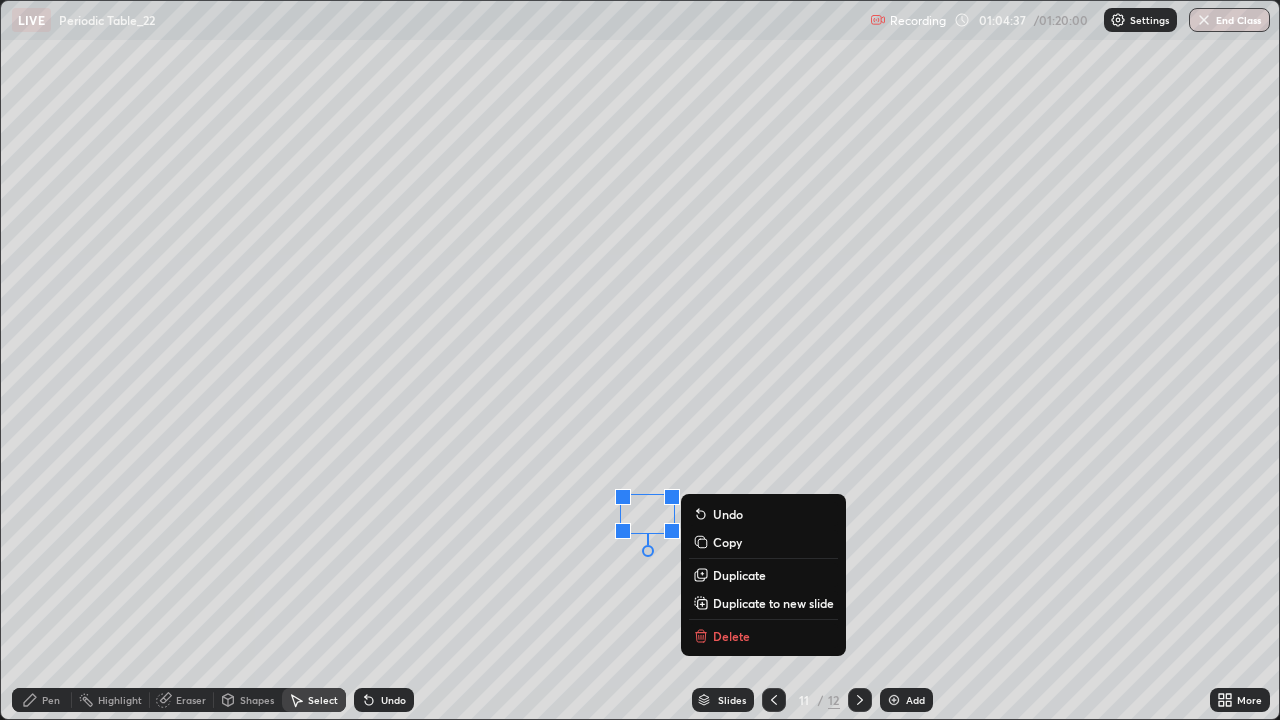 click on "Delete" at bounding box center [731, 636] 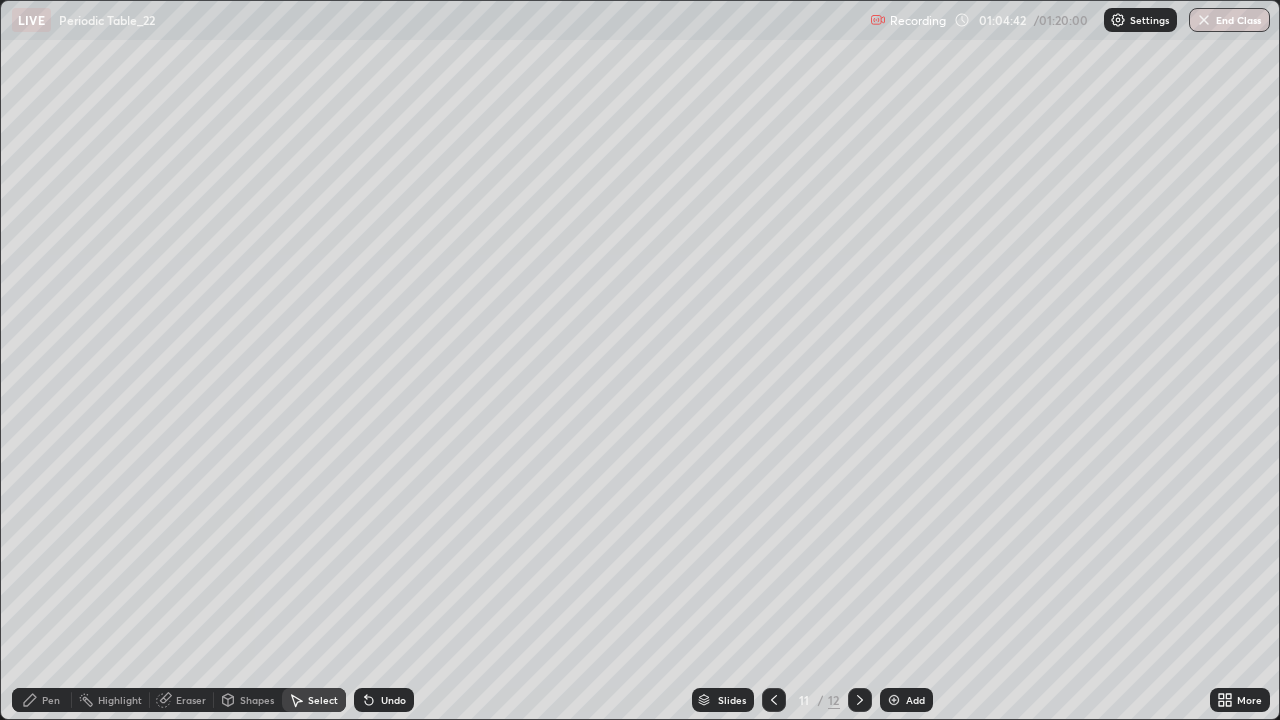 click on "Pen" at bounding box center (42, 700) 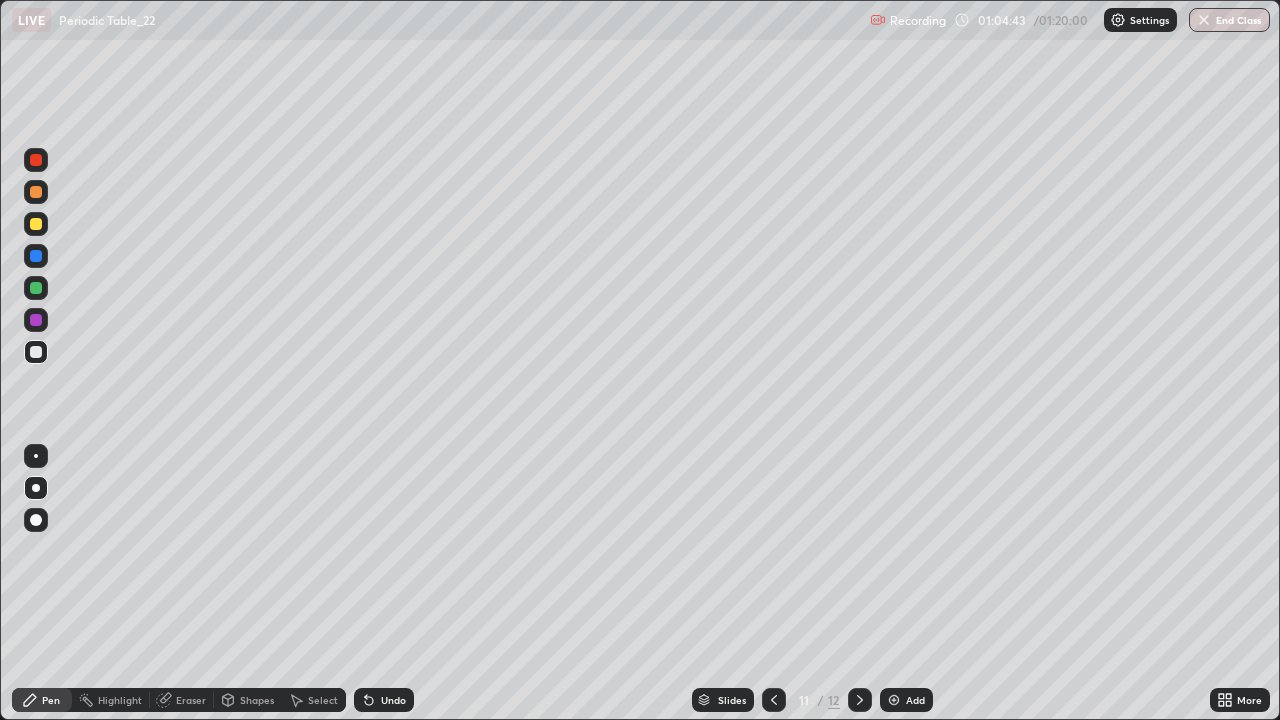 click at bounding box center [36, 352] 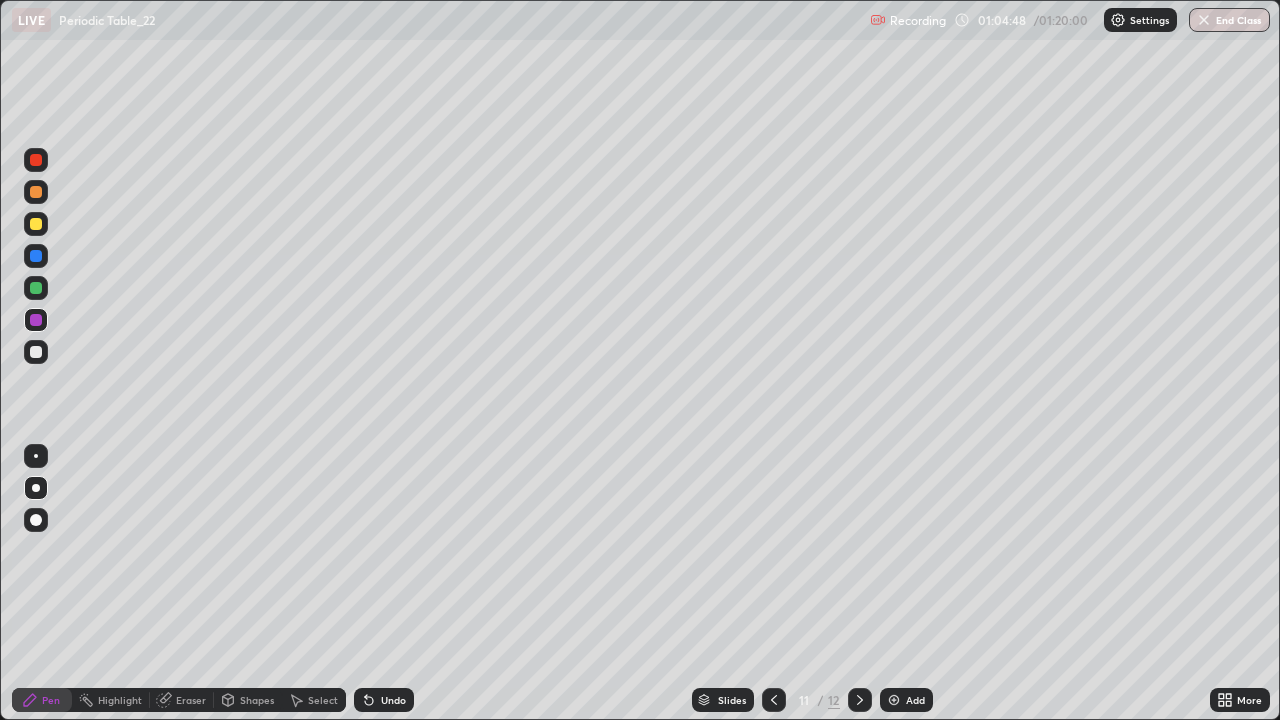 click at bounding box center (36, 352) 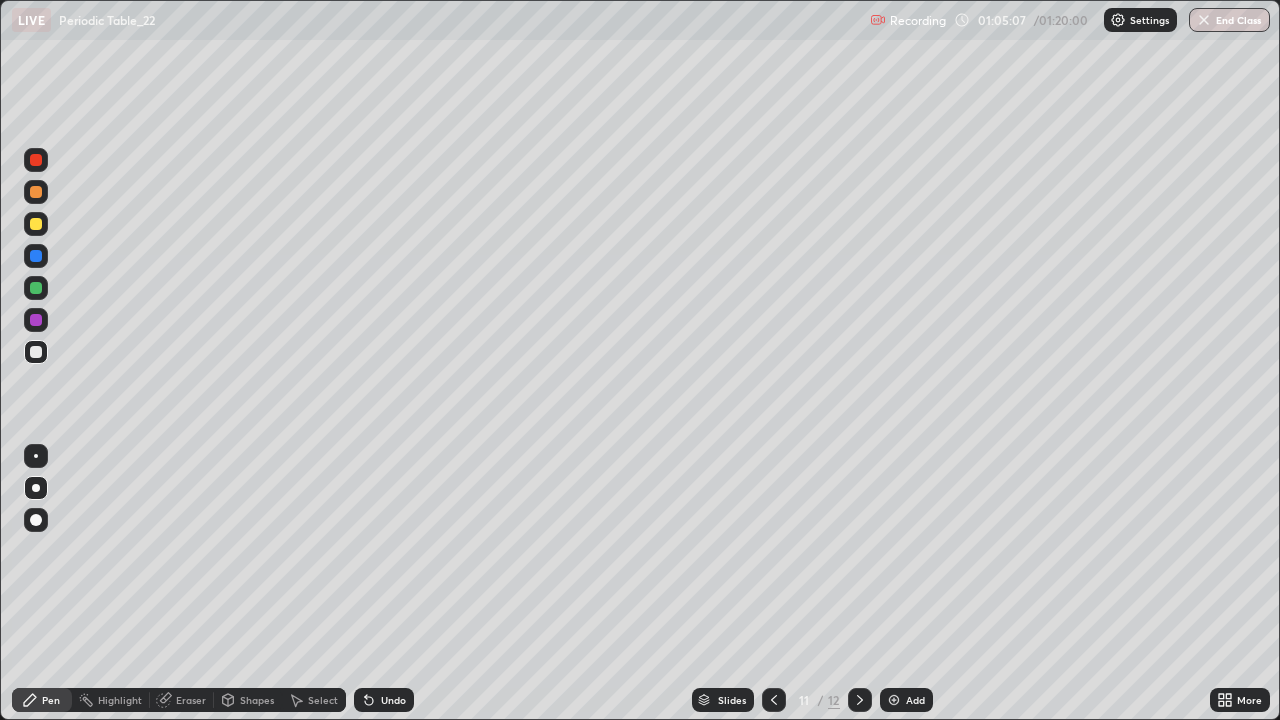 click at bounding box center [36, 288] 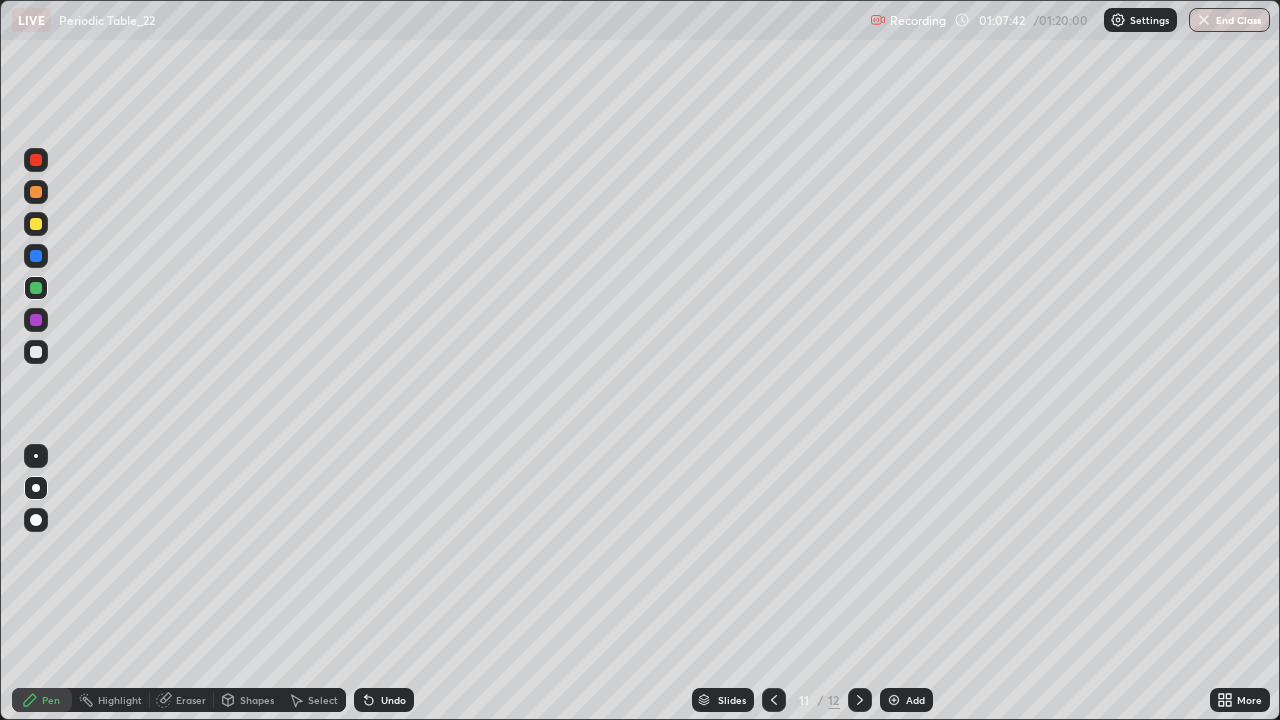 click at bounding box center (894, 700) 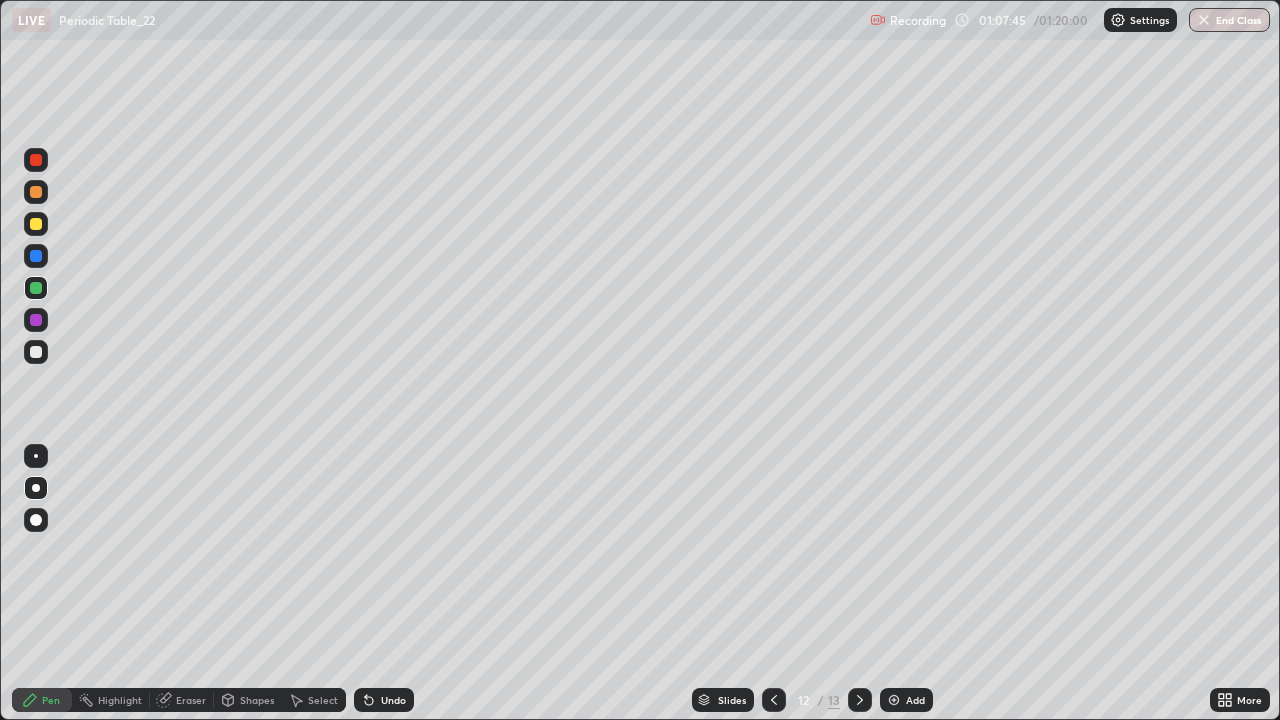 click at bounding box center (36, 224) 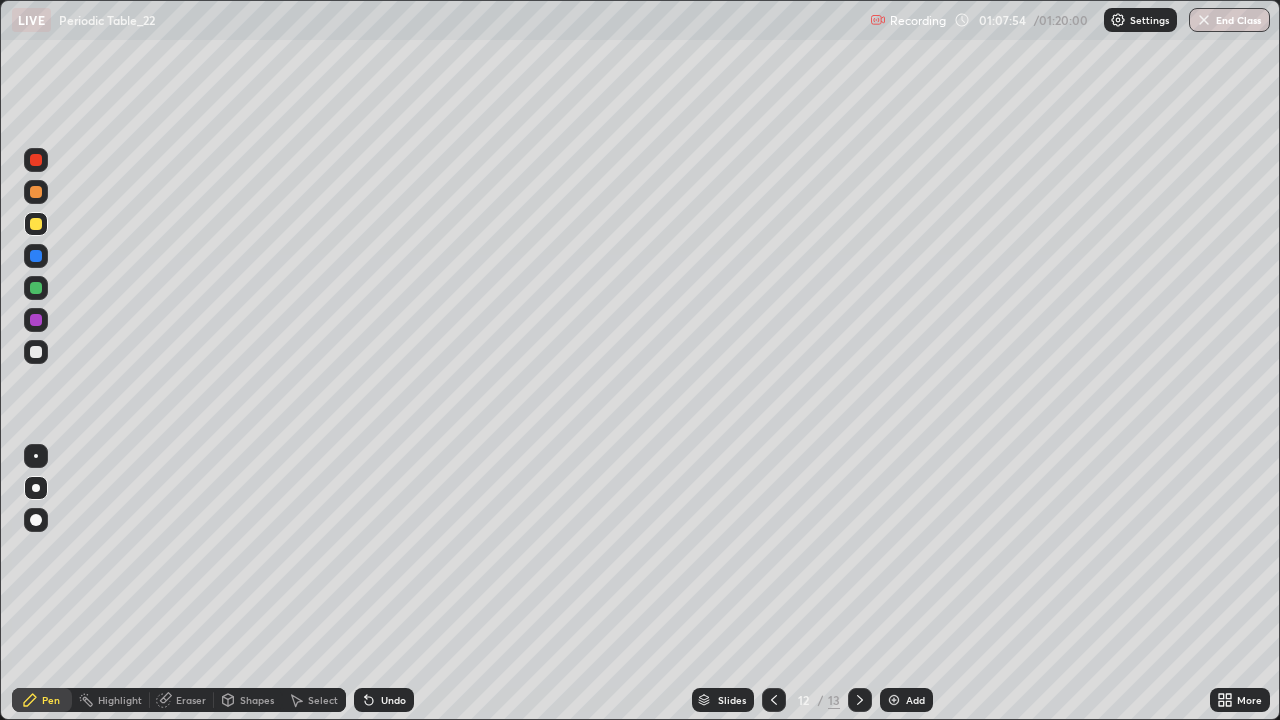click at bounding box center [36, 256] 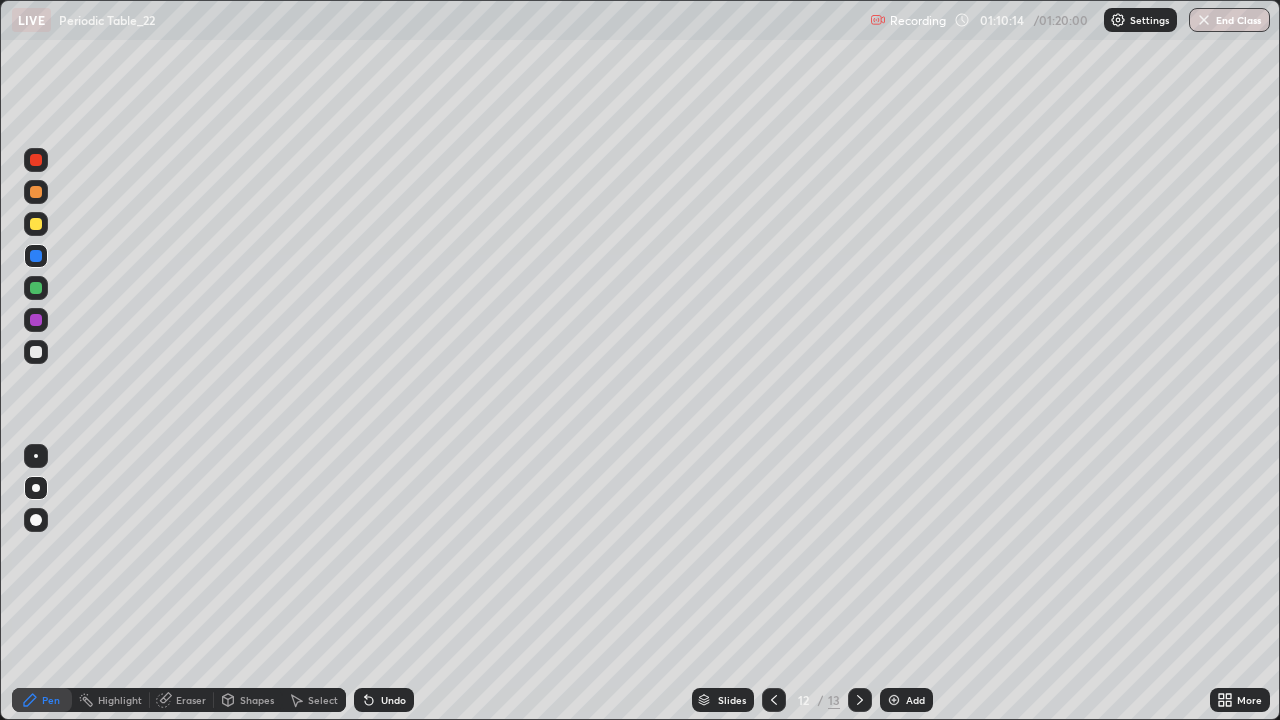 click 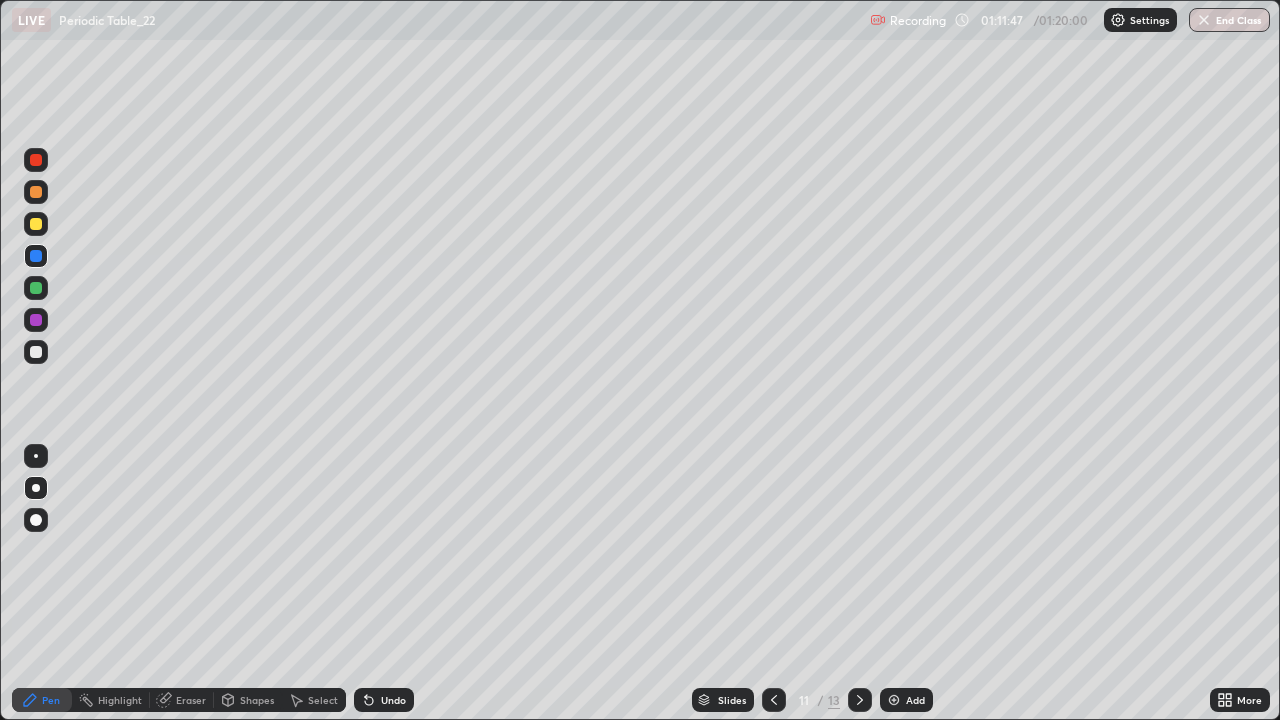 click 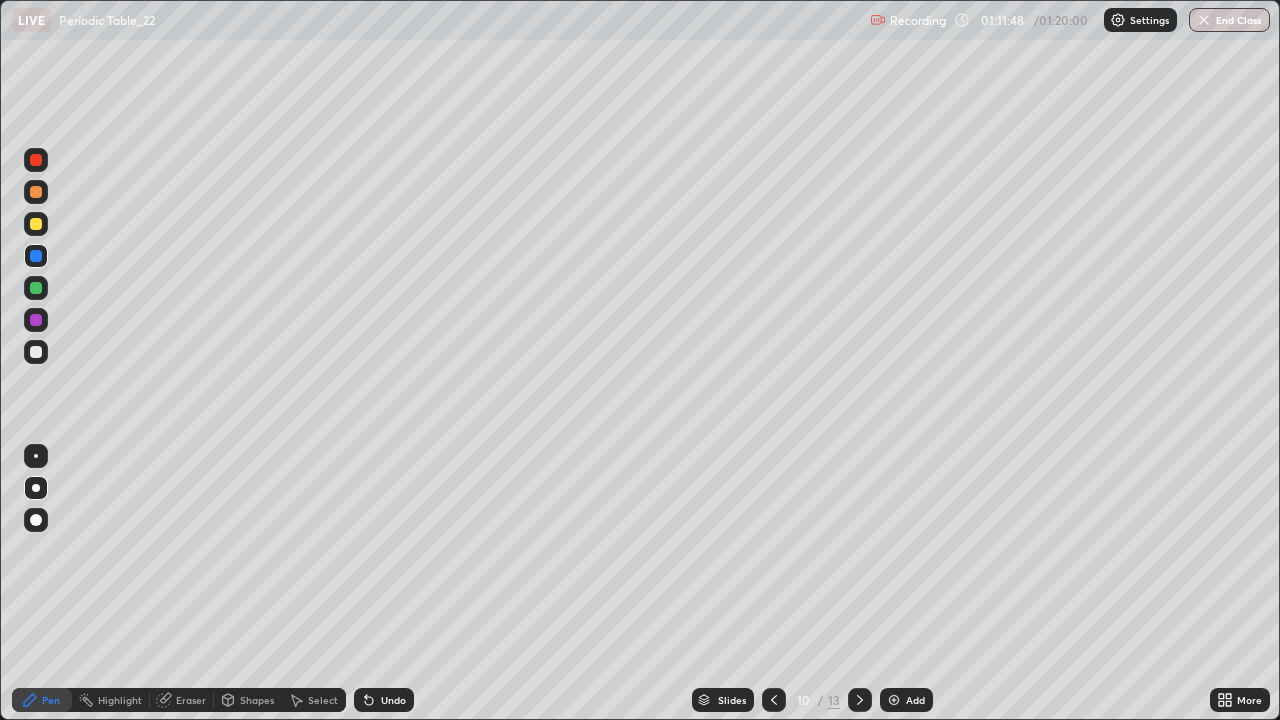 click 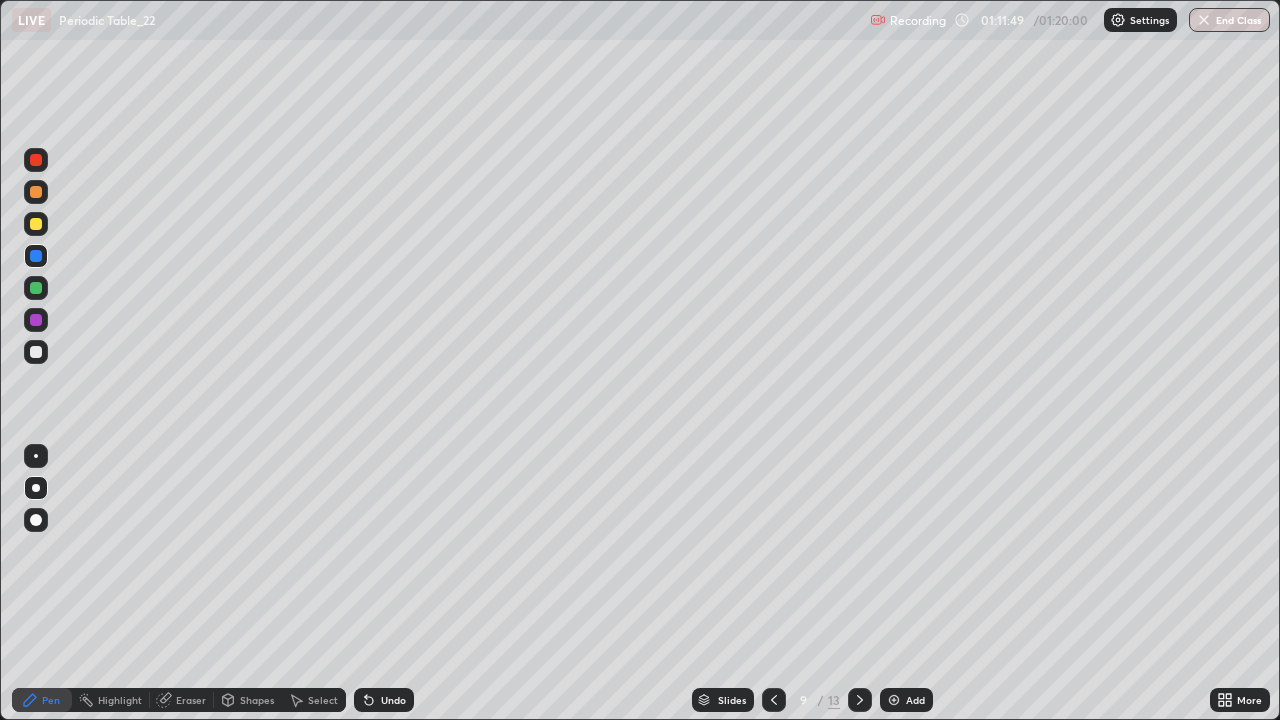 click 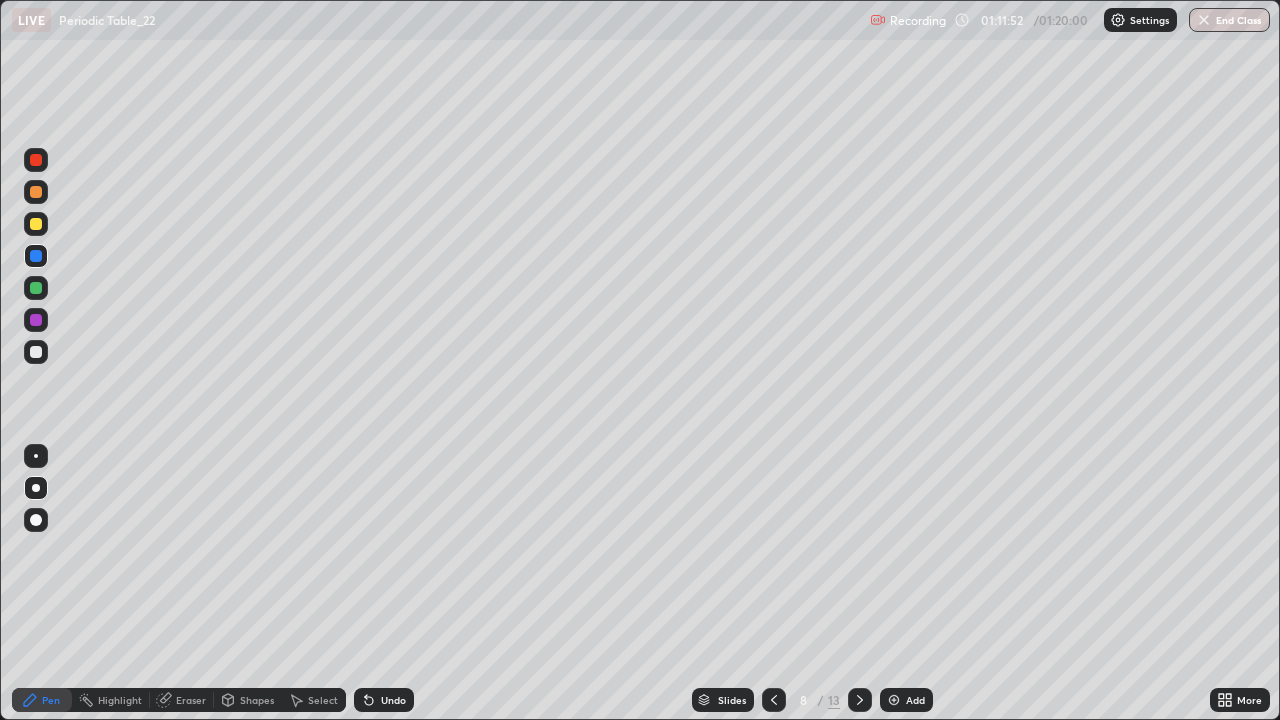 click 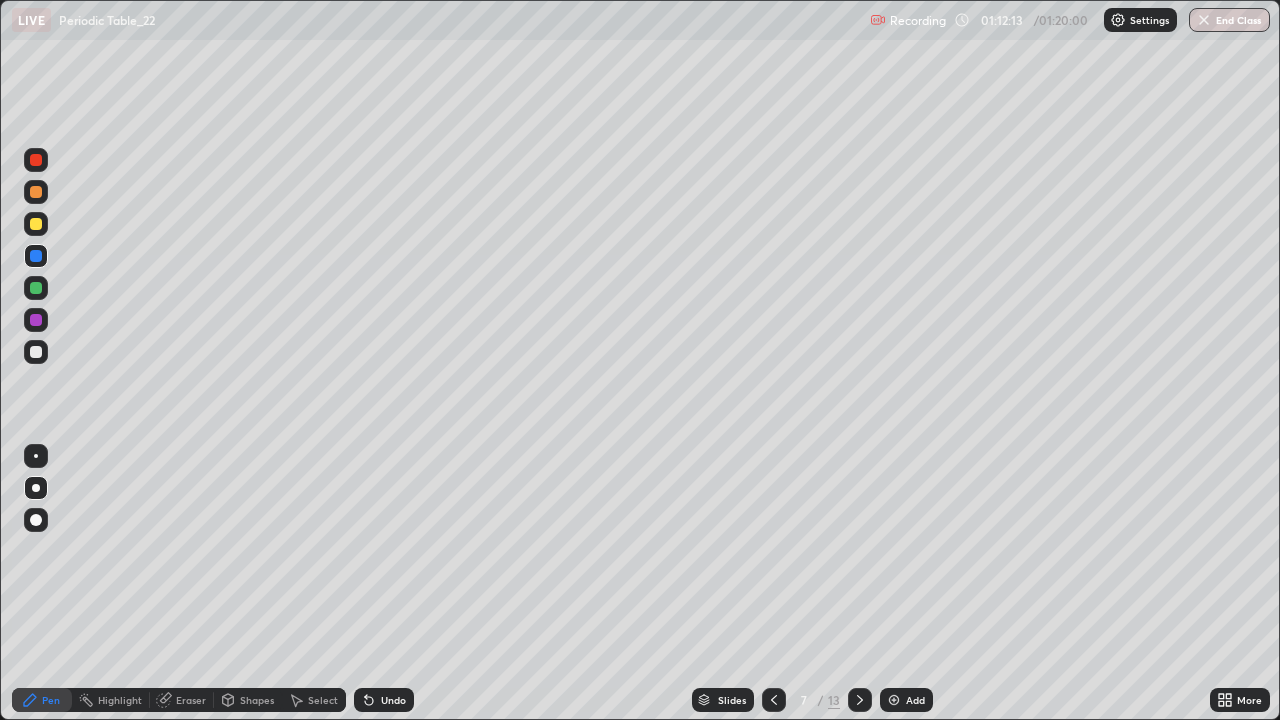 click 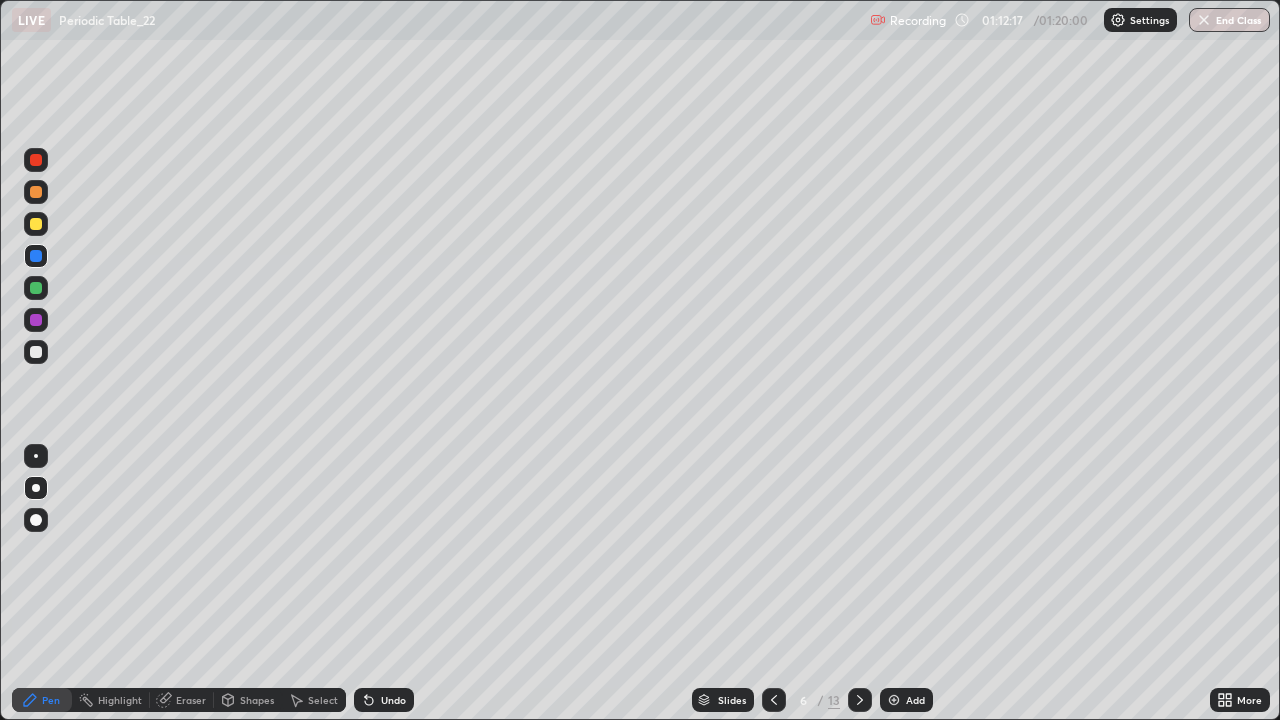 click 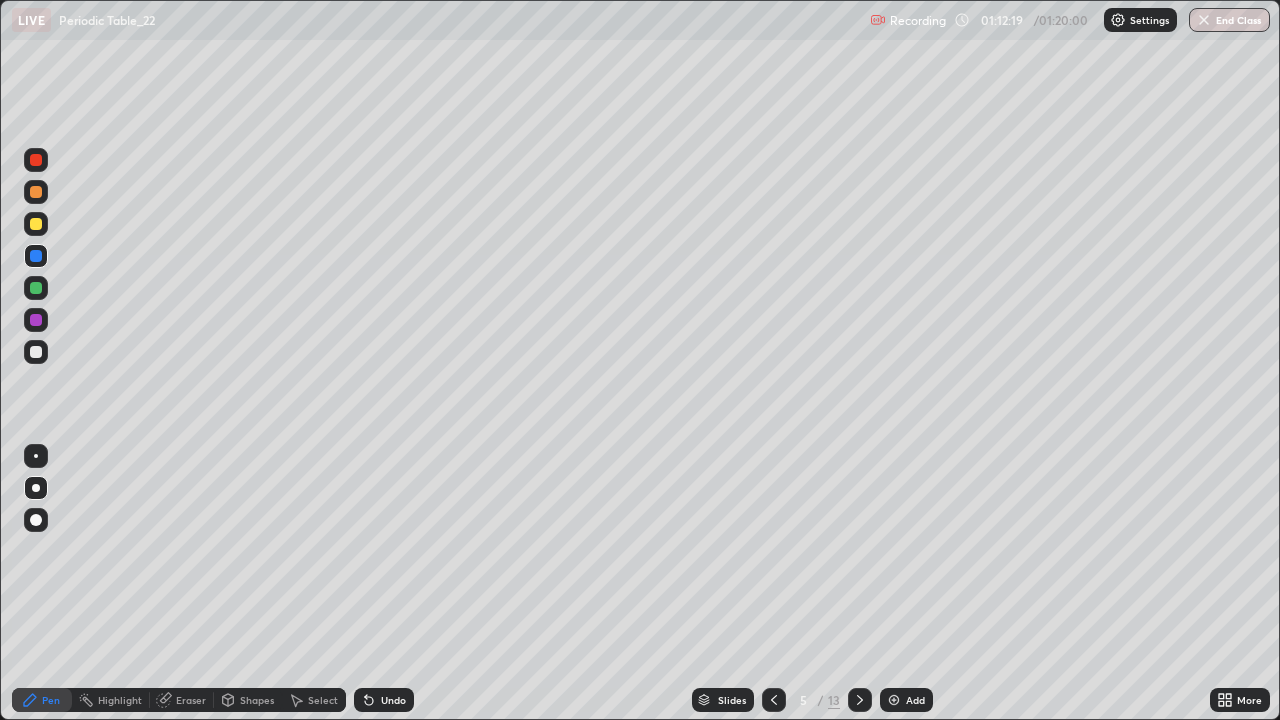 click 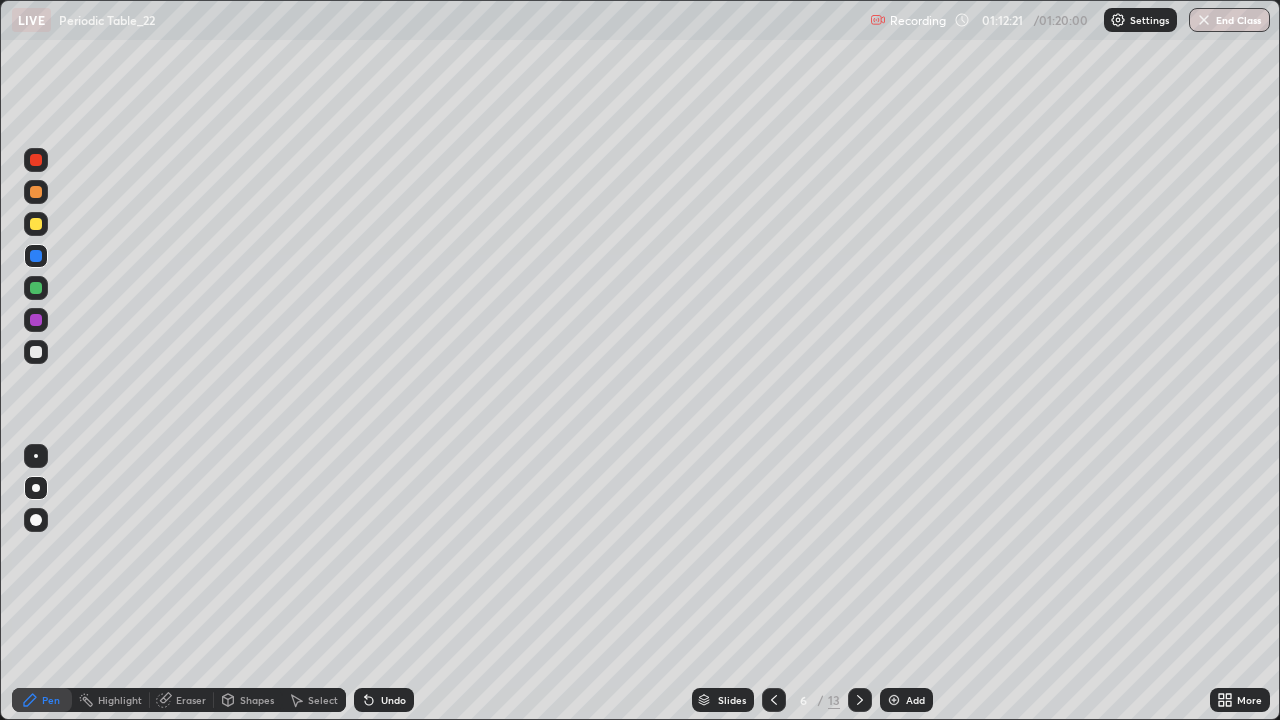 click 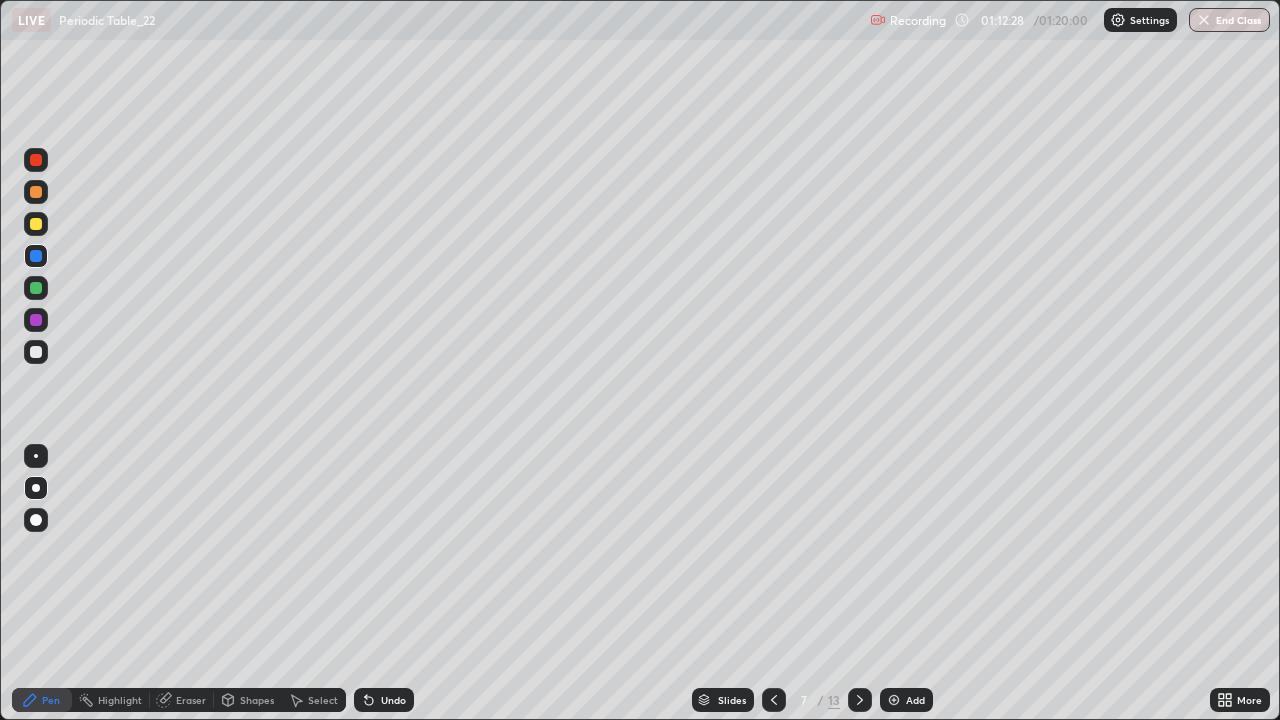 click 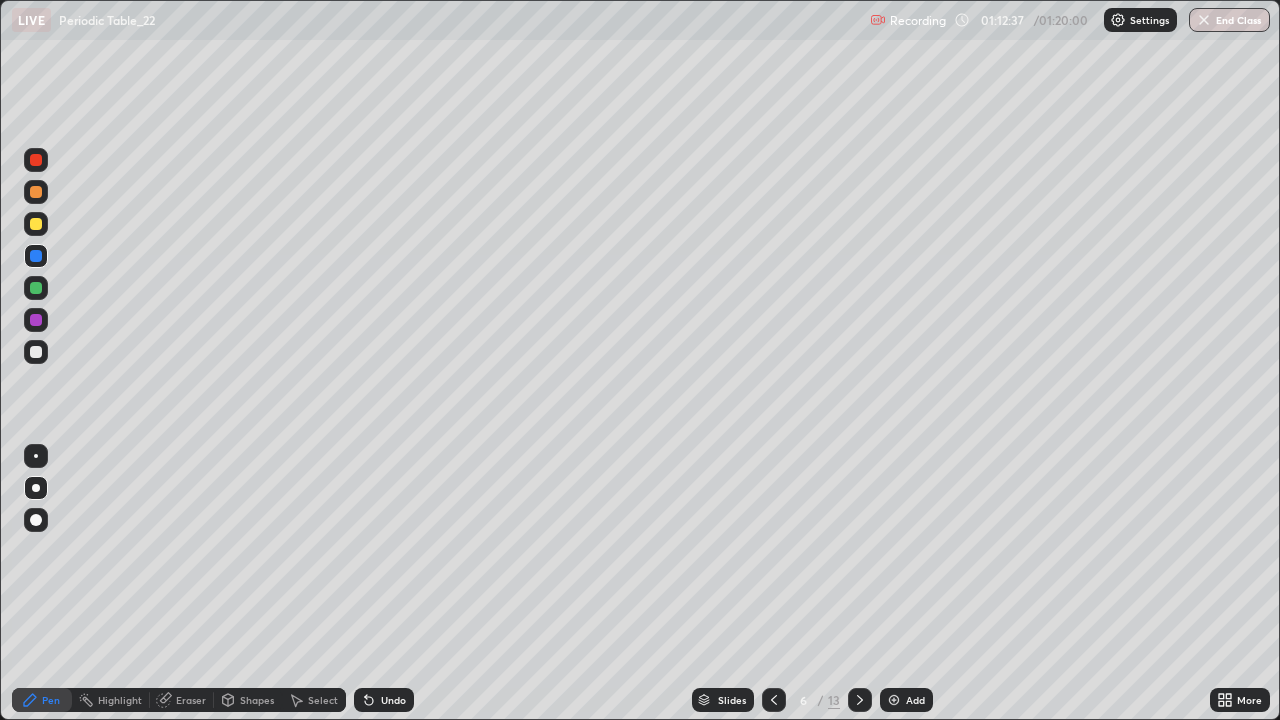 click on "End Class" at bounding box center [1229, 20] 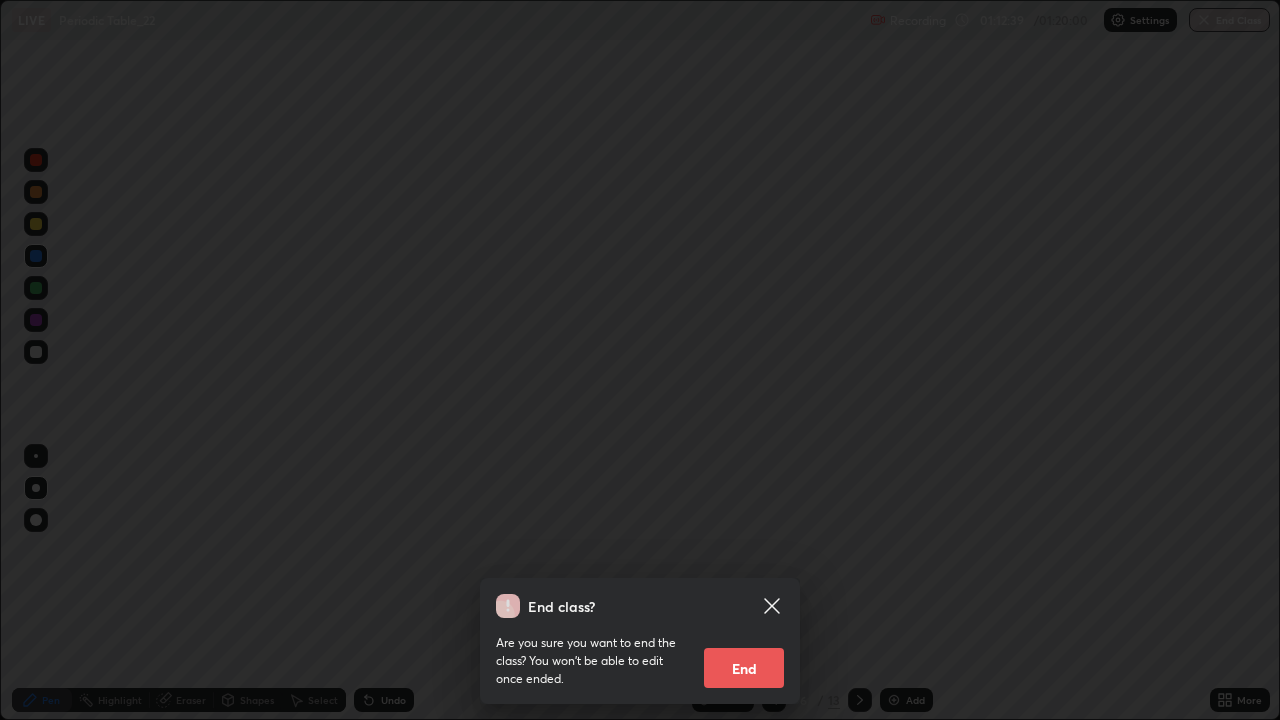 click on "End" at bounding box center (744, 668) 